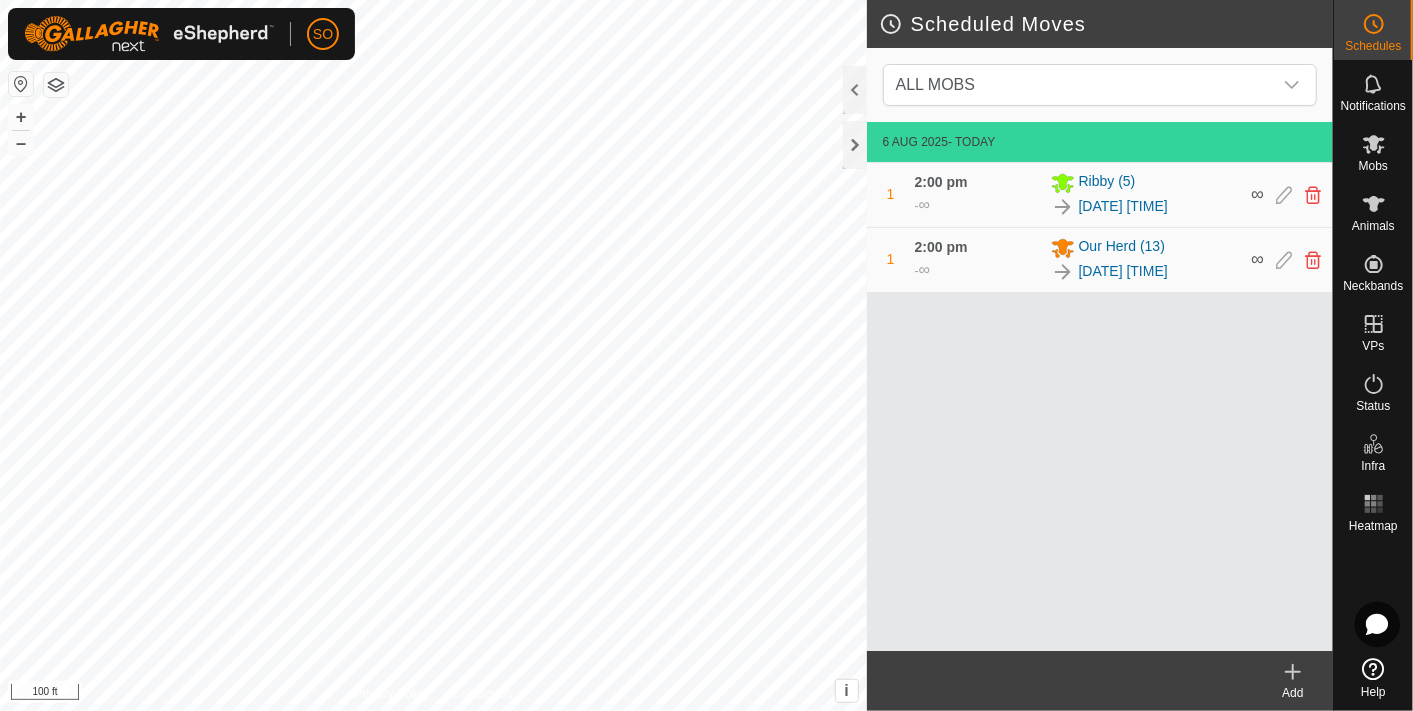 scroll, scrollTop: 0, scrollLeft: 0, axis: both 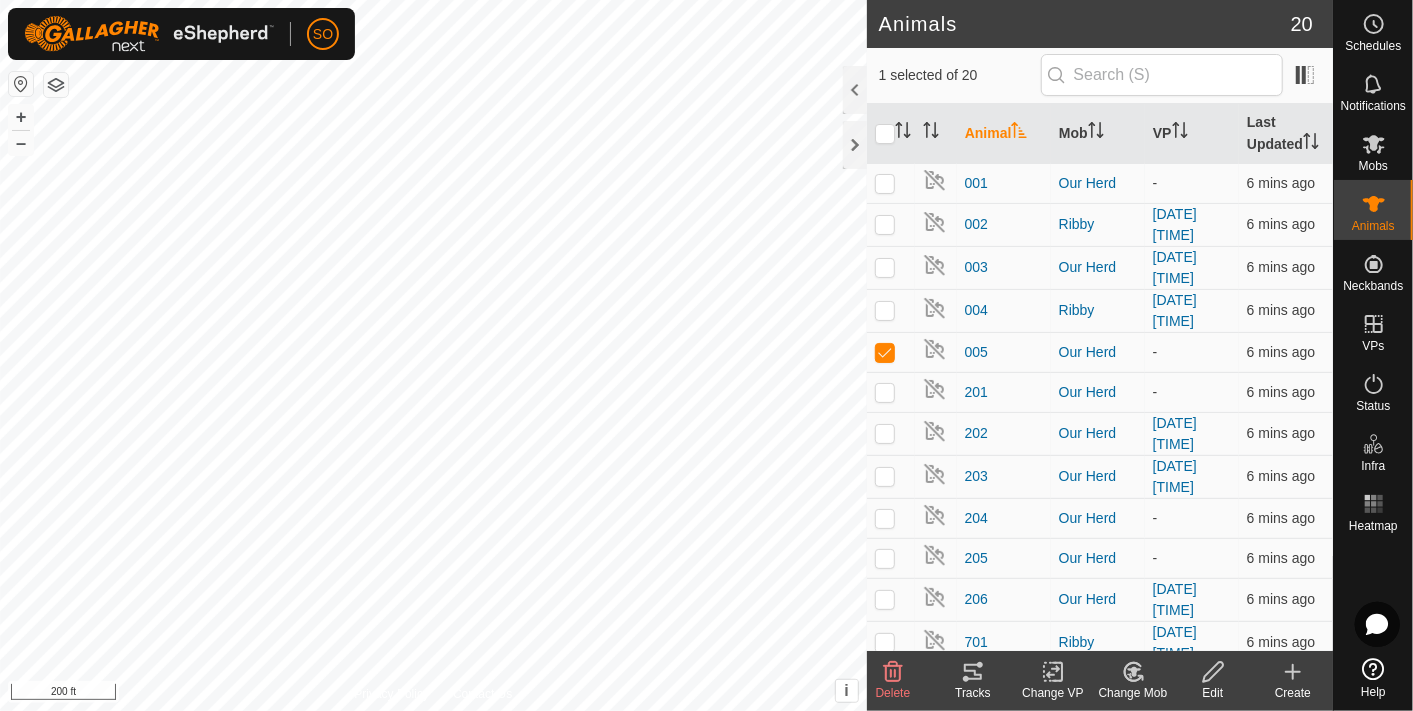 checkbox on "false" 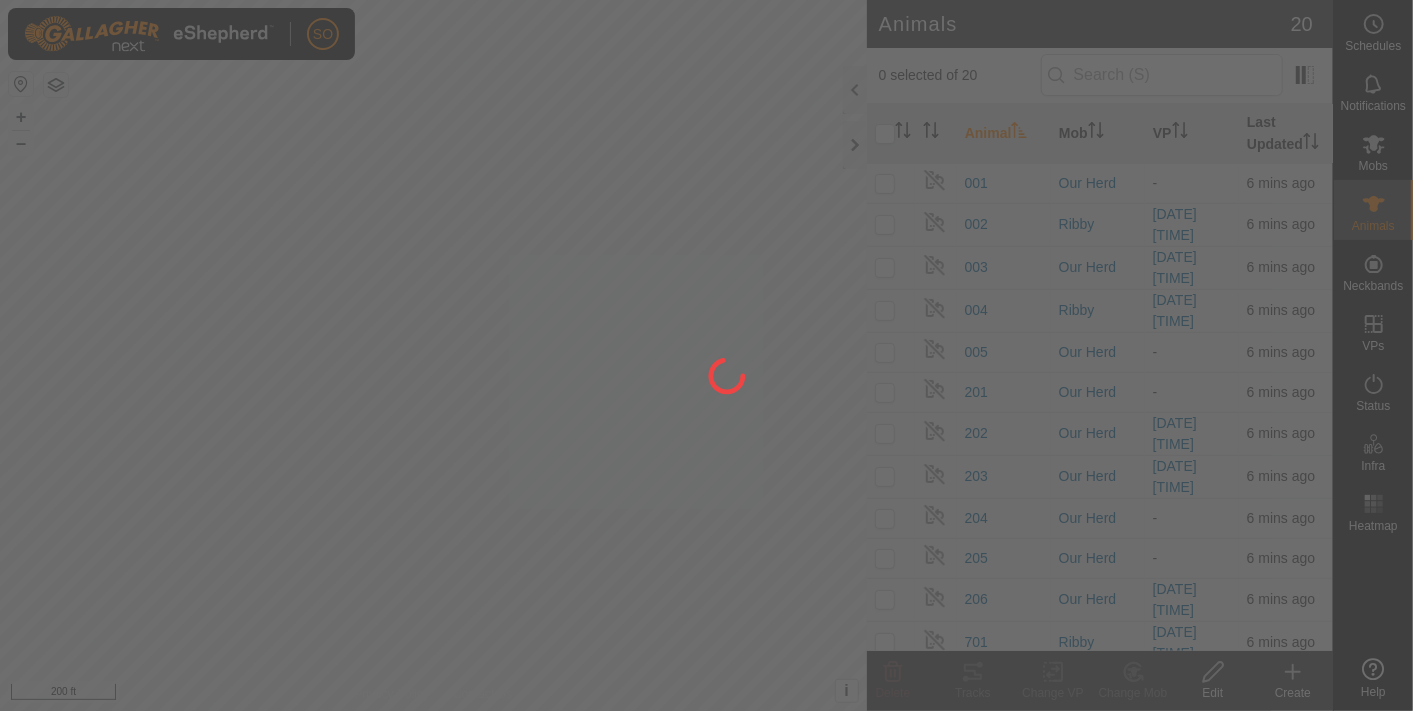 scroll, scrollTop: 0, scrollLeft: 0, axis: both 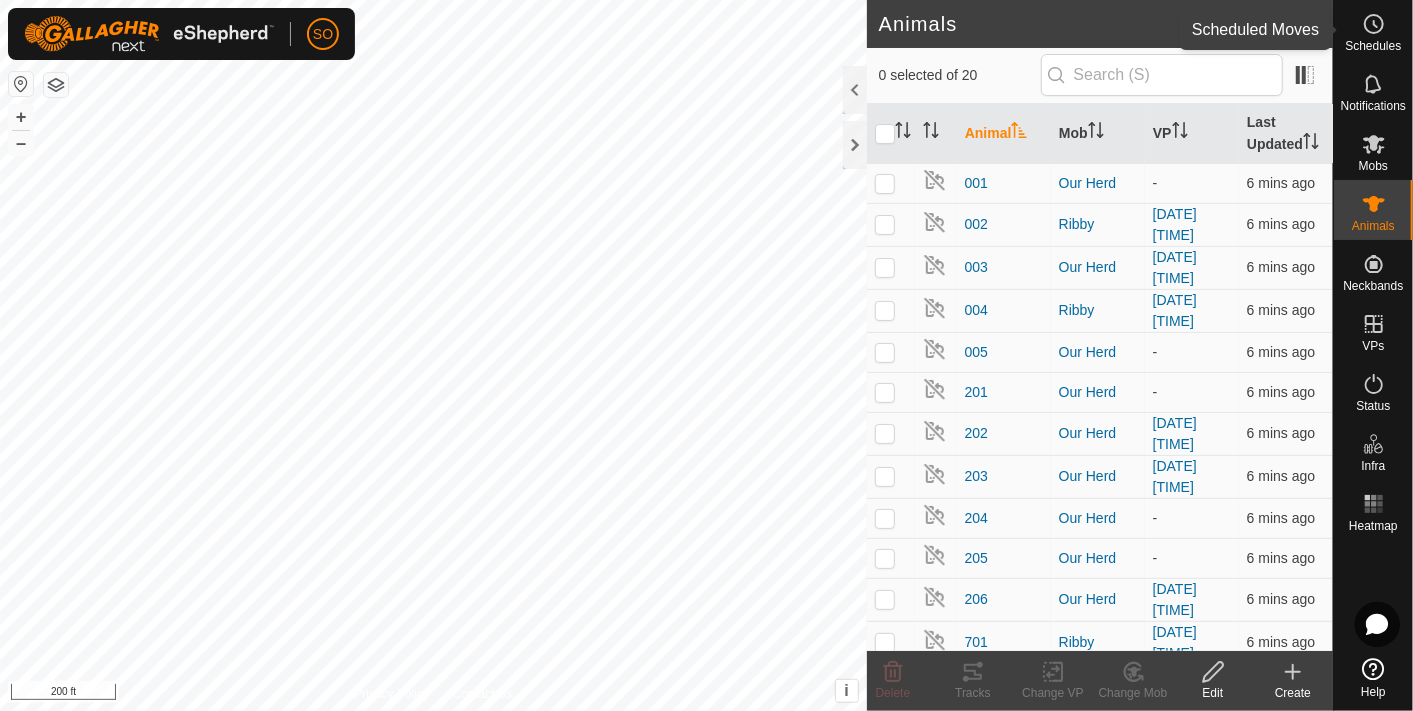 click 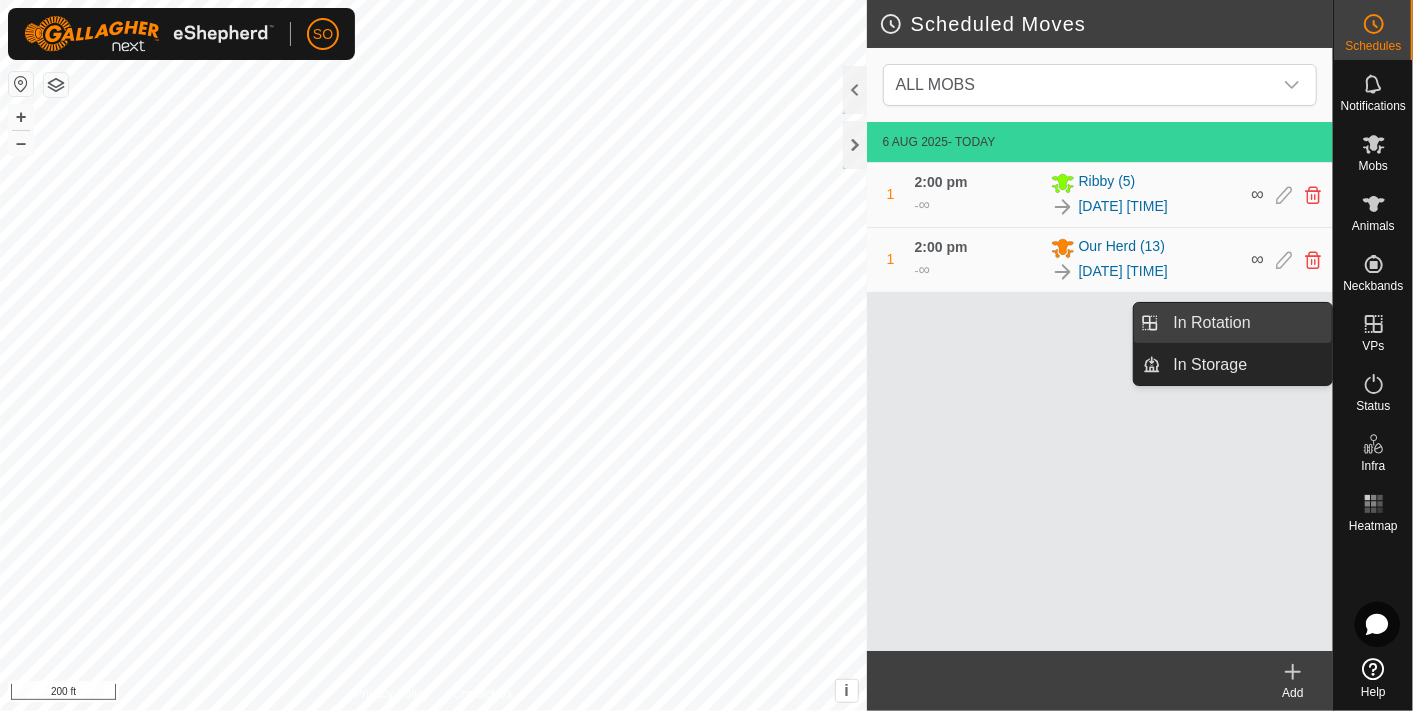 click on "In Rotation" at bounding box center [1247, 323] 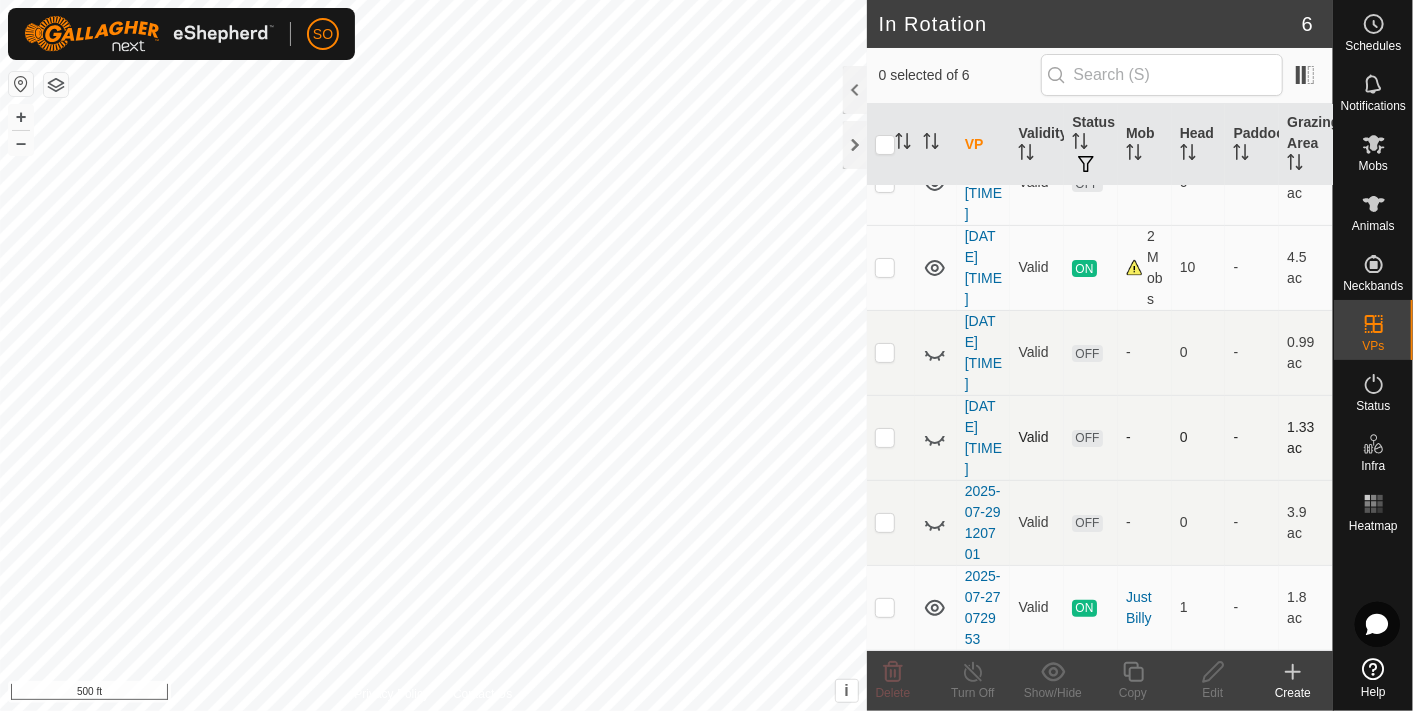 scroll, scrollTop: 0, scrollLeft: 0, axis: both 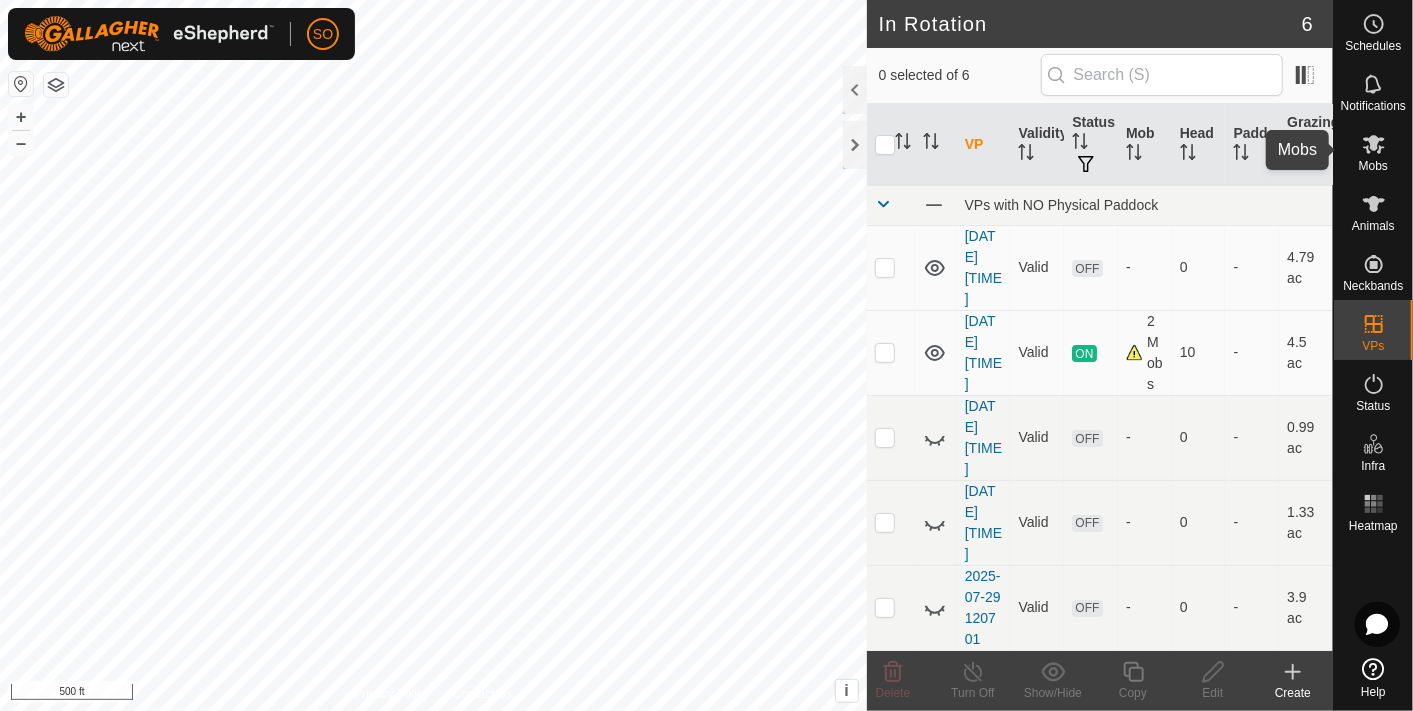 click 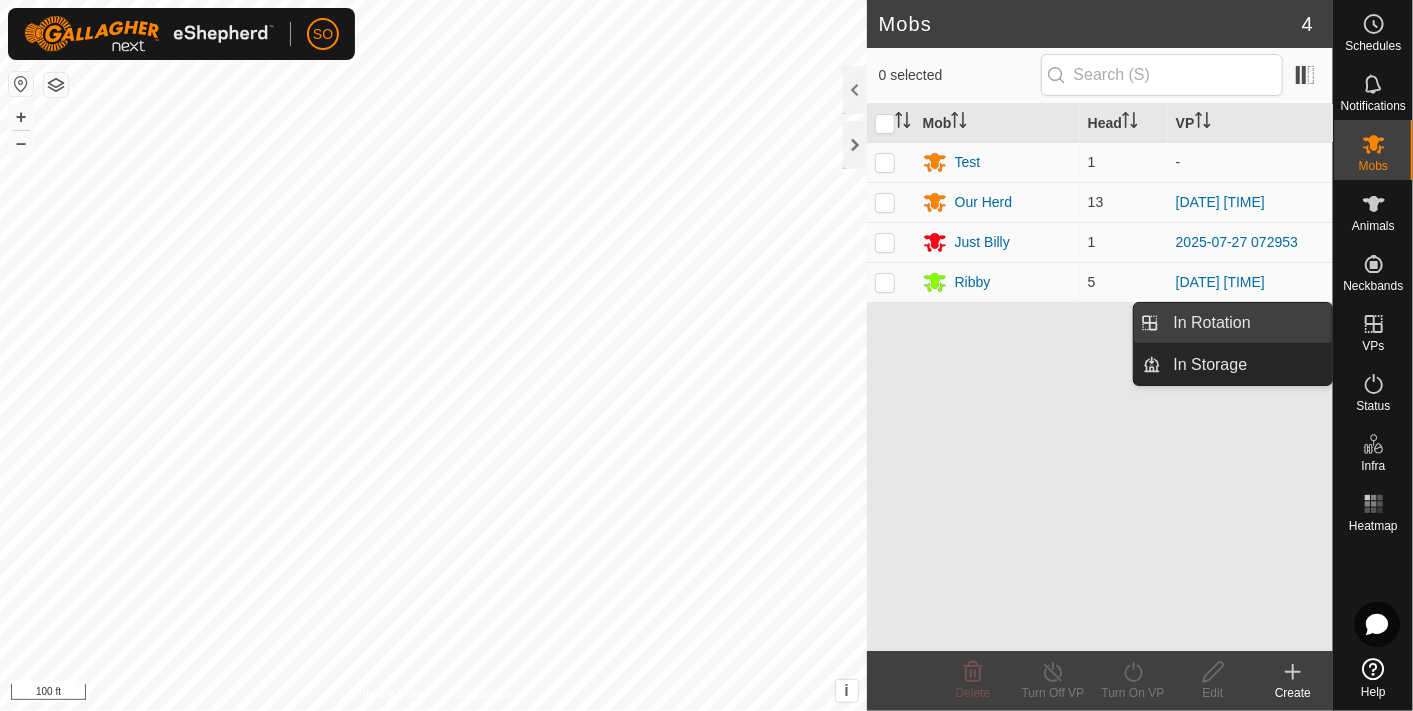 click on "In Rotation" at bounding box center (1247, 323) 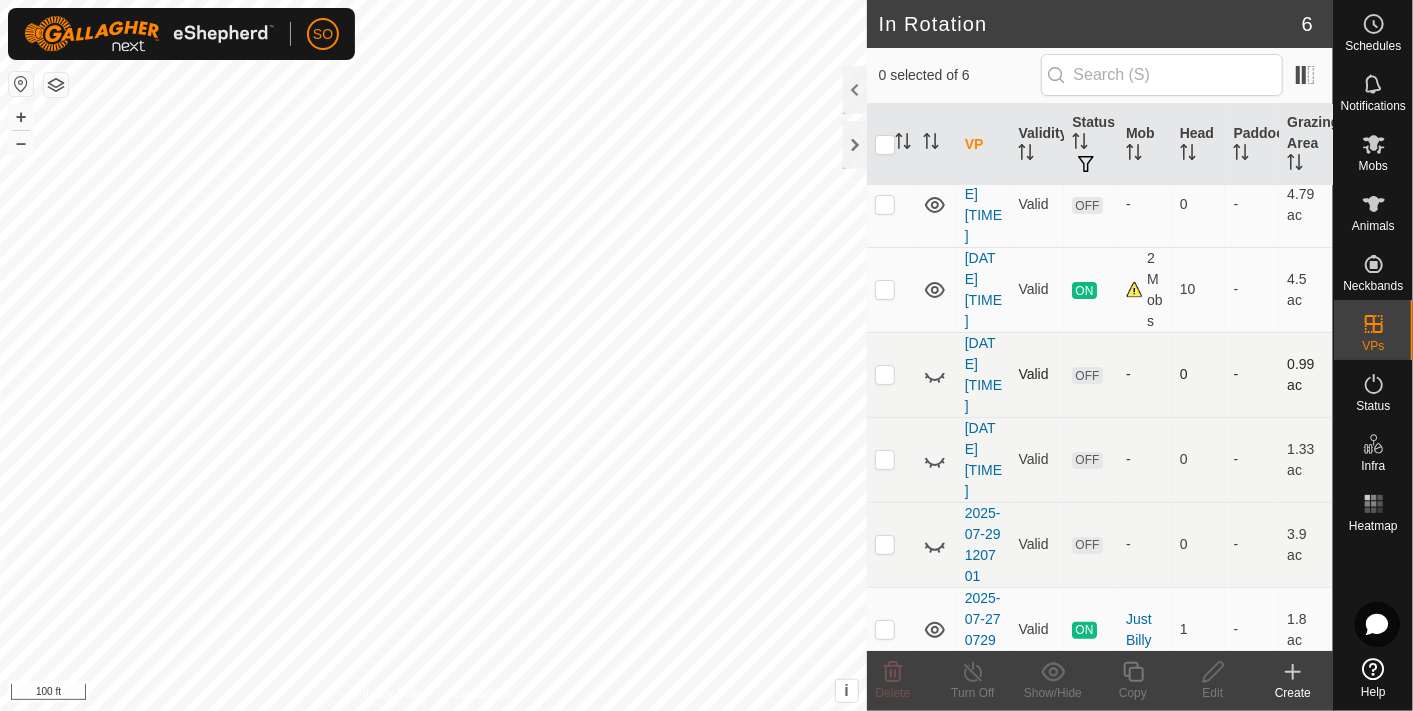 scroll, scrollTop: 103, scrollLeft: 0, axis: vertical 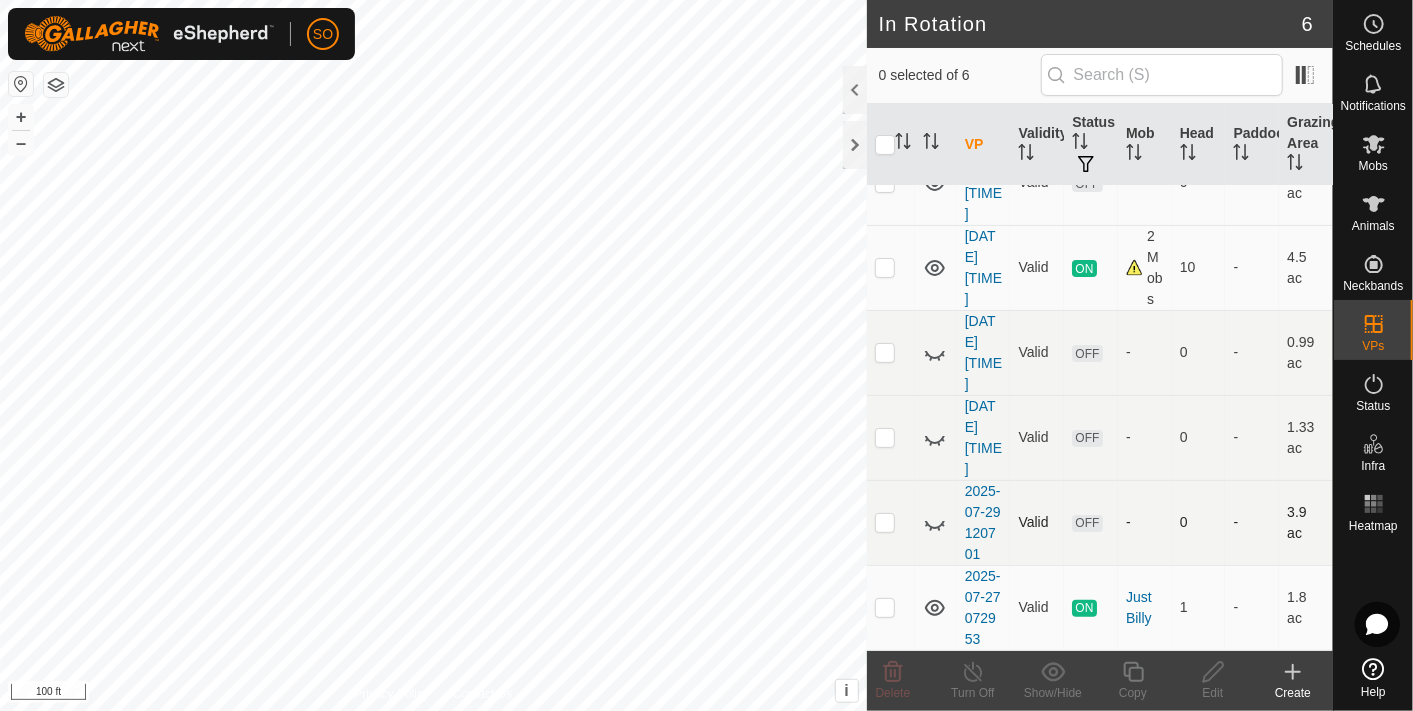 click 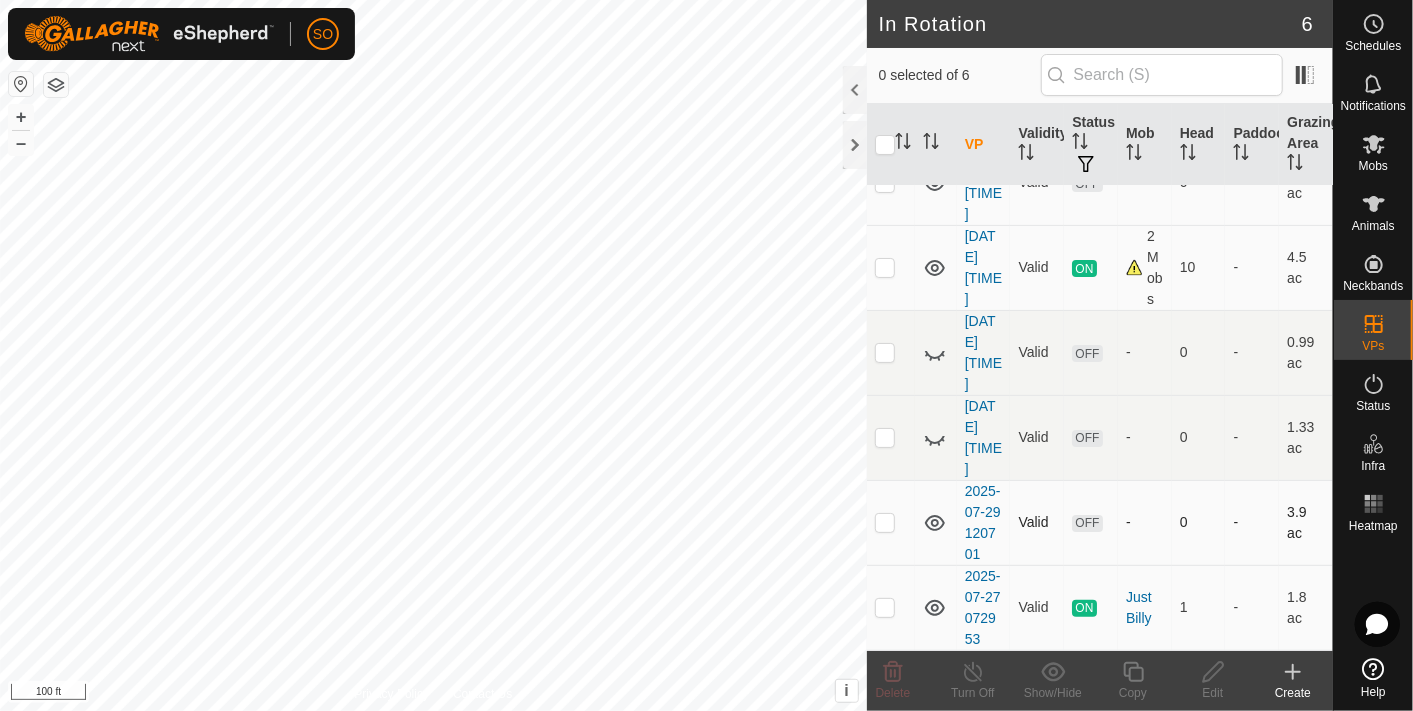 click 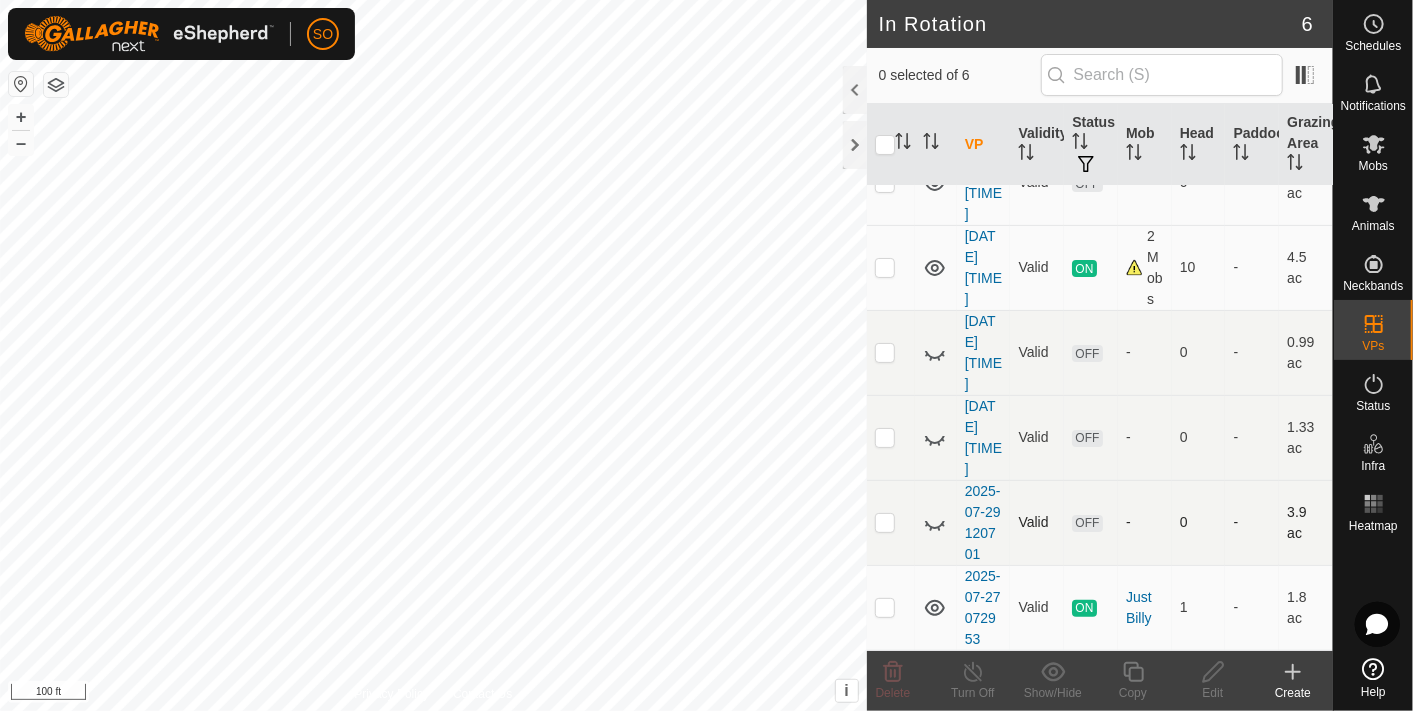 click 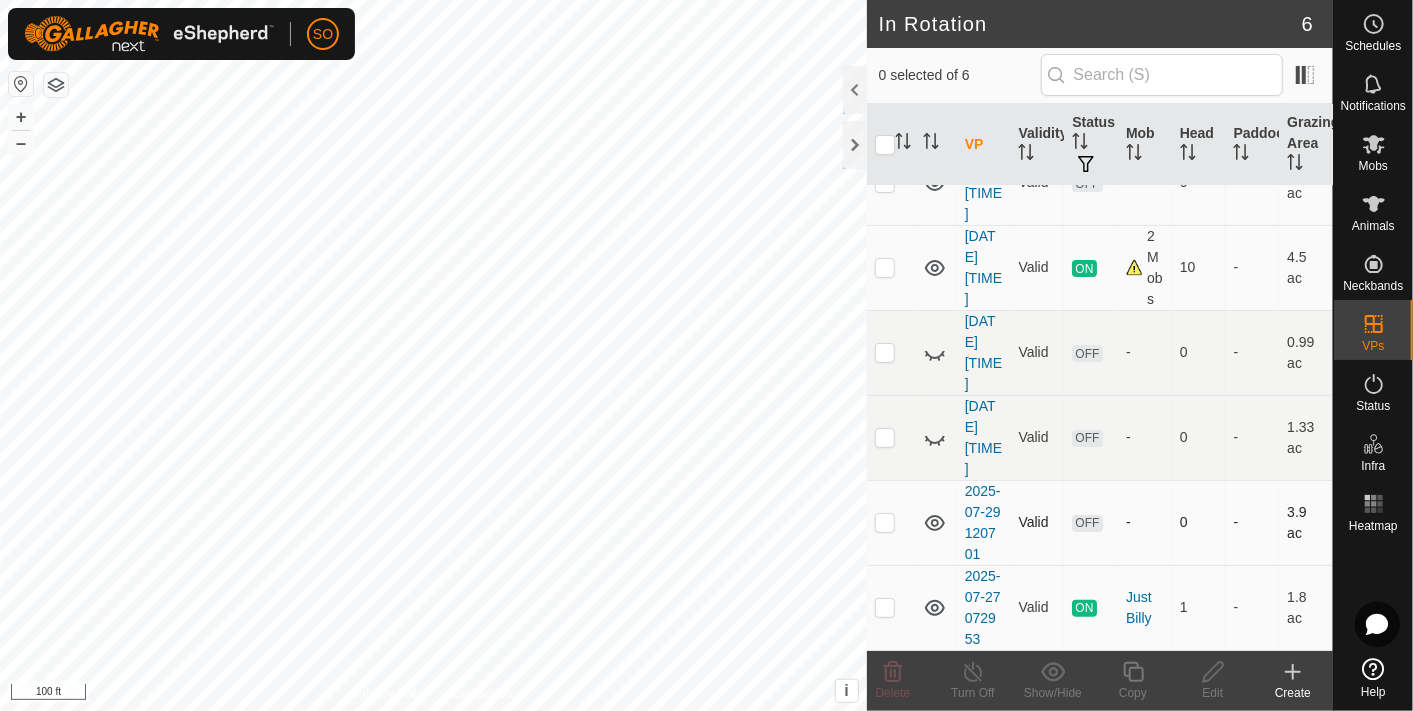 click 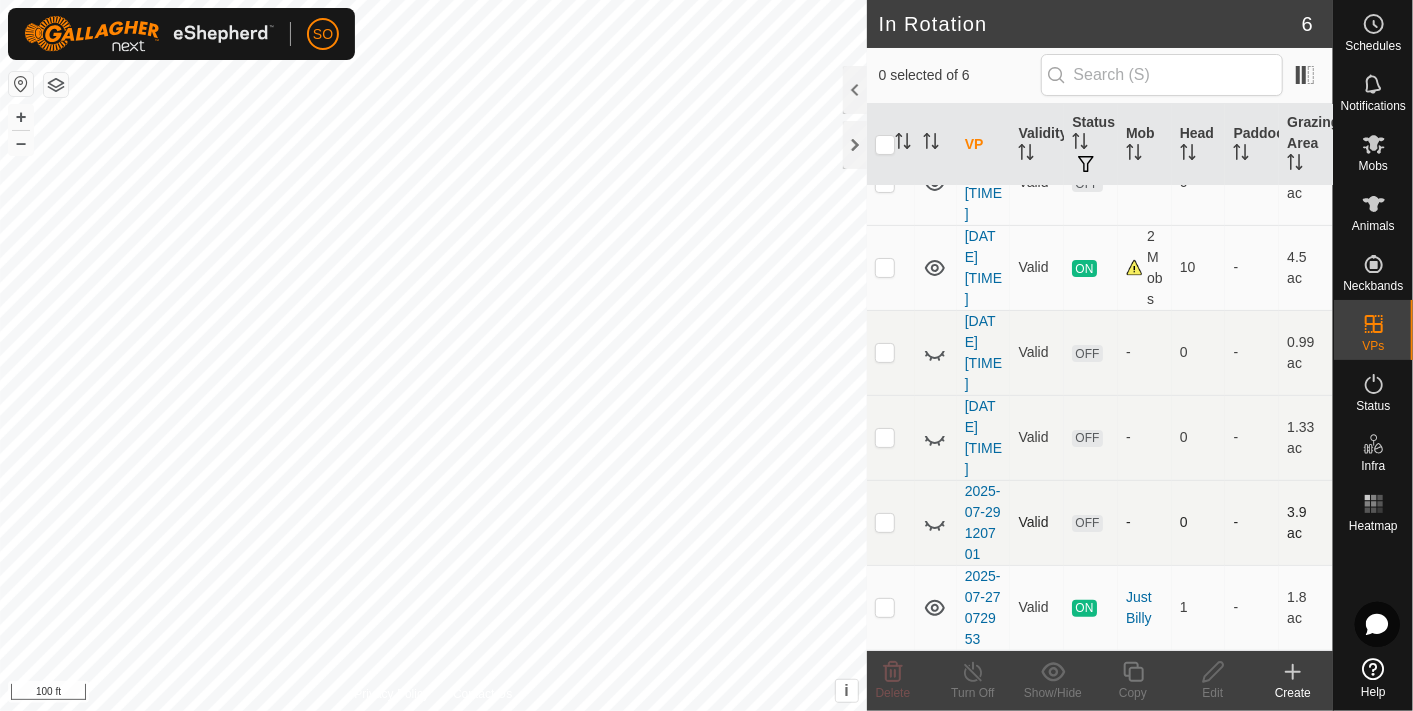 click at bounding box center [885, 522] 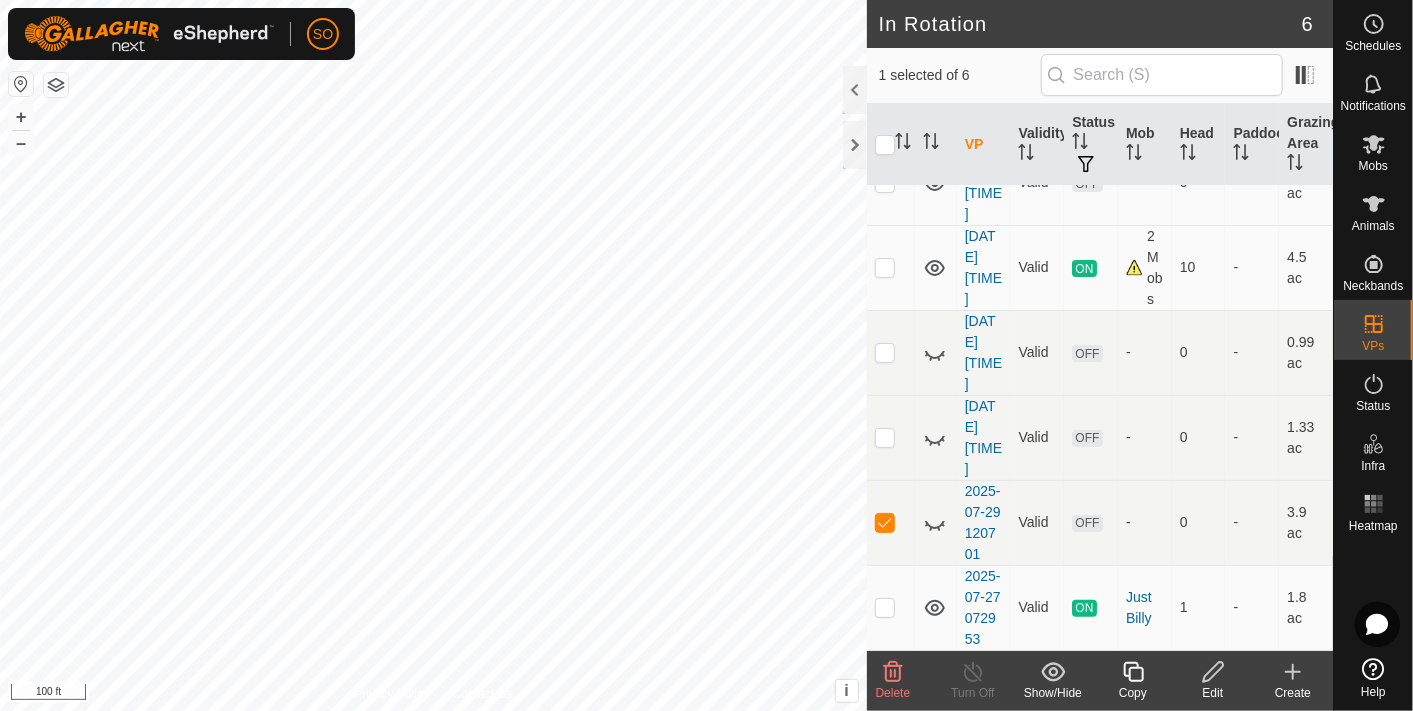 click 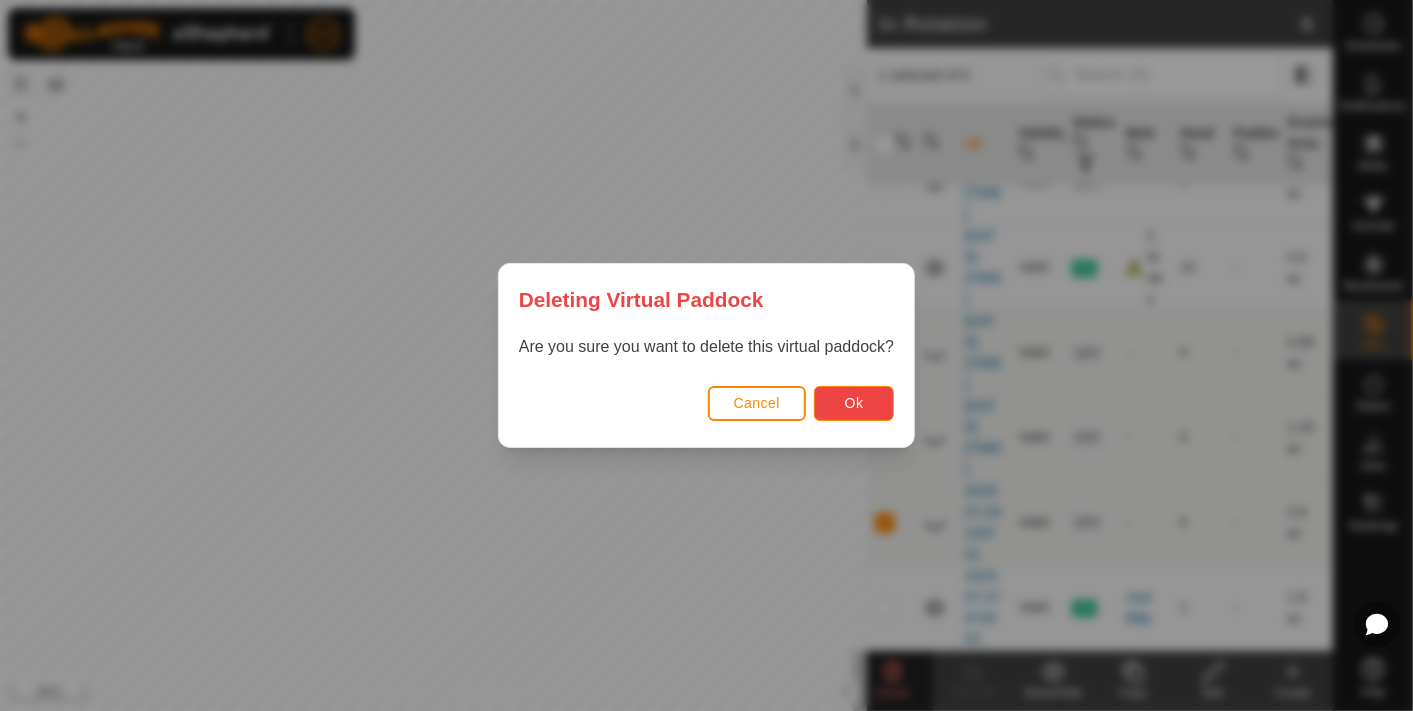 click on "Ok" at bounding box center [854, 403] 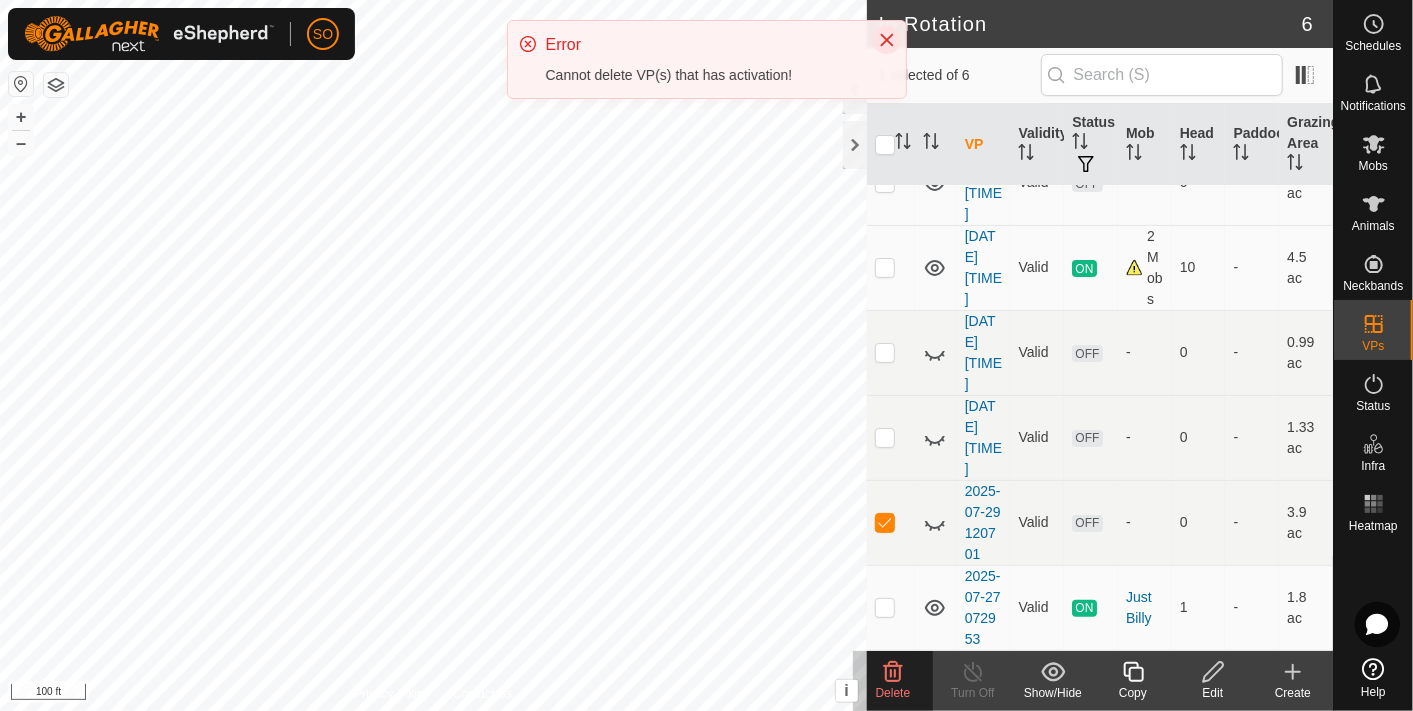 click 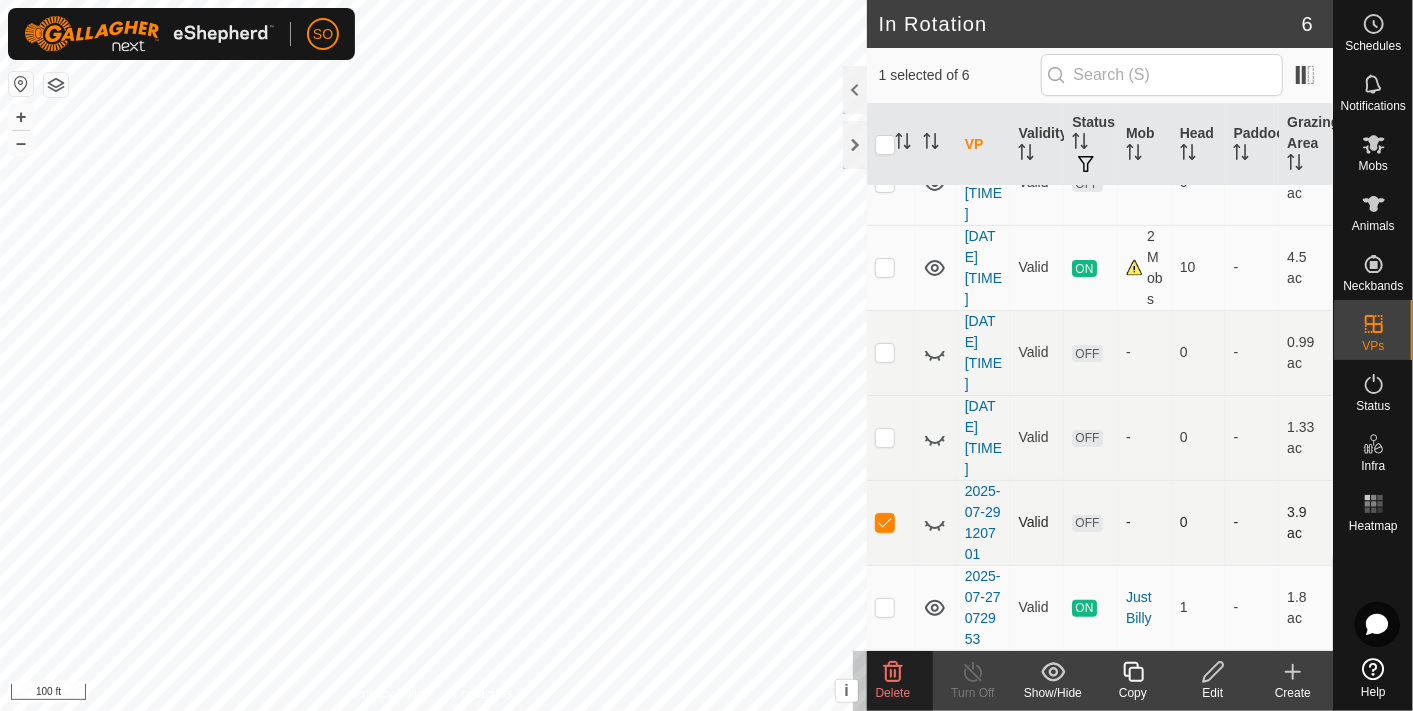 click at bounding box center (885, 522) 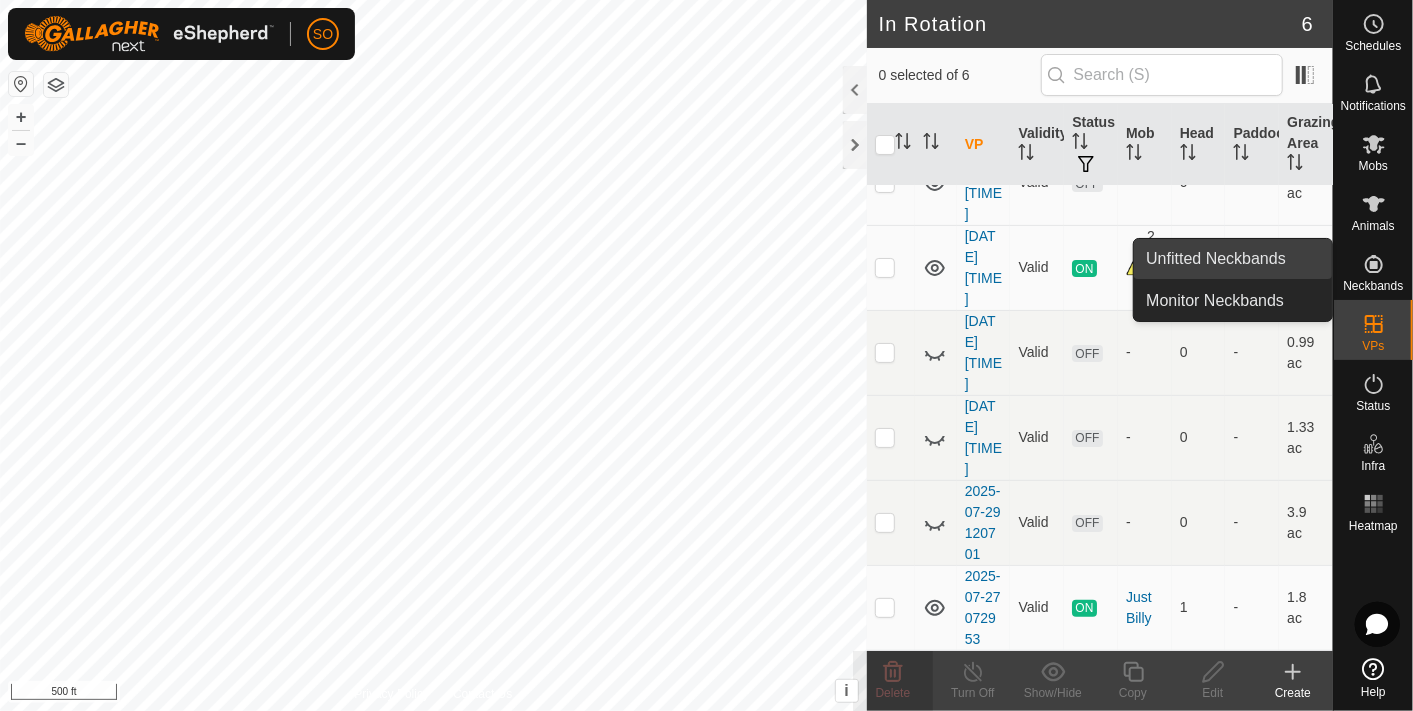 click on "Unfitted Neckbands" at bounding box center [1233, 259] 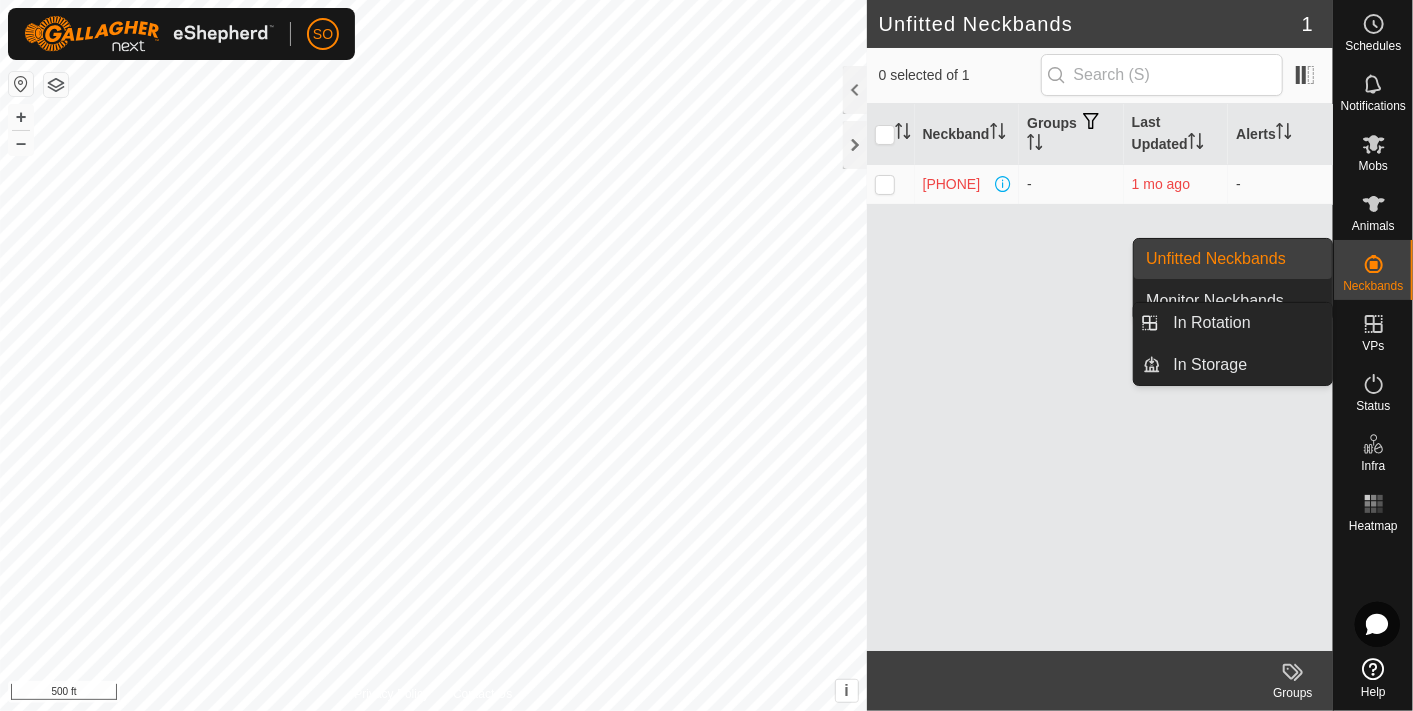 click 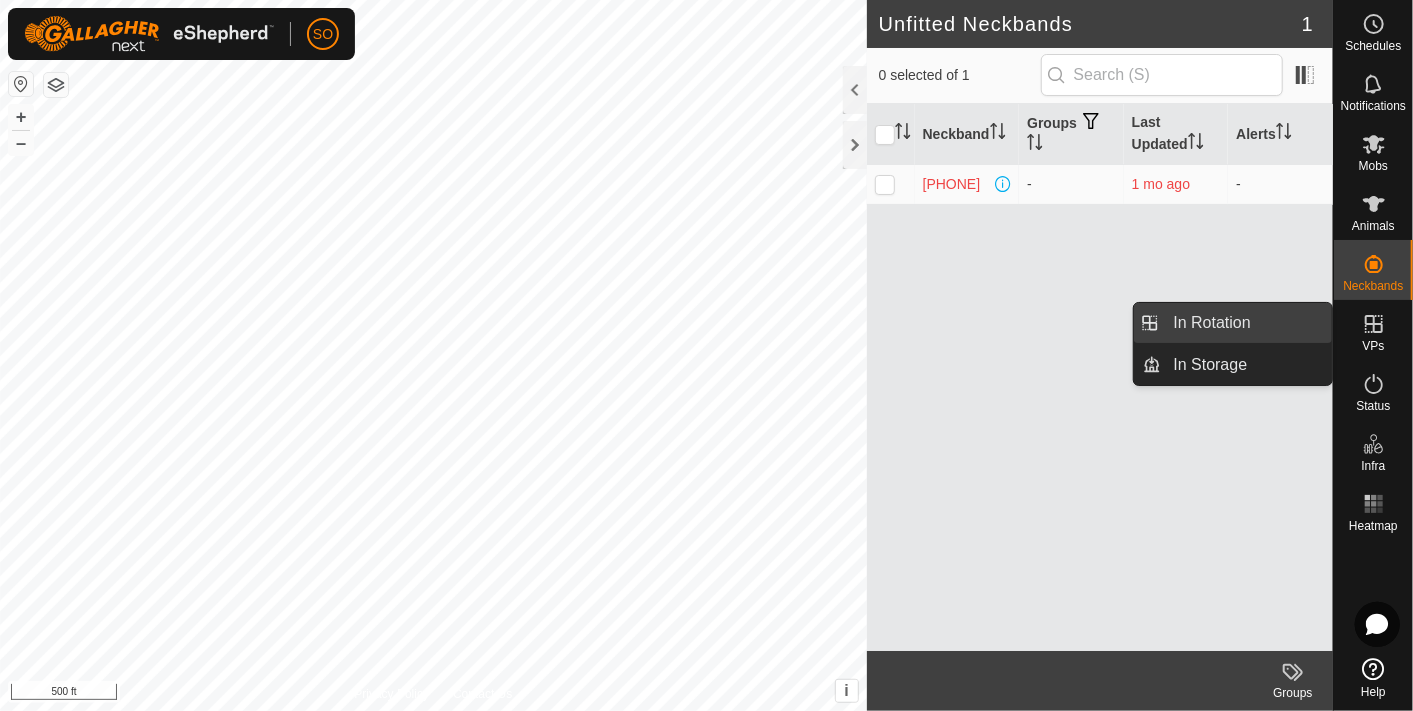 click on "In Rotation" at bounding box center (1247, 323) 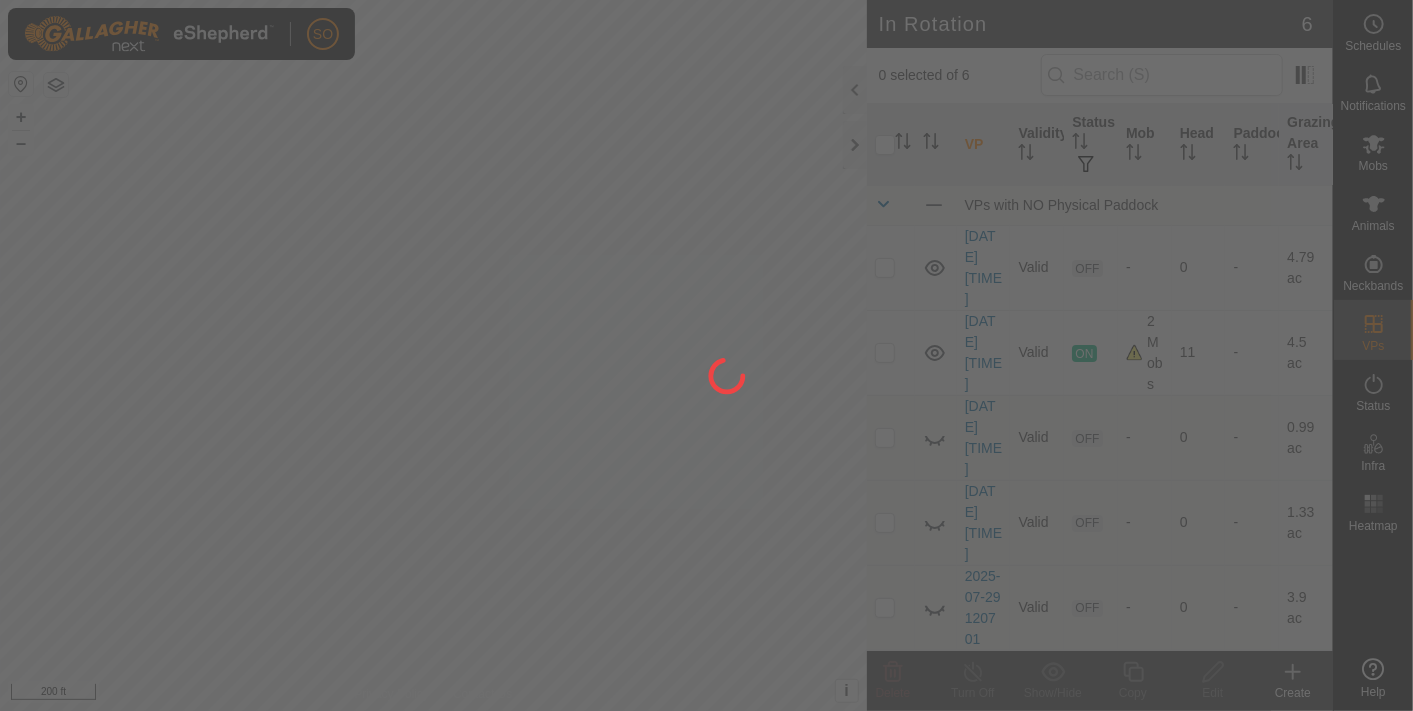 scroll, scrollTop: 0, scrollLeft: 0, axis: both 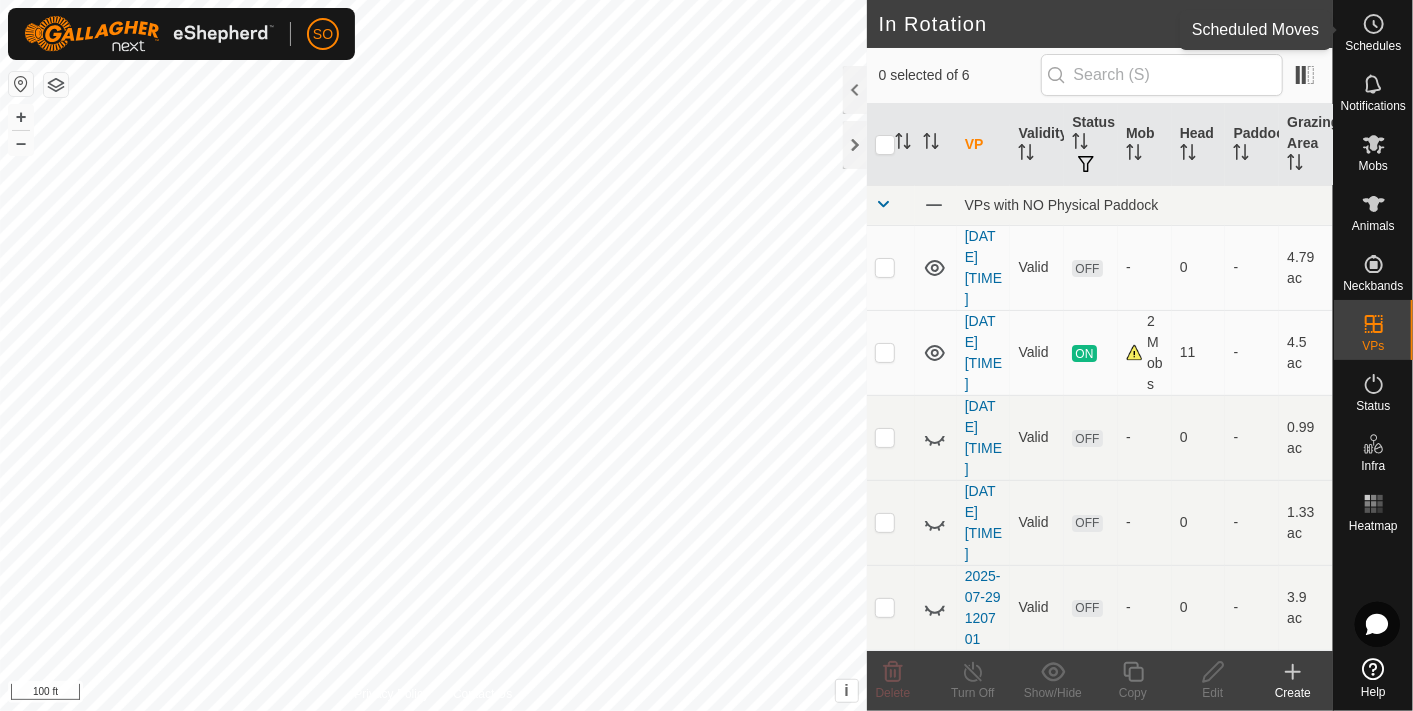 click 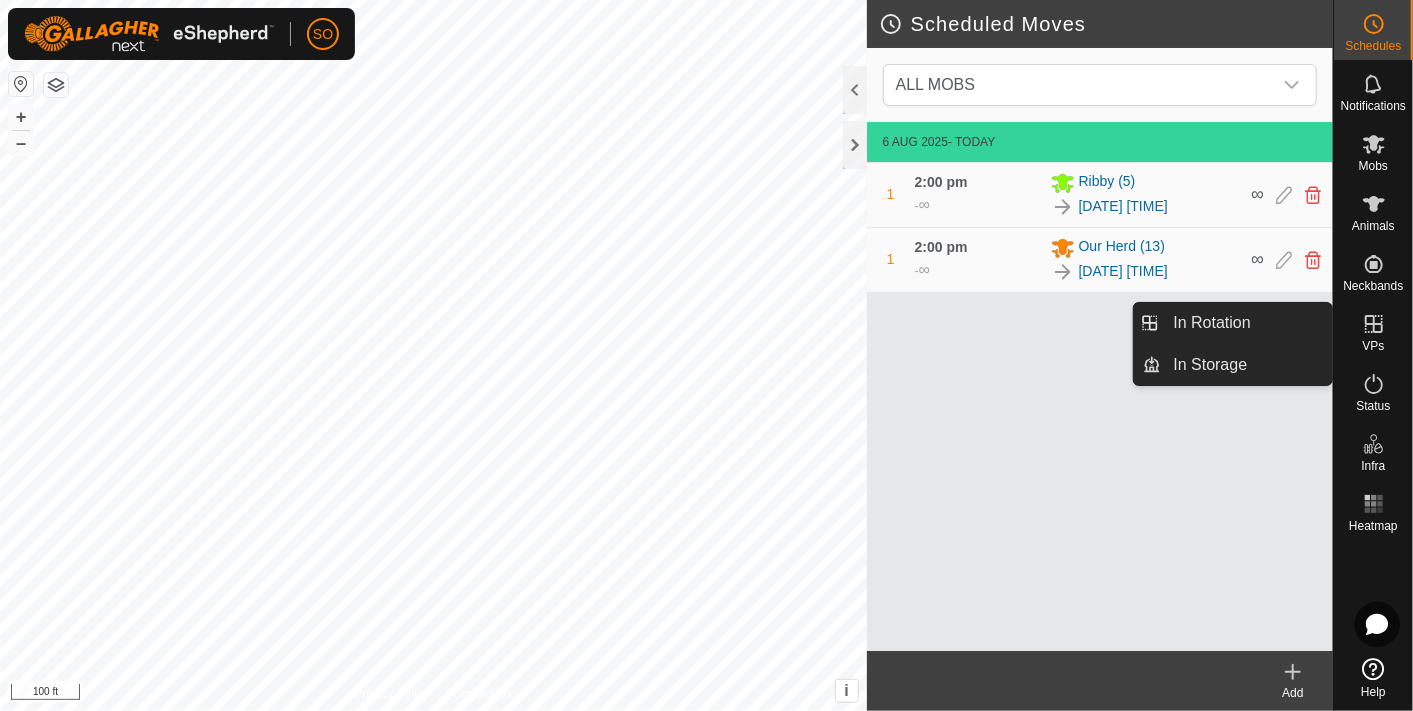click 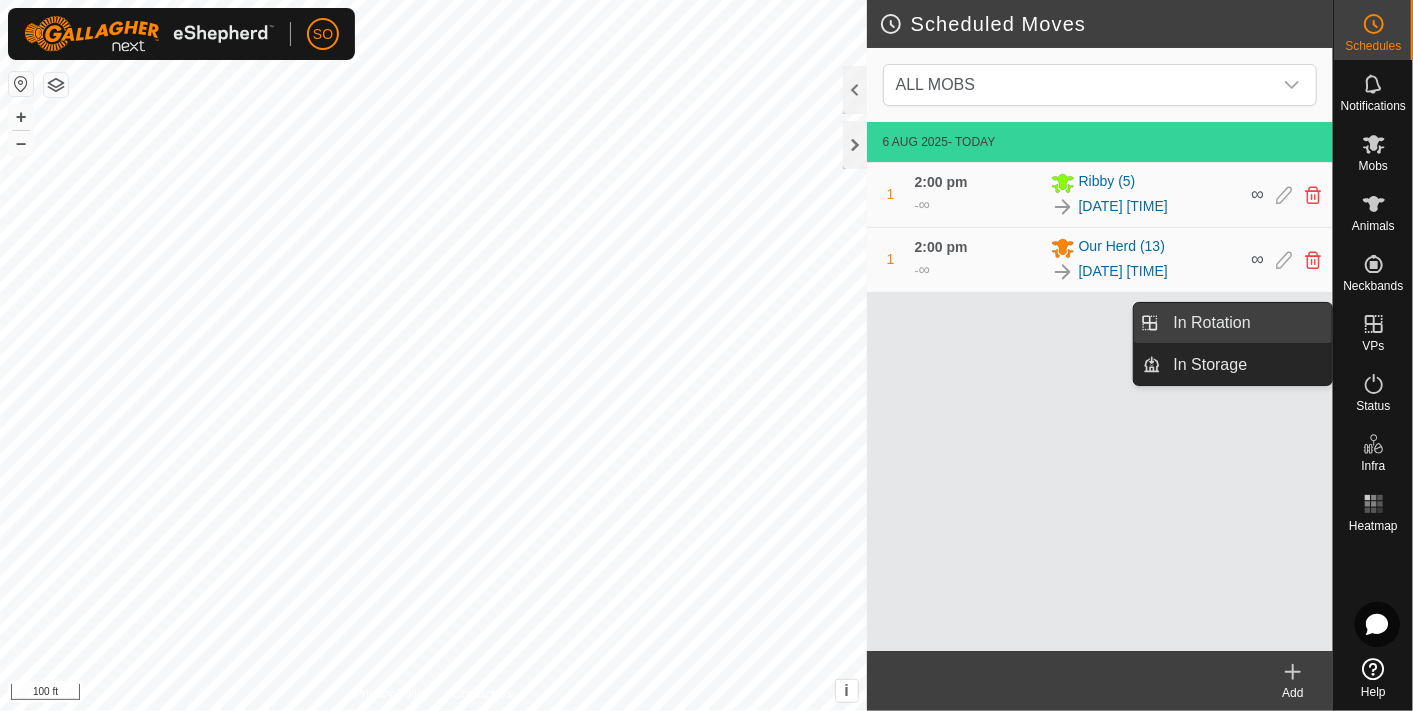 click on "In Rotation" at bounding box center (1247, 323) 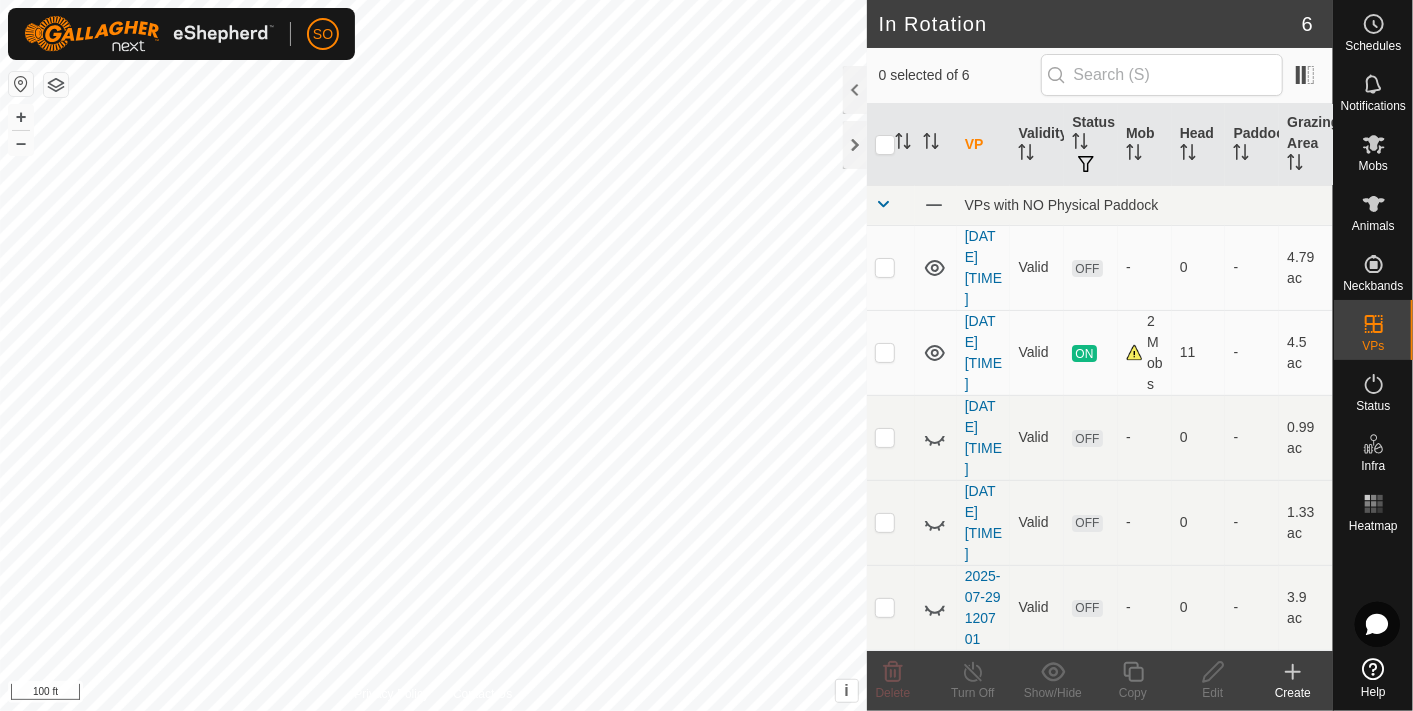 click 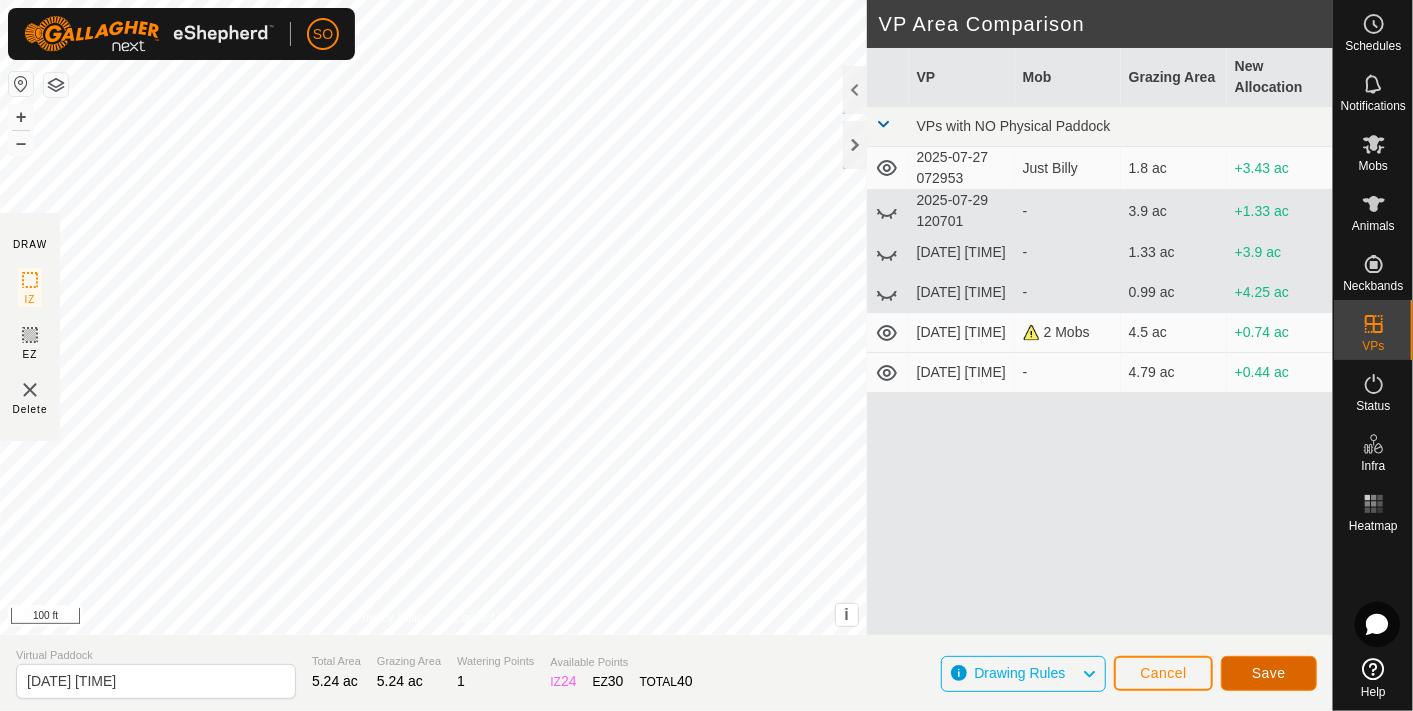 click on "Save" 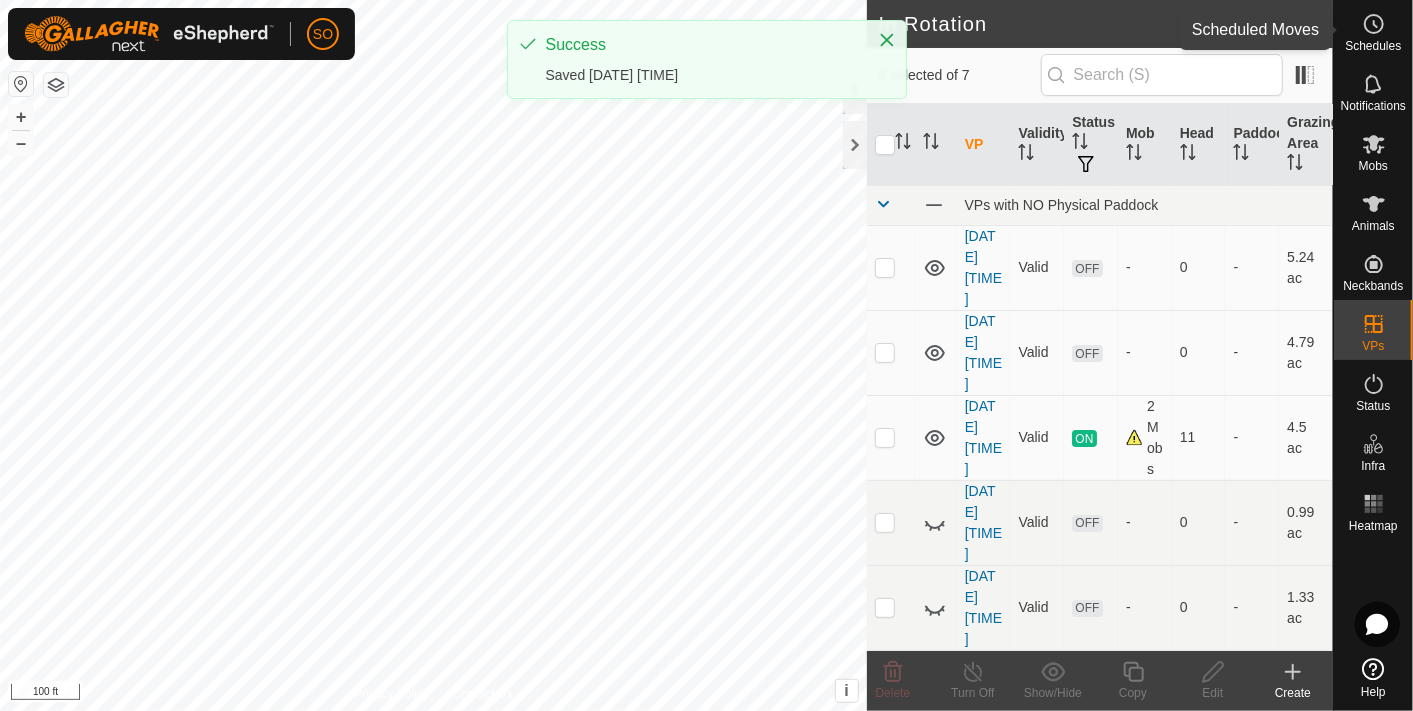 click 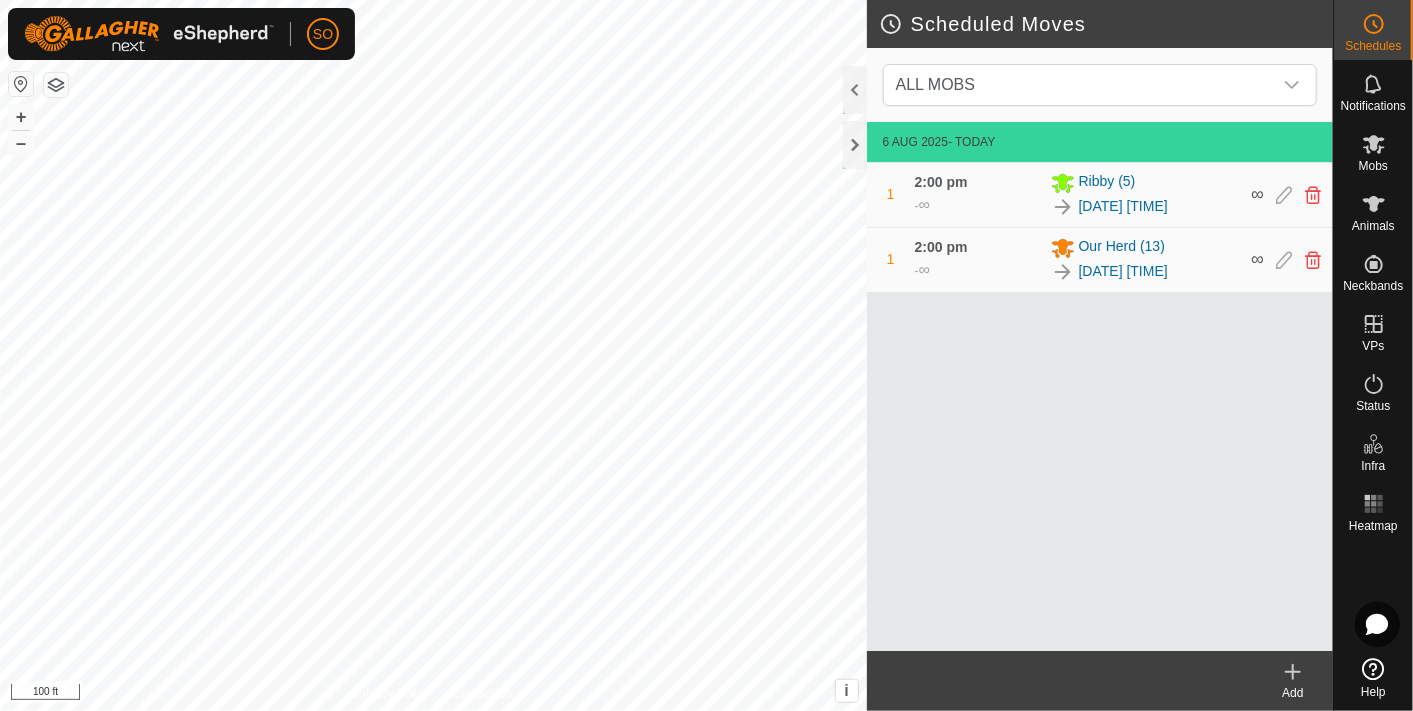 click 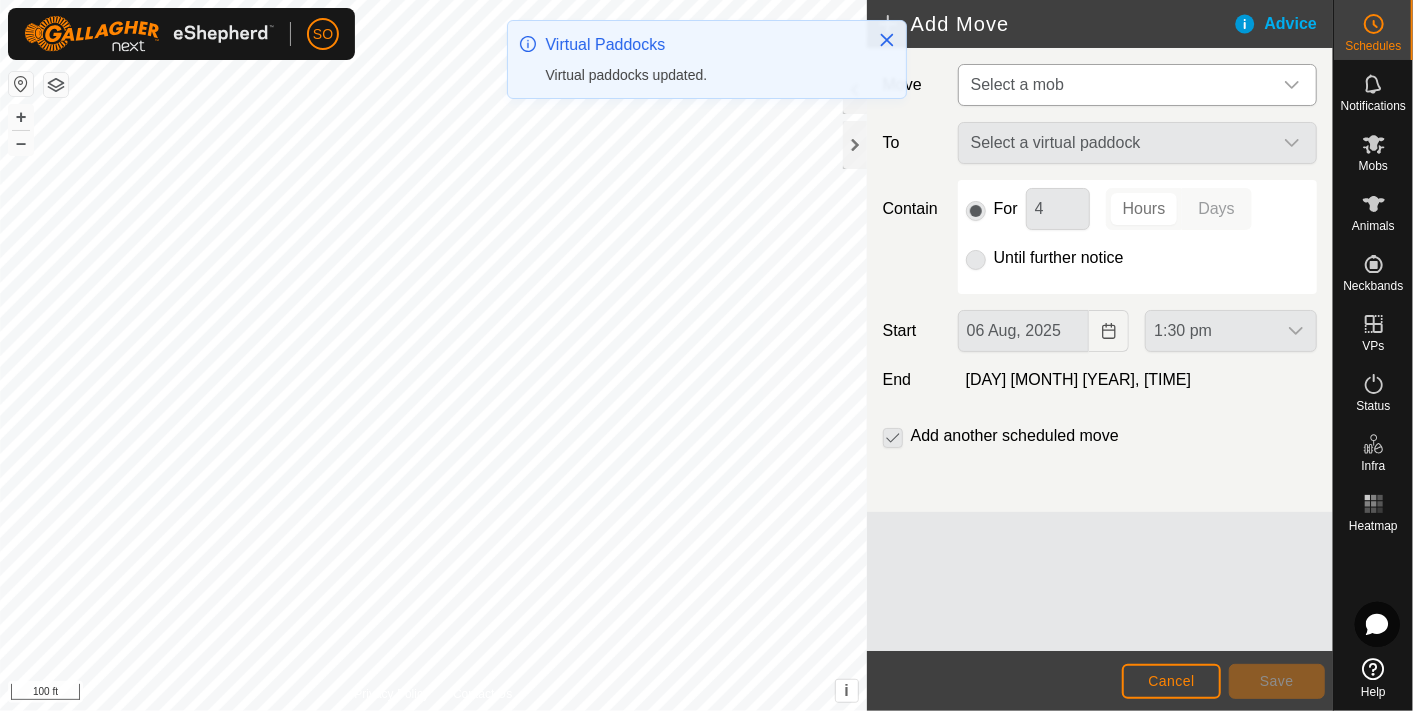 click 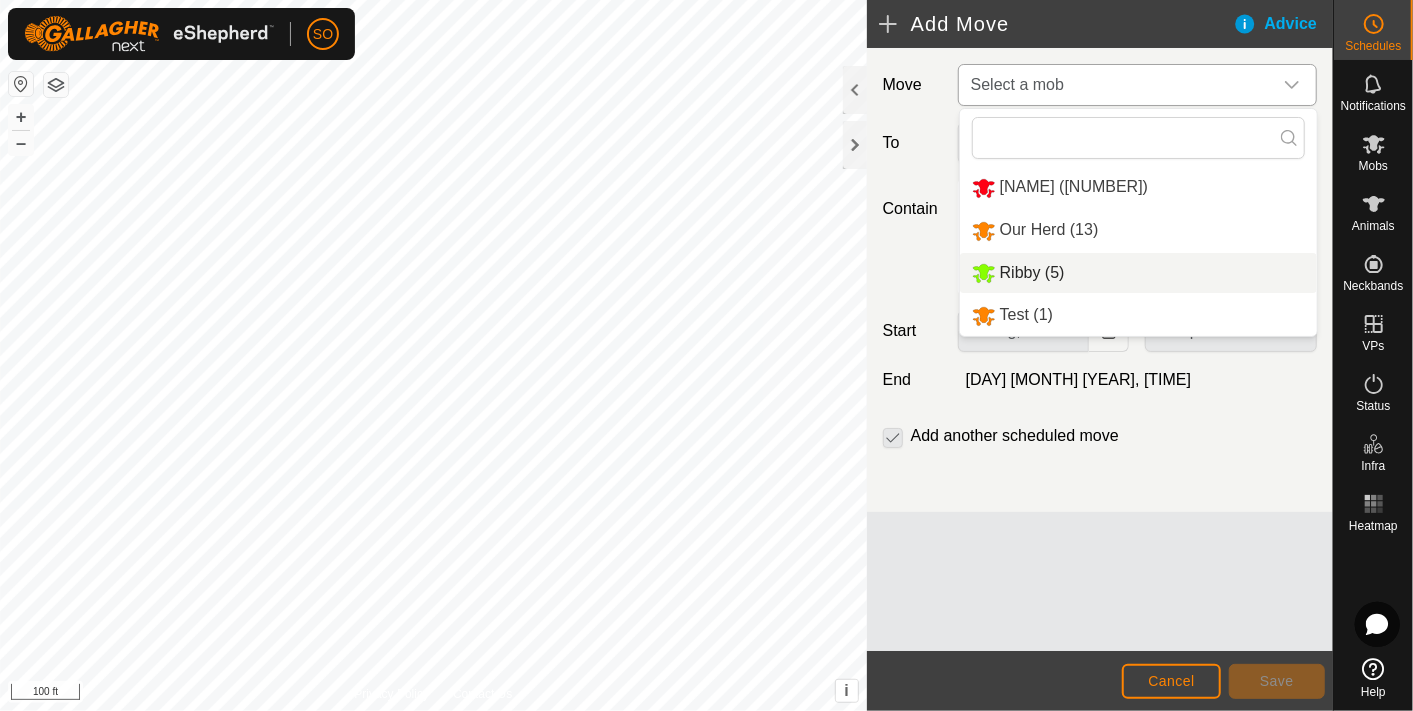 click on "Ribby (5)" at bounding box center [1138, 273] 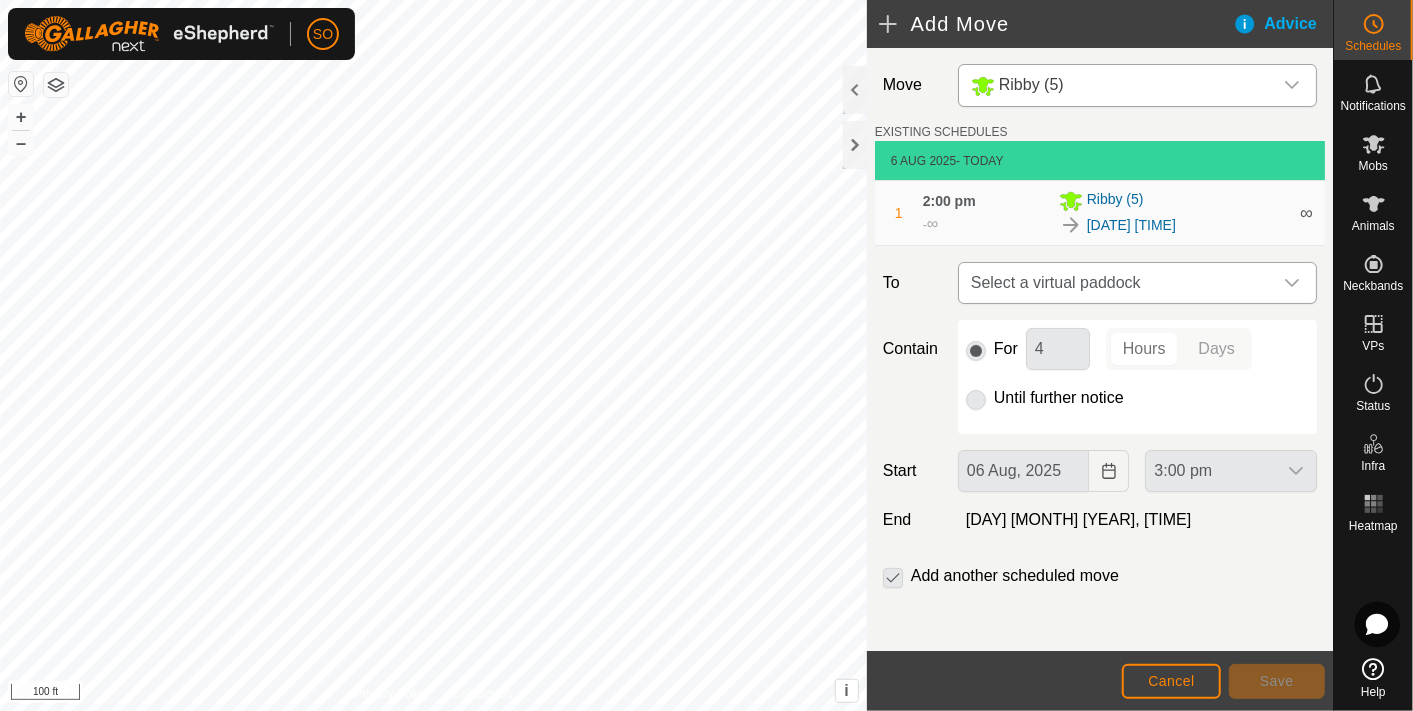 click 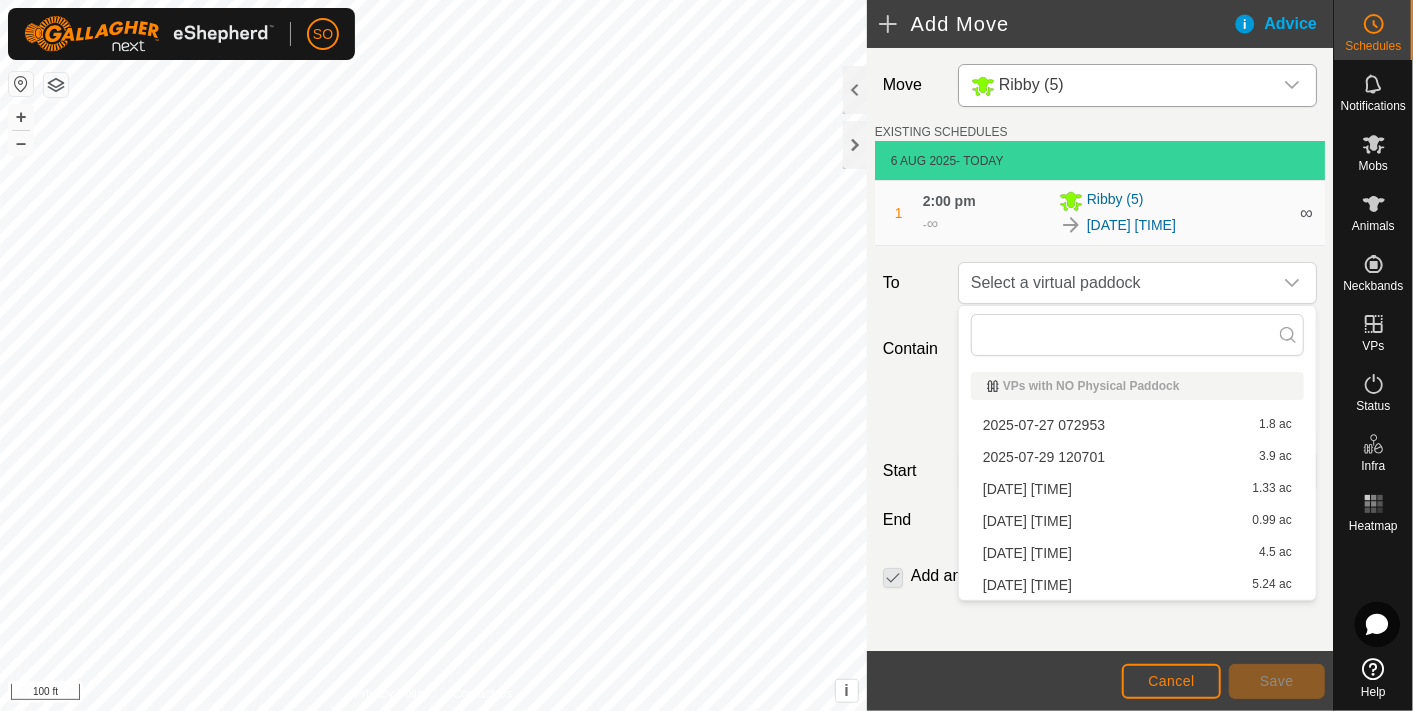 click on "2025-08-06 122540  5.24 ac" at bounding box center [1137, 585] 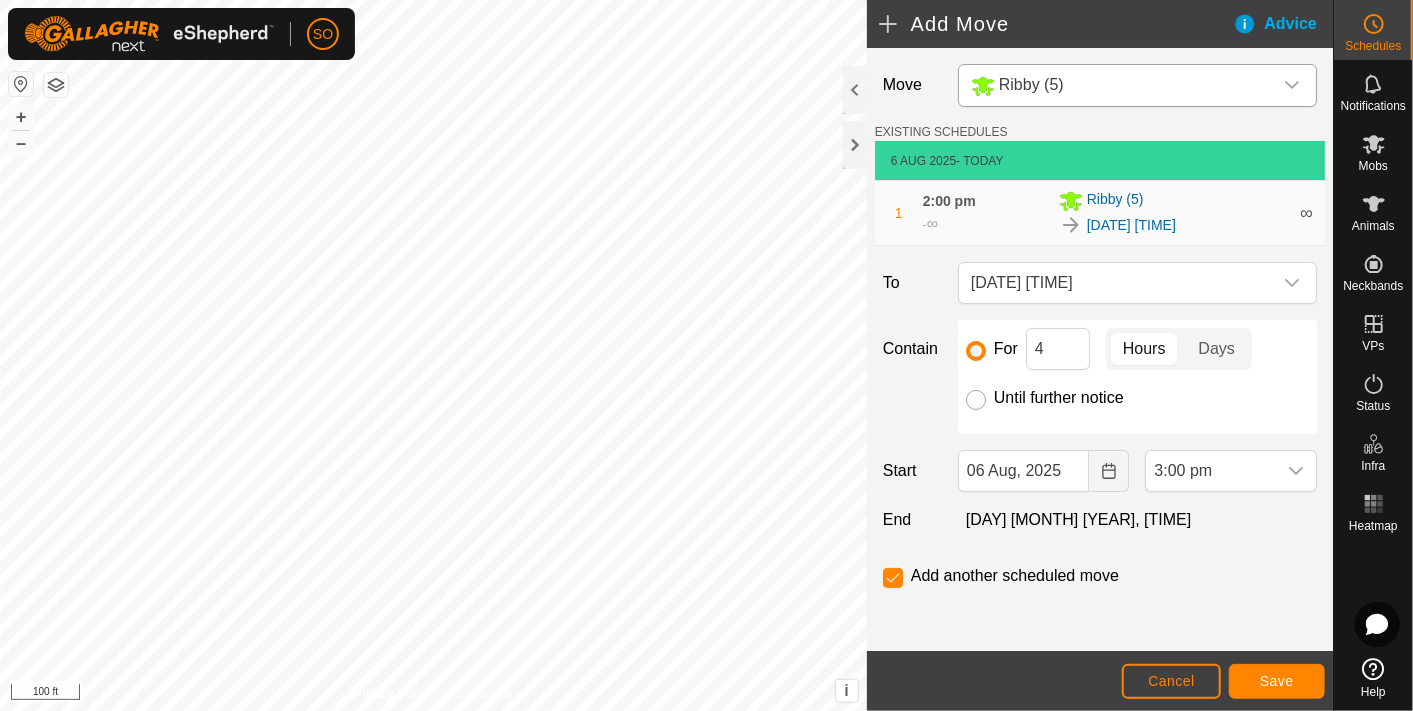 click on "Until further notice" at bounding box center [976, 400] 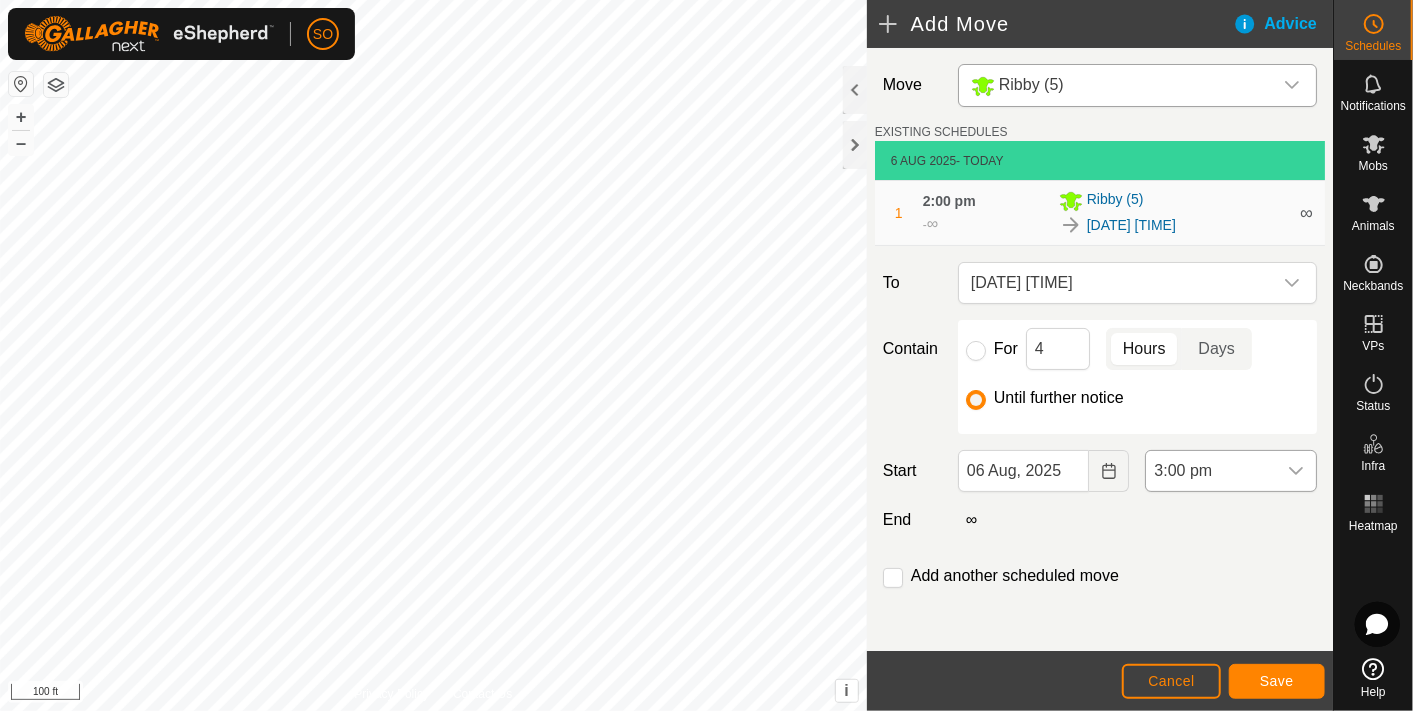 click 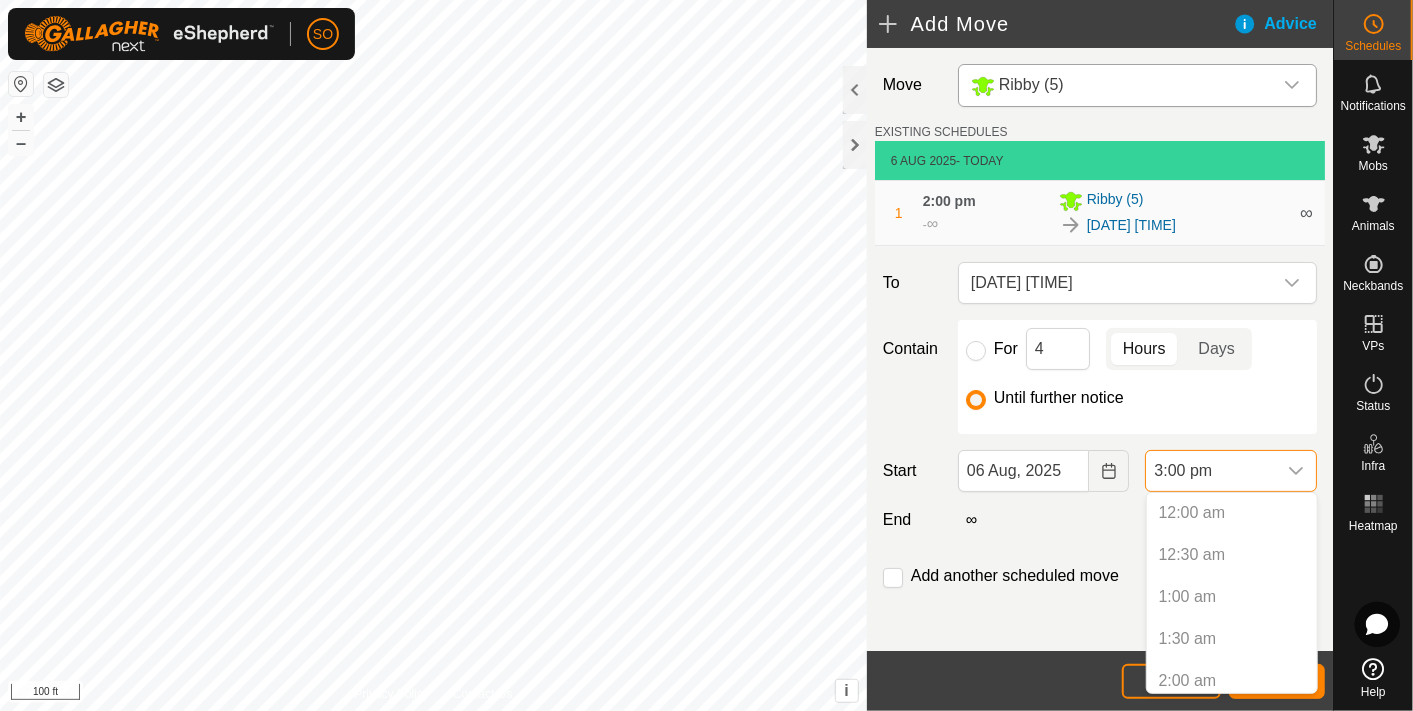 scroll, scrollTop: 1099, scrollLeft: 0, axis: vertical 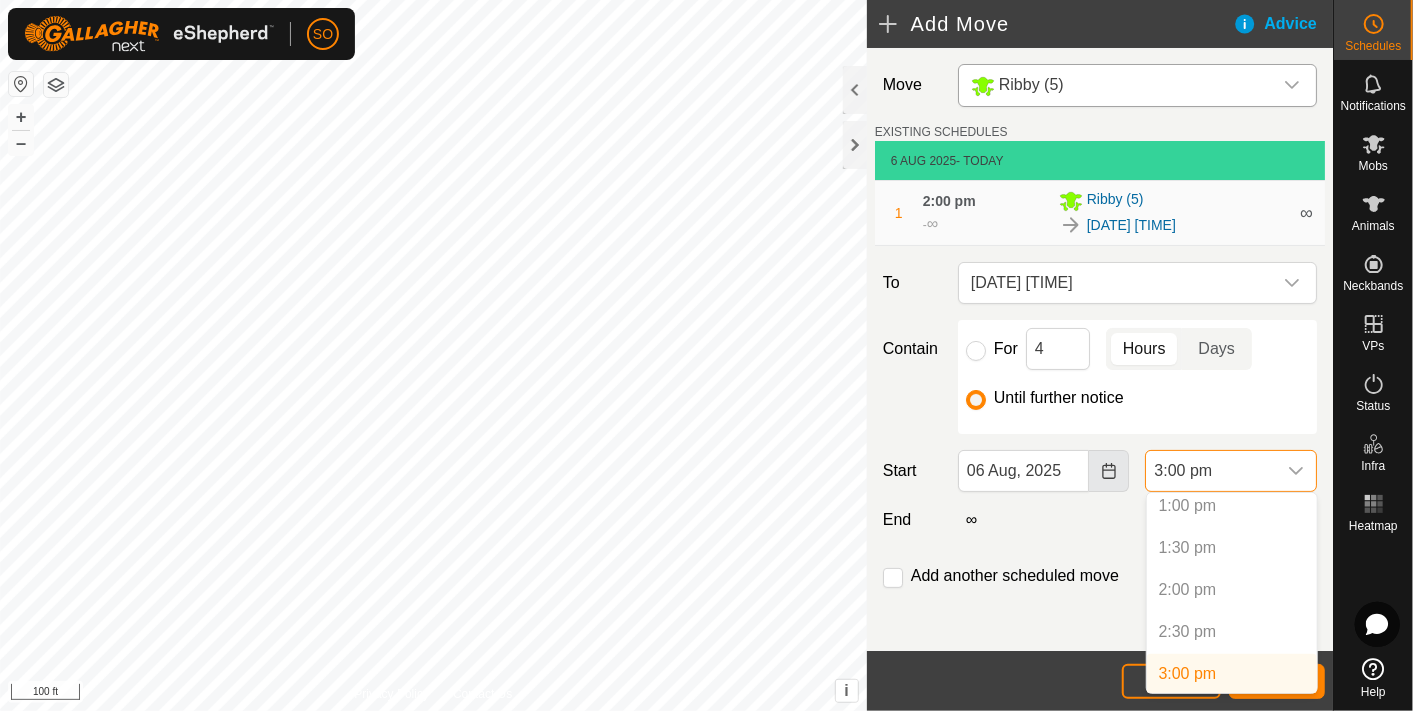 click 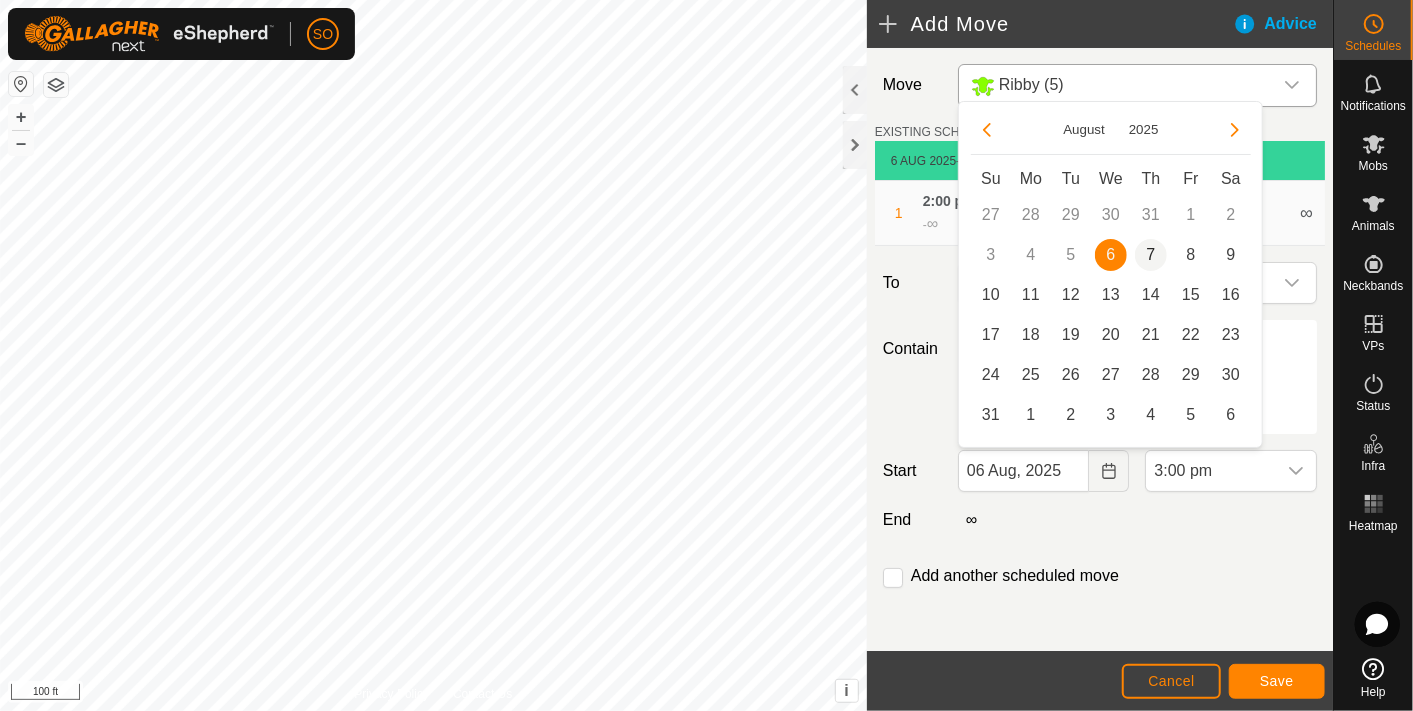 click on "7" at bounding box center (1151, 255) 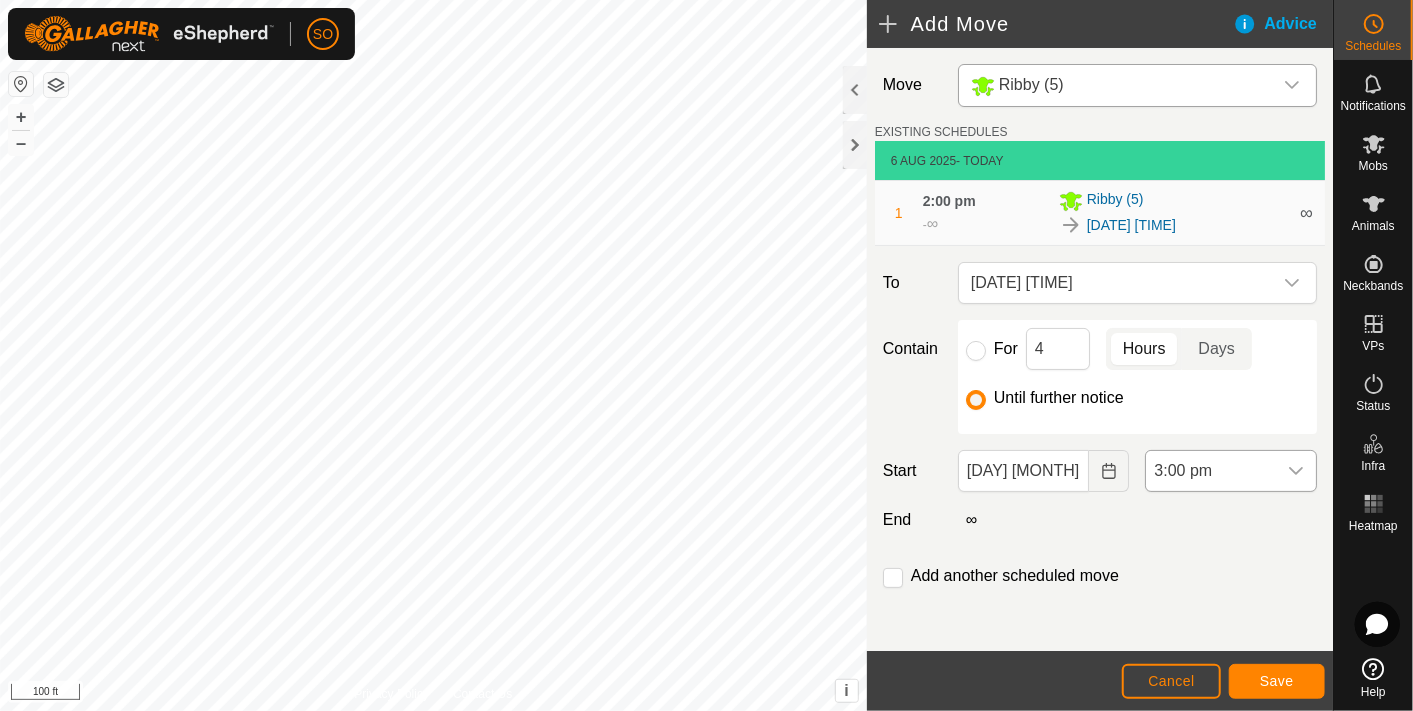 click 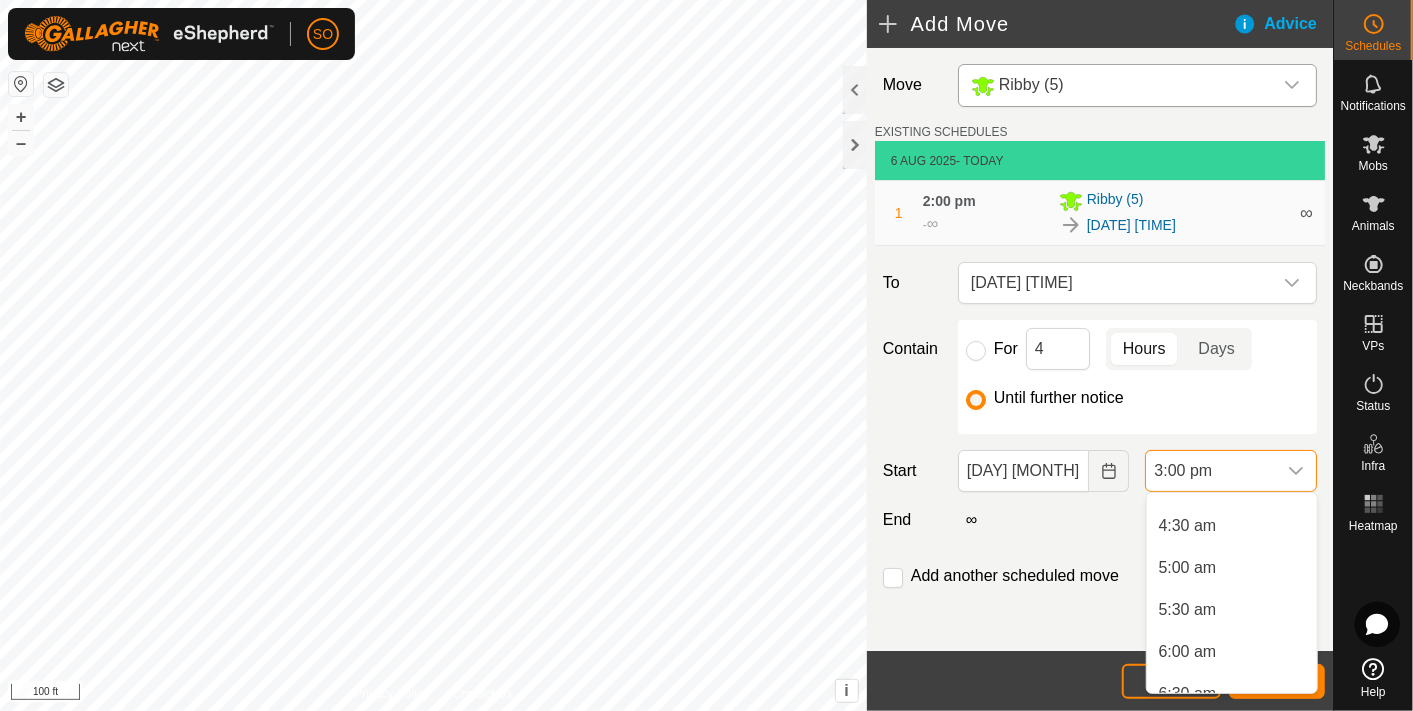 scroll, scrollTop: 386, scrollLeft: 0, axis: vertical 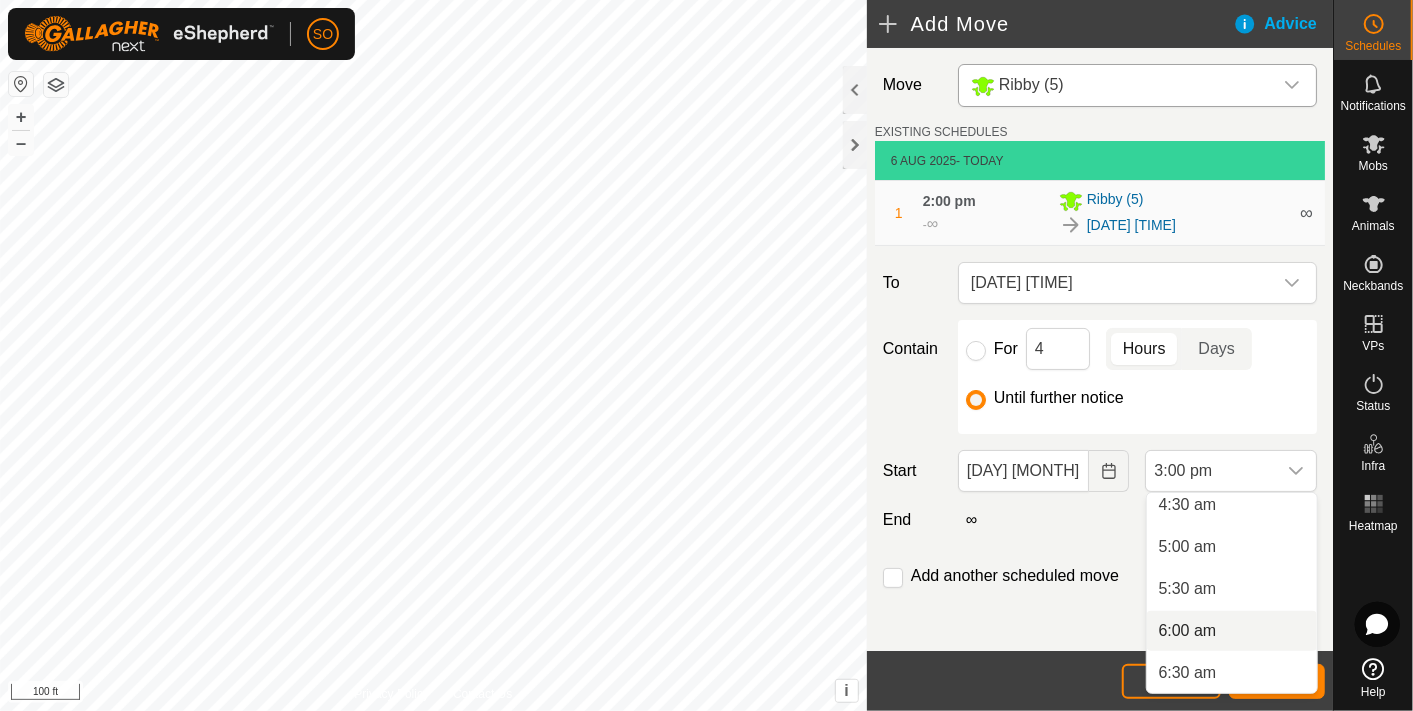 click on "6:00 am" at bounding box center (1232, 631) 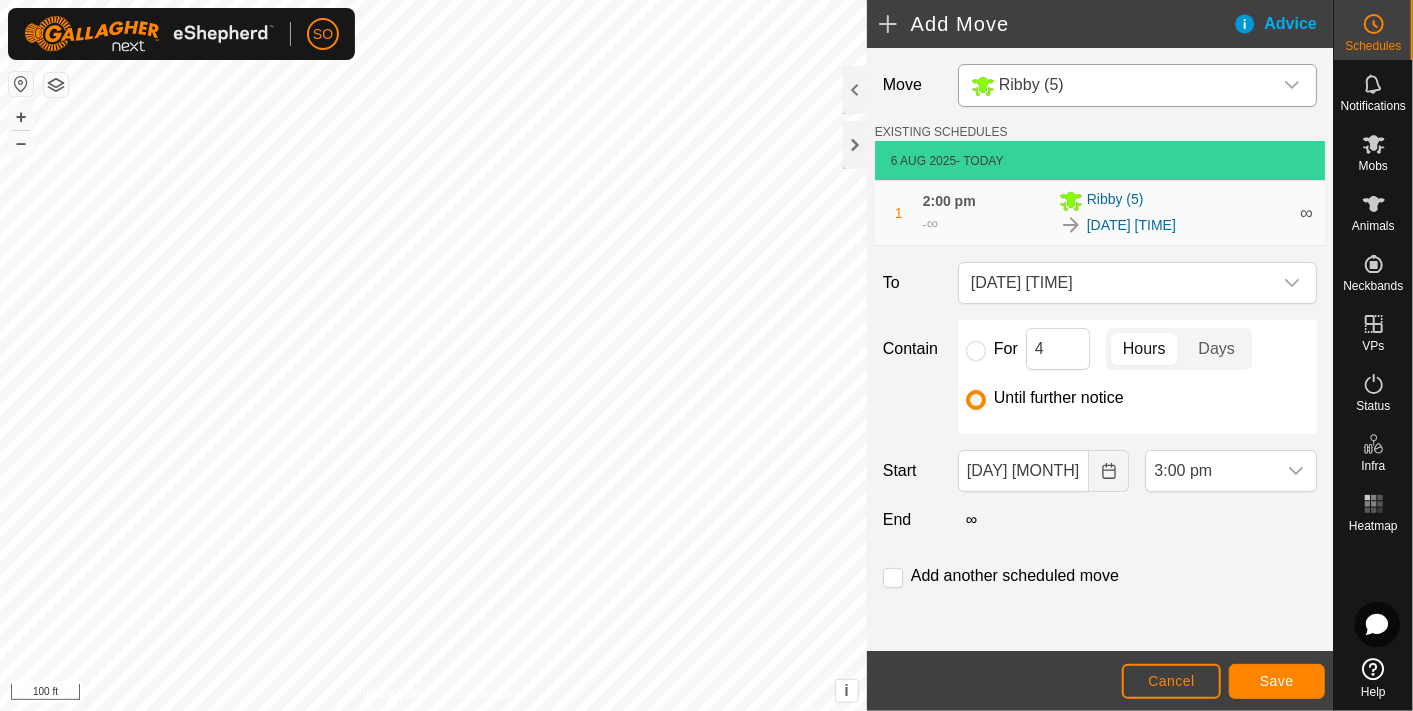 scroll, scrollTop: 1099, scrollLeft: 0, axis: vertical 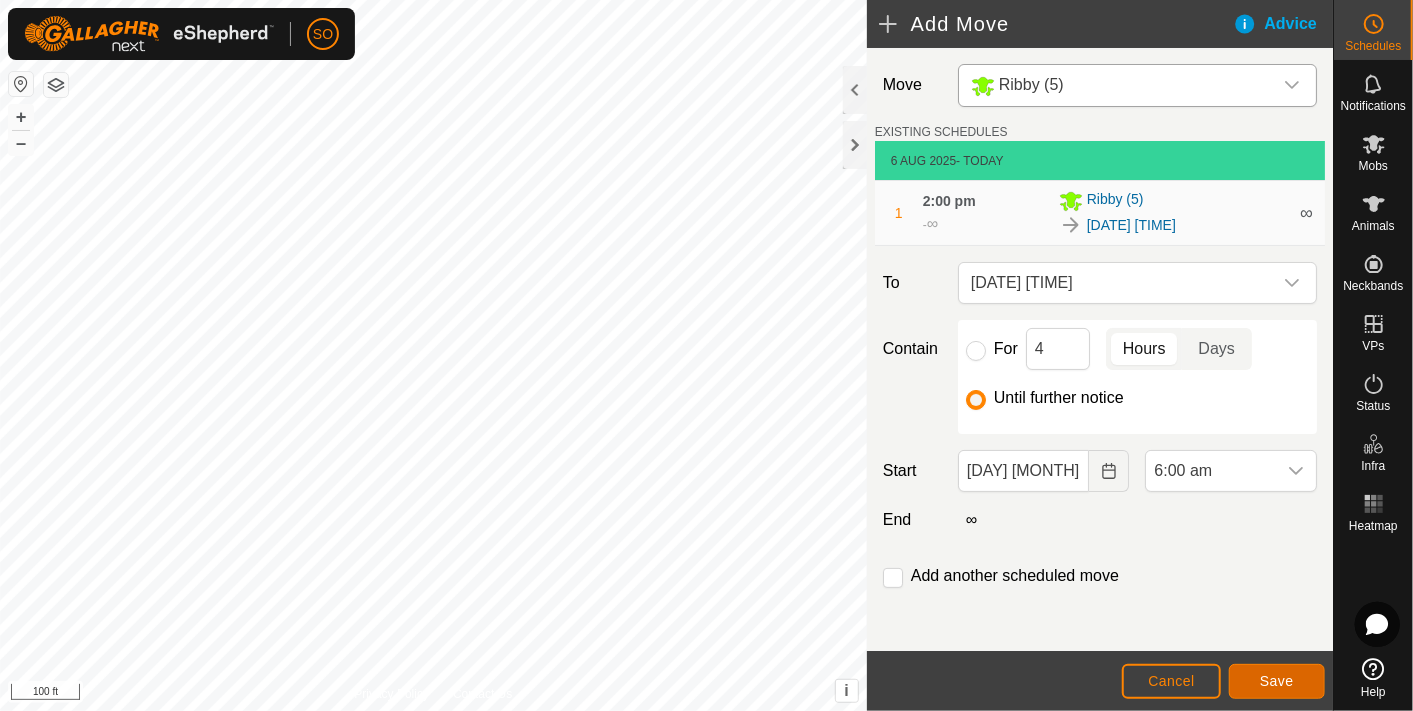 click on "Save" 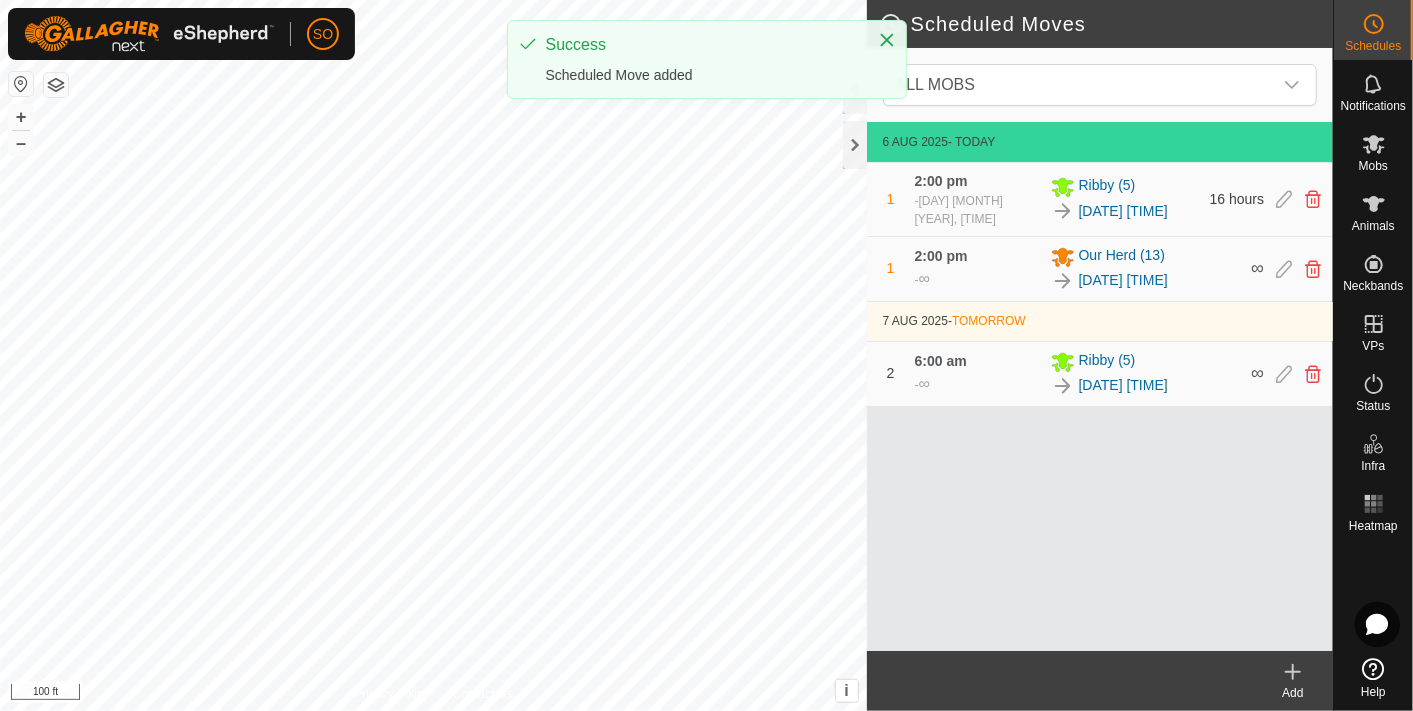 click 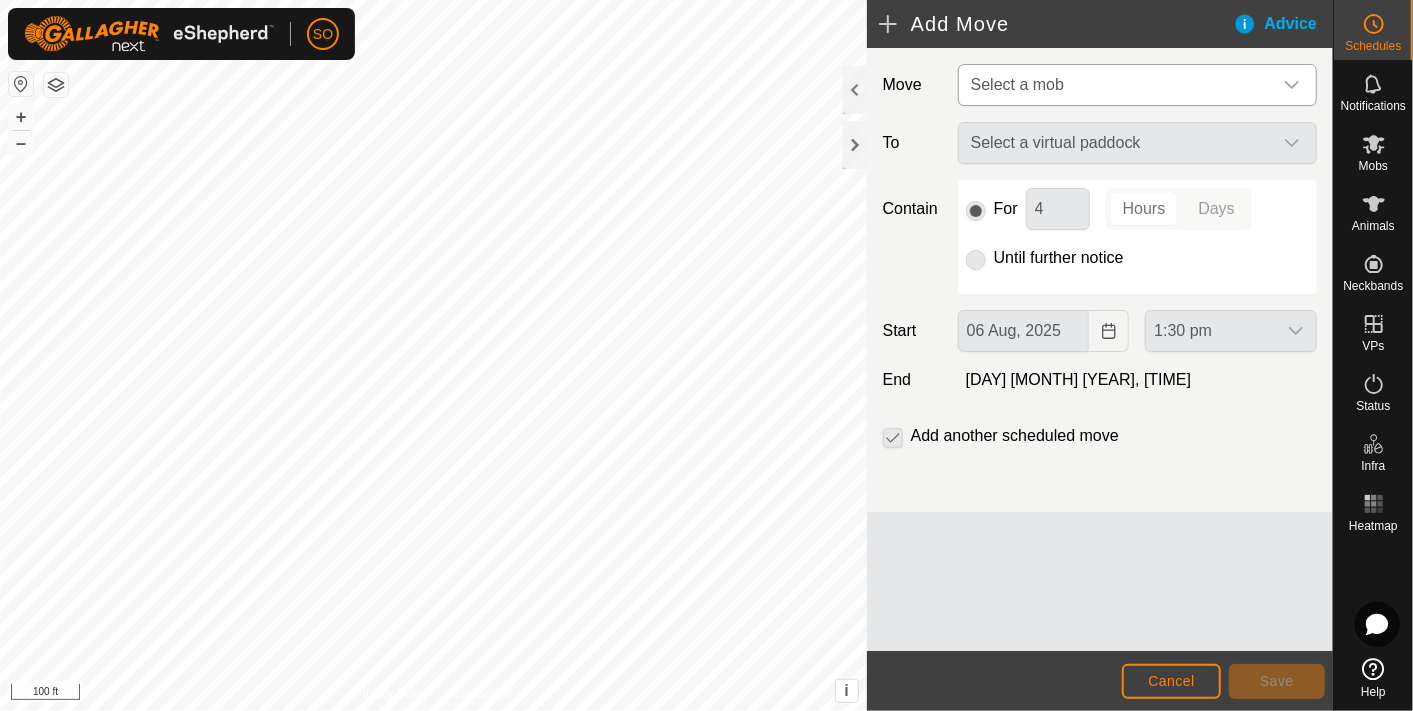 click 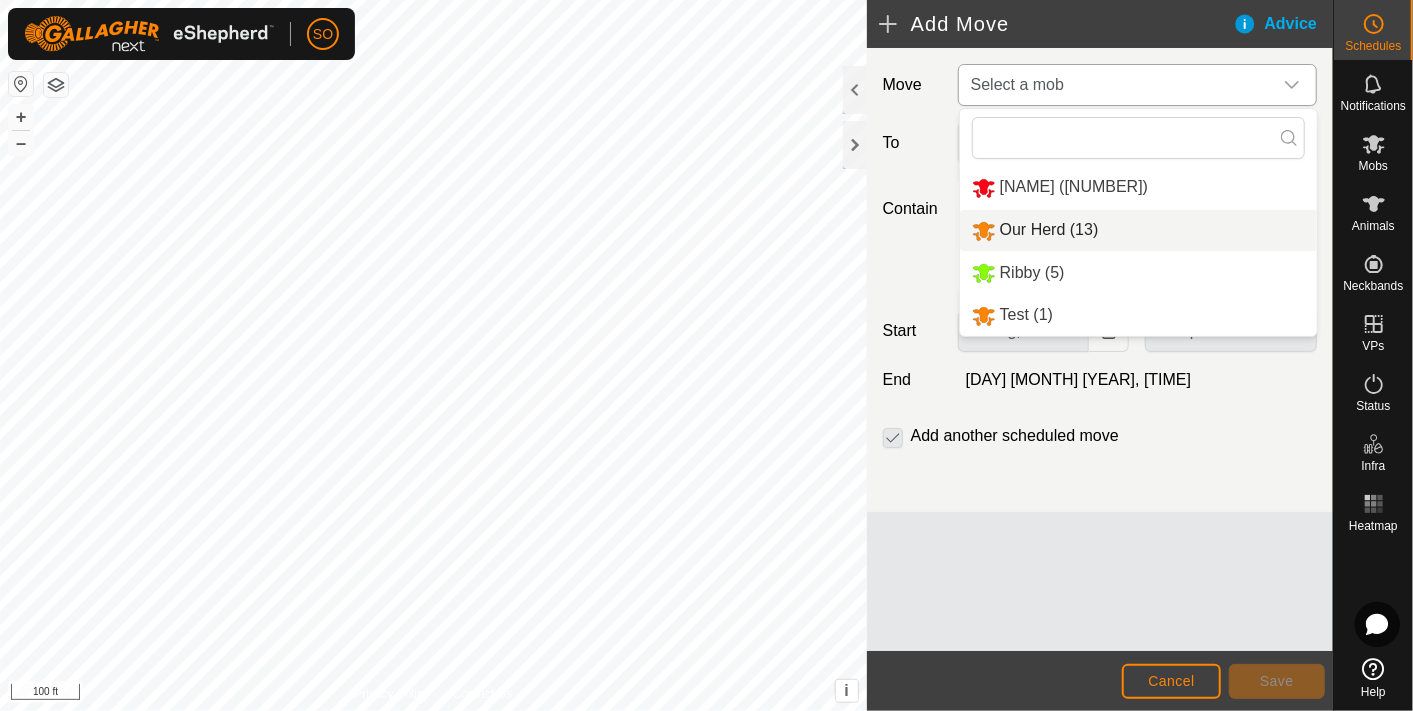 click on "Our Herd (13)" at bounding box center [1138, 230] 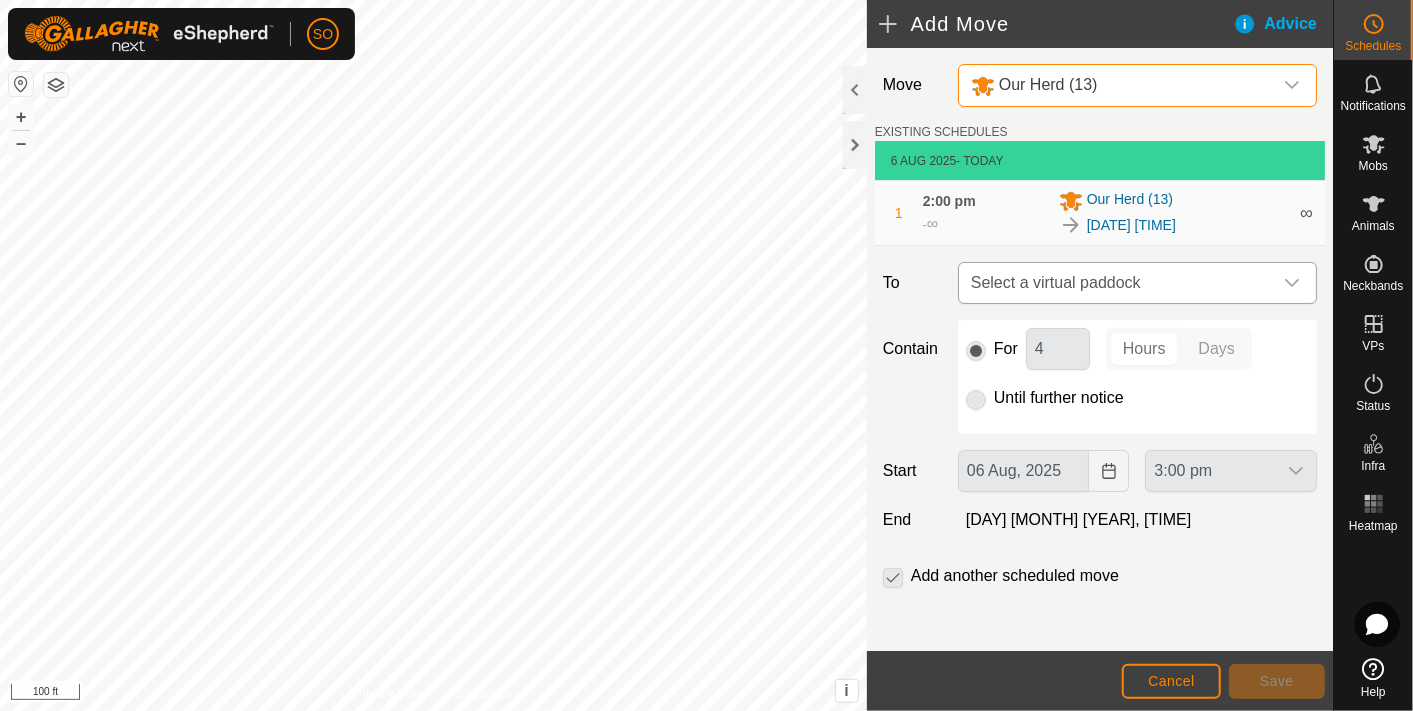 click 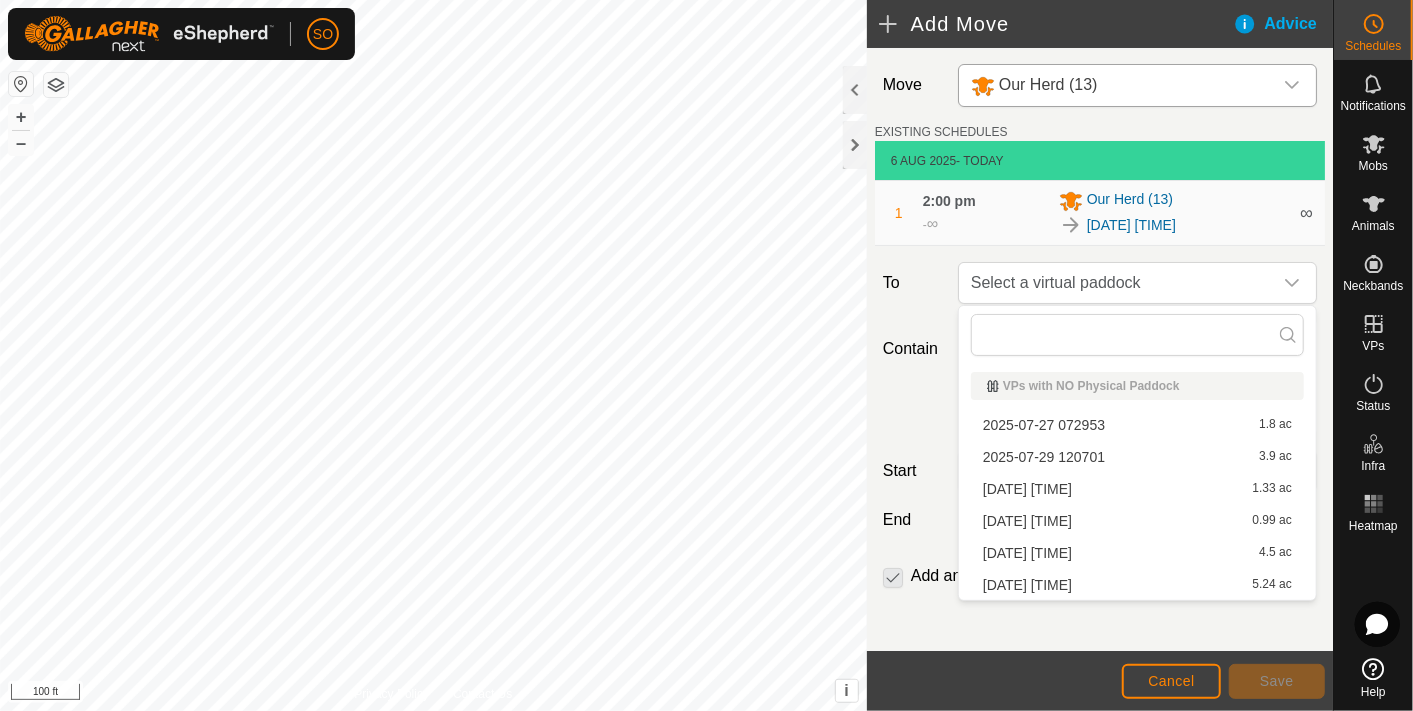click on "2025-08-06 122540  5.24 ac" at bounding box center (1137, 585) 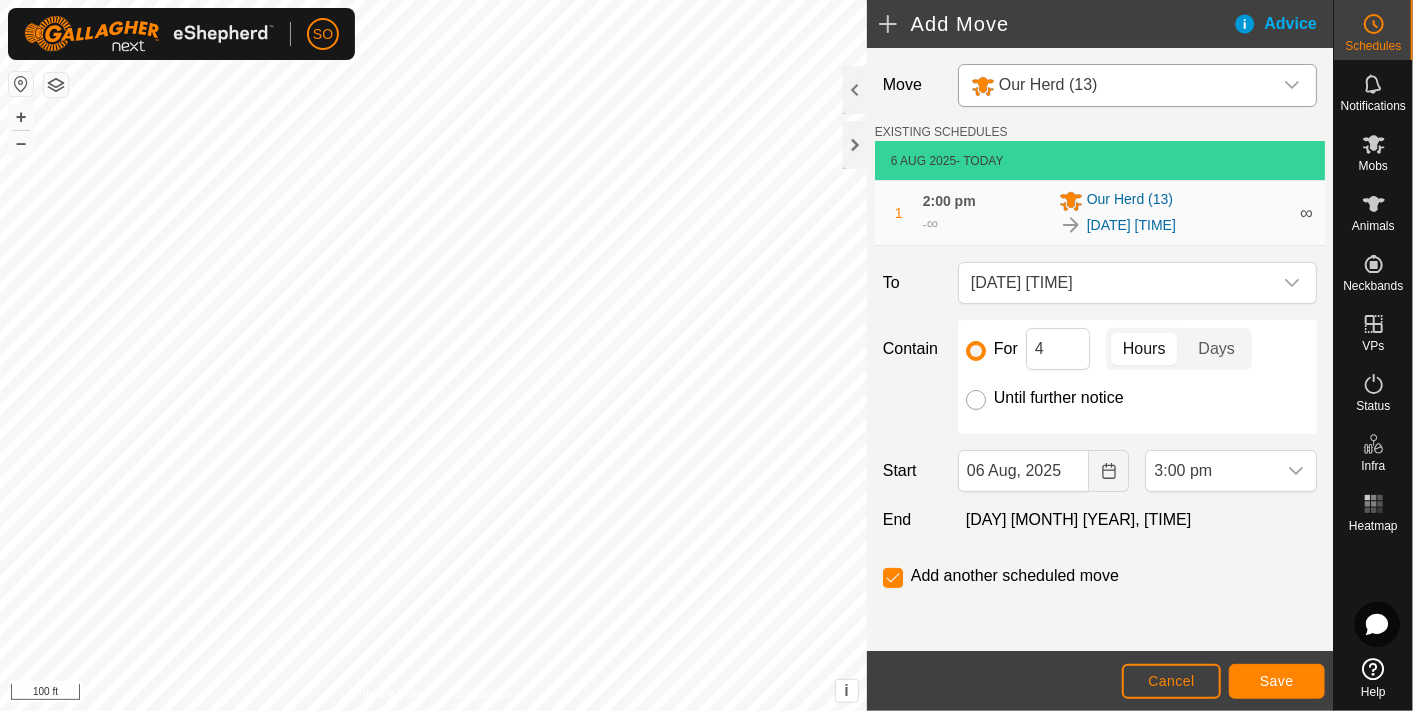 click on "Until further notice" at bounding box center [976, 400] 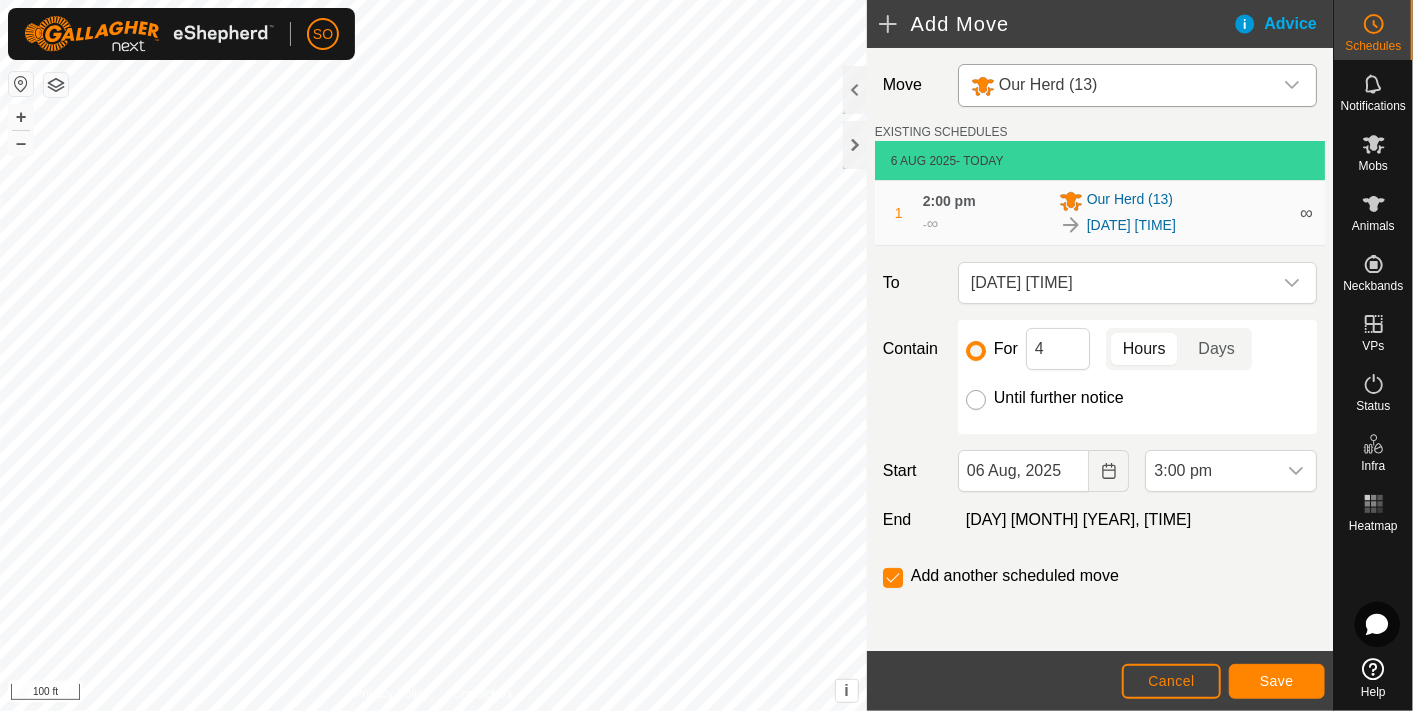 radio on "true" 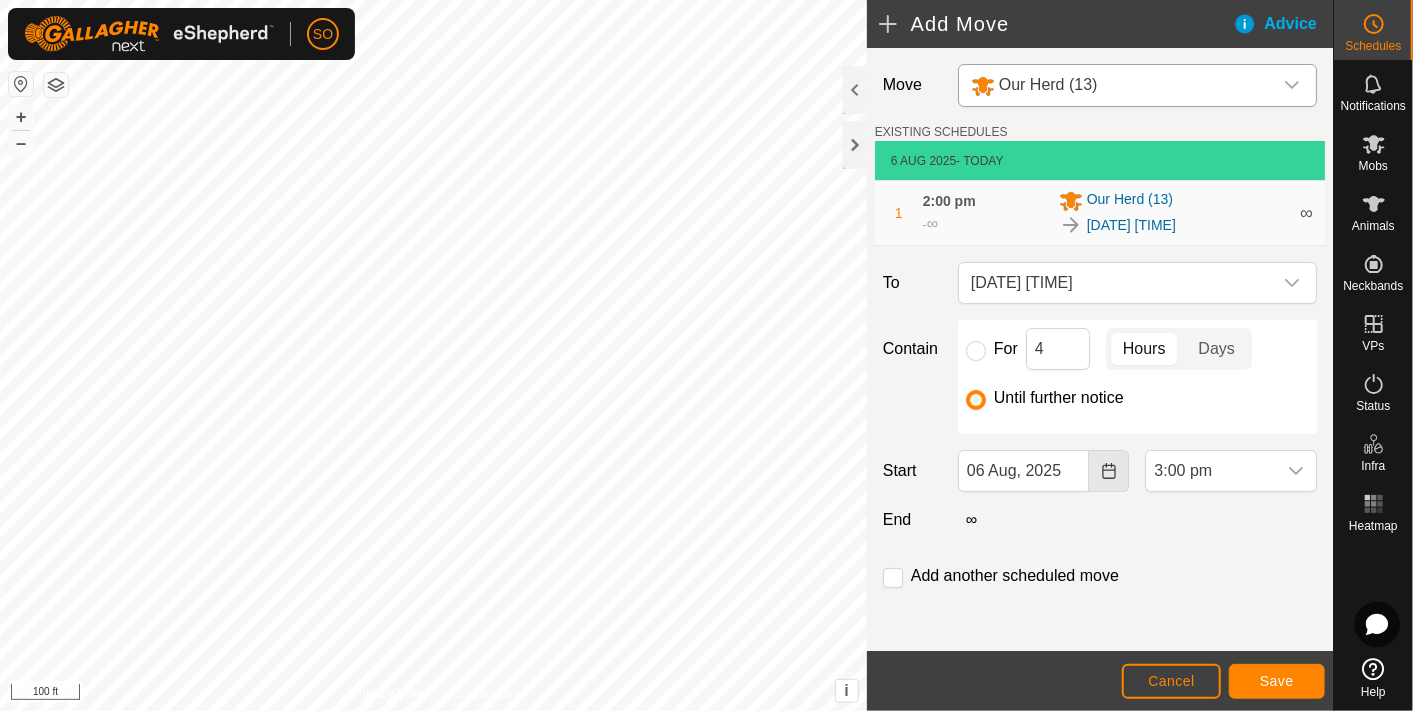 click 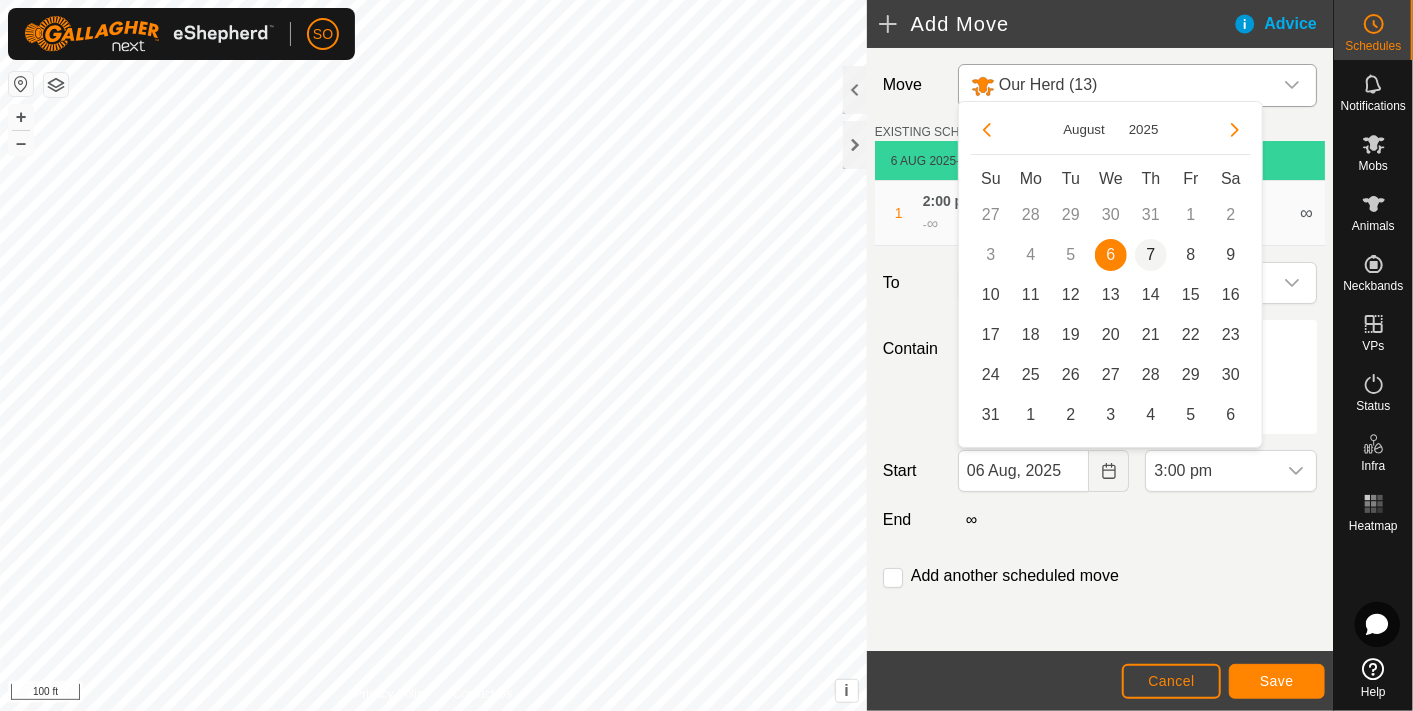 click on "7" at bounding box center [1151, 255] 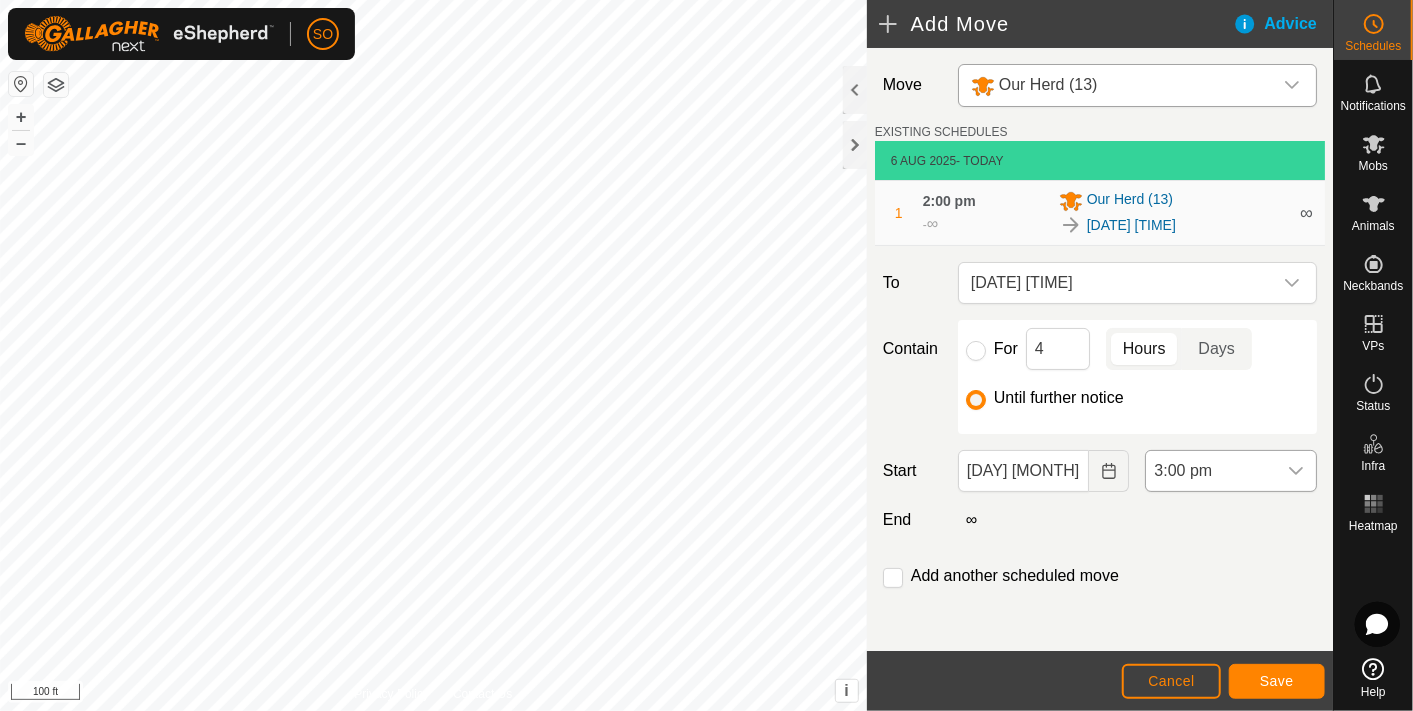 click 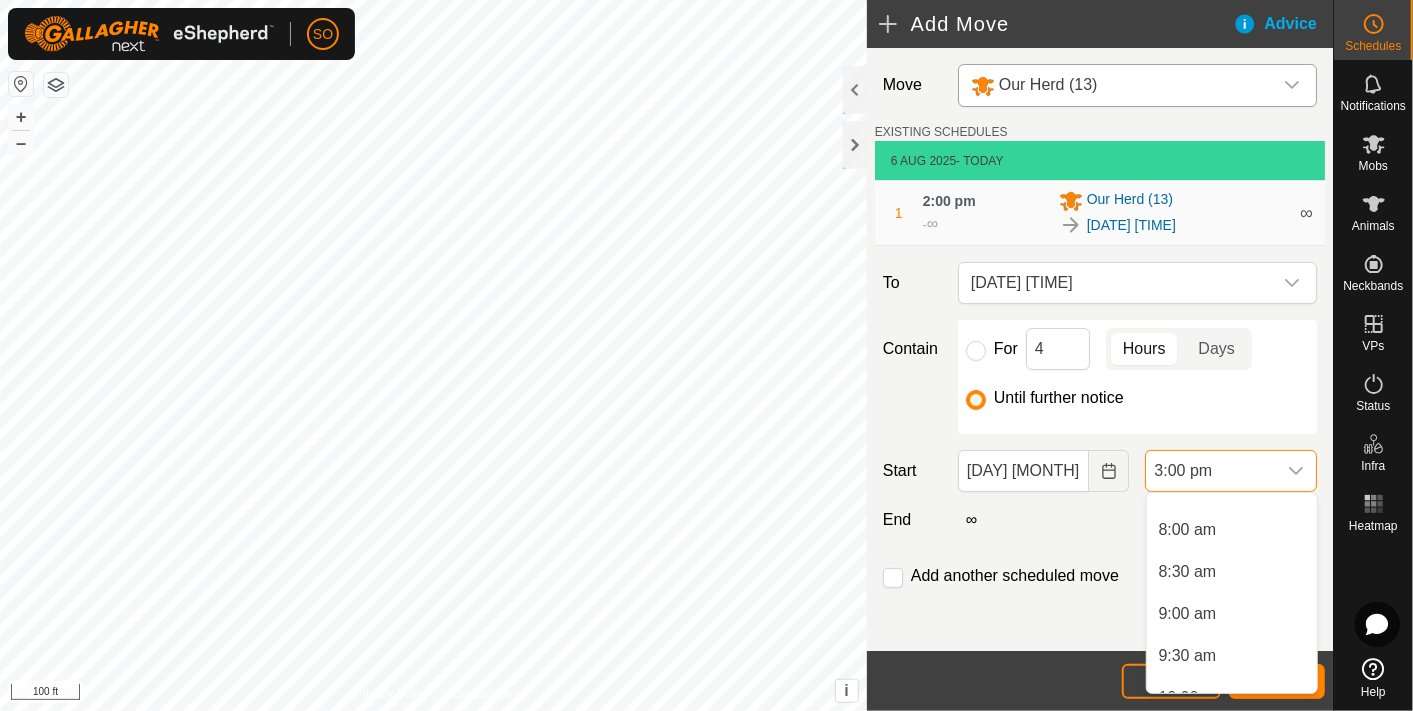 scroll, scrollTop: 759, scrollLeft: 0, axis: vertical 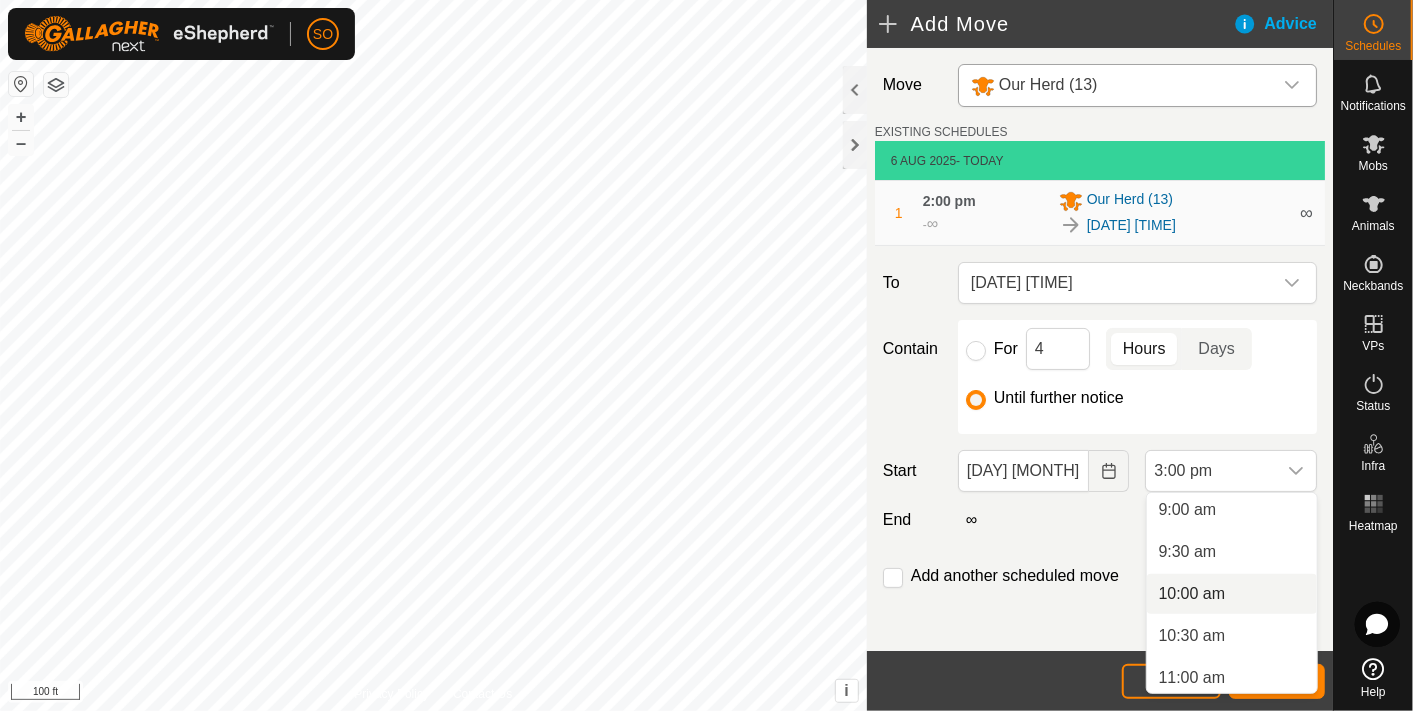 click on "10:00 am" at bounding box center (1232, 594) 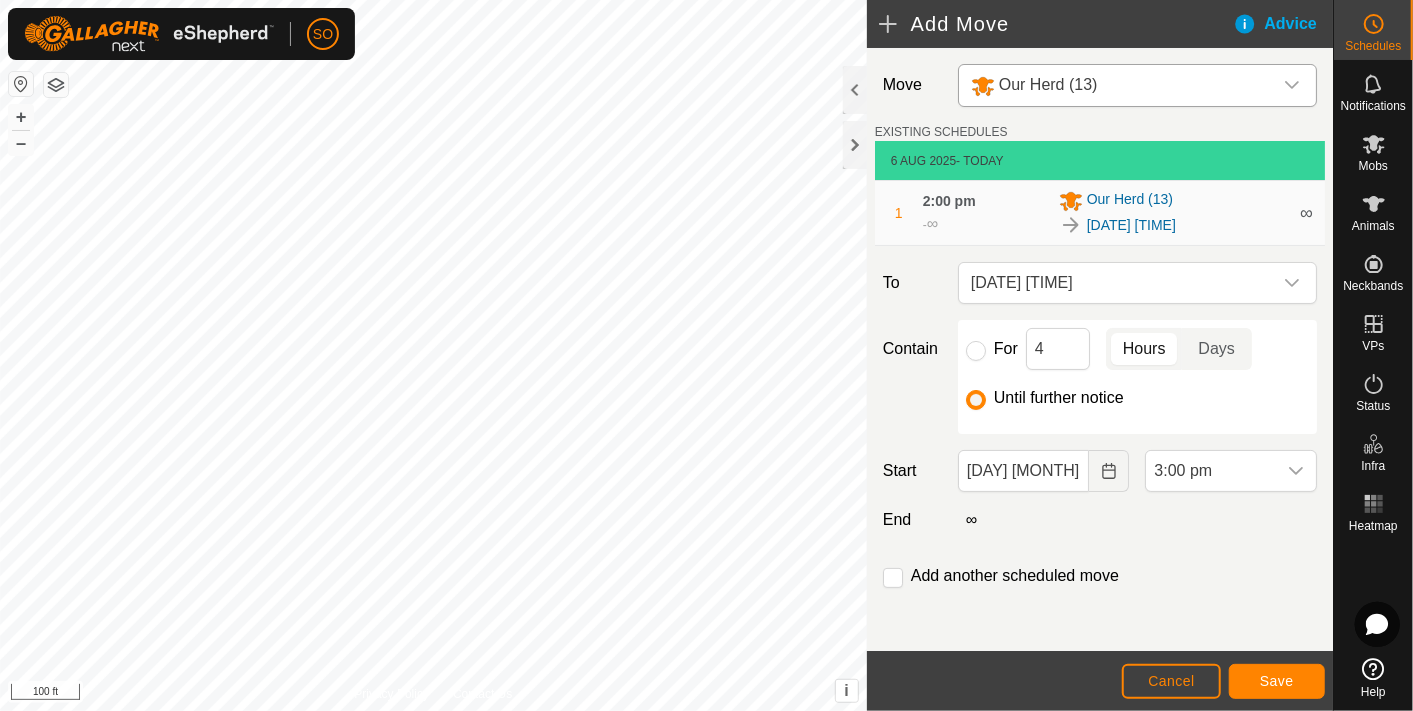 scroll, scrollTop: 1099, scrollLeft: 0, axis: vertical 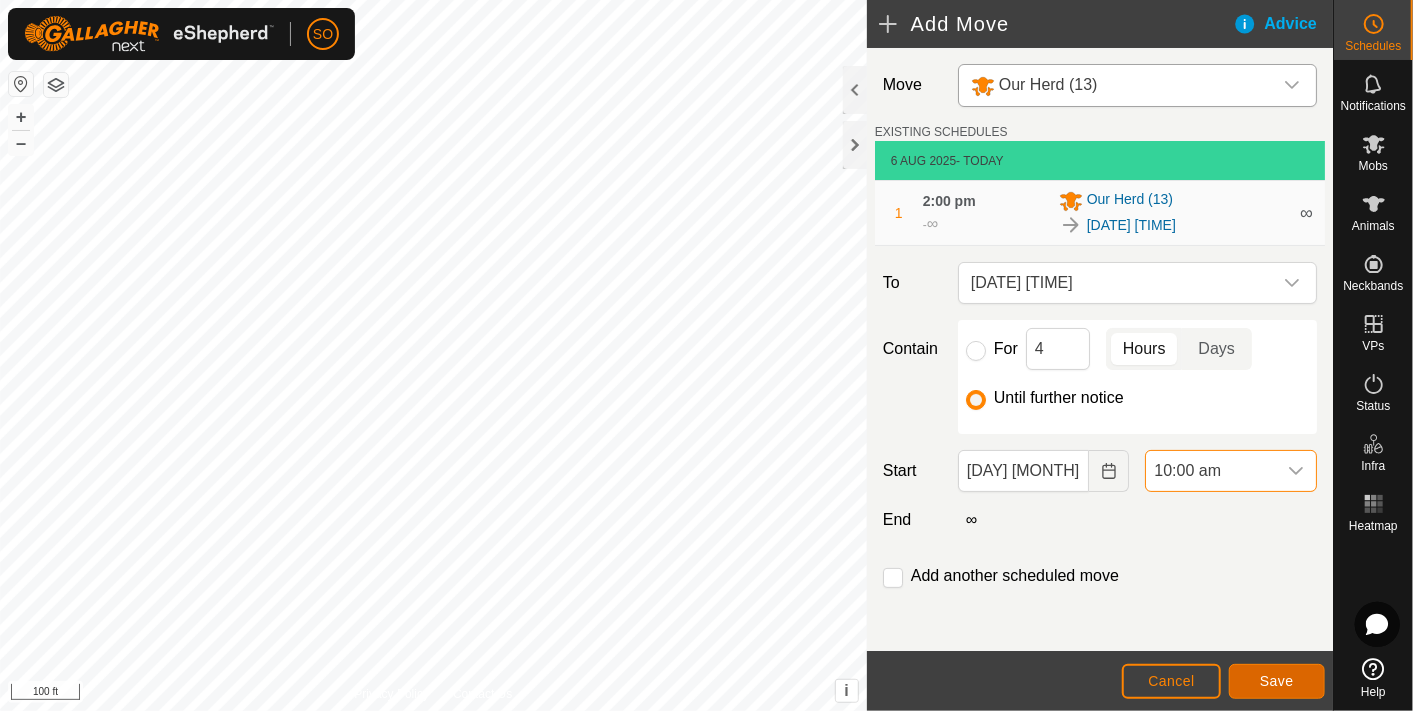 click on "Save" 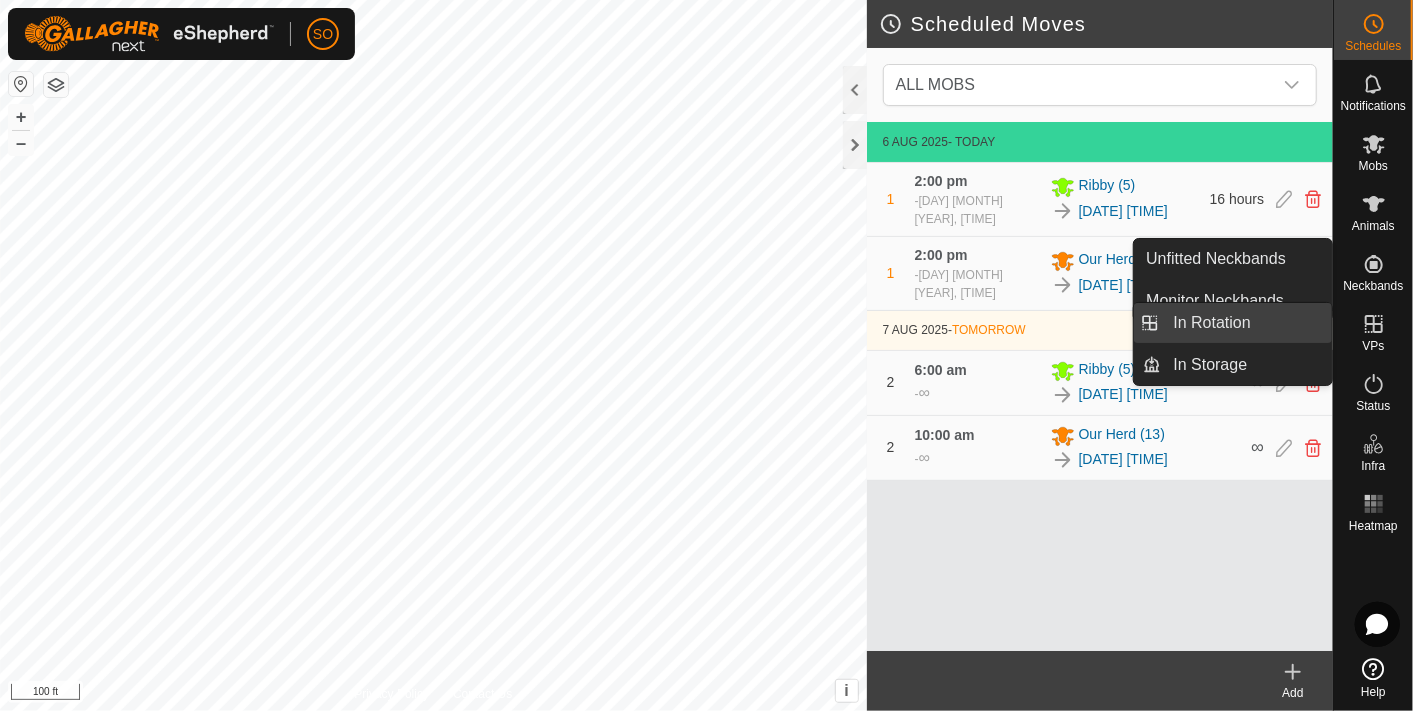 click on "In Rotation" at bounding box center [1247, 323] 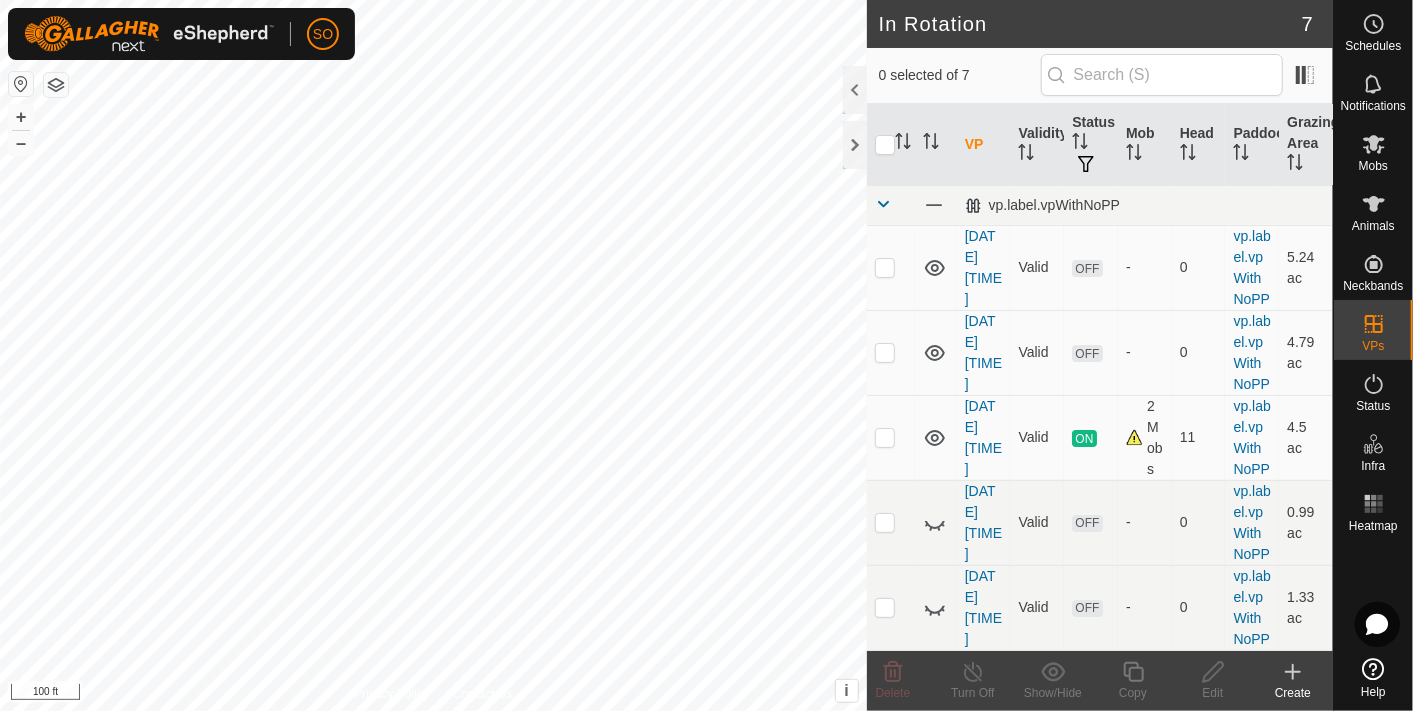 click 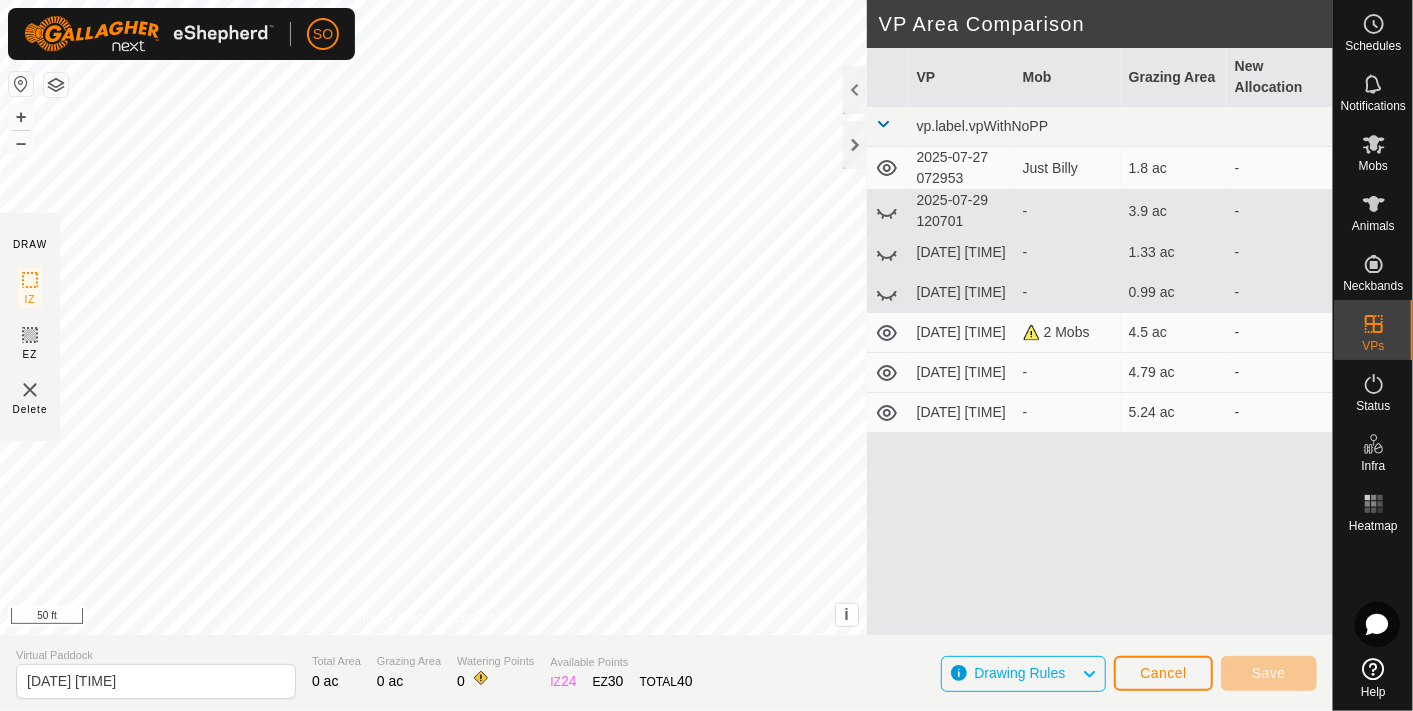 click on "SO Schedules Notifications Mobs Animals Neckbands VPs Status Infra Heatmap Help DRAW IZ EZ Delete Privacy Policy Contact Us + – ⇧ i This application includes HERE Maps. © 2024 HERE. All rights reserved. 50 ft VP Area Comparison     VP   Mob   Grazing Area   New Allocation  vp.label.vpWithNoPP  2025-07-27 072953   Just Billy   1.8 ac   -   2025-07-29 120701  -  3.9 ac   -   2025-08-05 203511  -  1.33 ac   -   2025-08-05 204358  -  0.99 ac   -   2025-08-06 080920   2 Mobs   4.5 ac   -   2025-08-06 083658  -  4.79 ac   -   2025-08-06 122540  -  5.24 ac   -  Virtual Paddock 2025-08-06 122851 Total Area 0 ac Grazing Area 0 ac Watering Points 0 Available Points  IZ   24  EZ  30  TOTAL   40 Drawing Rules Cancel Save" at bounding box center (706, 355) 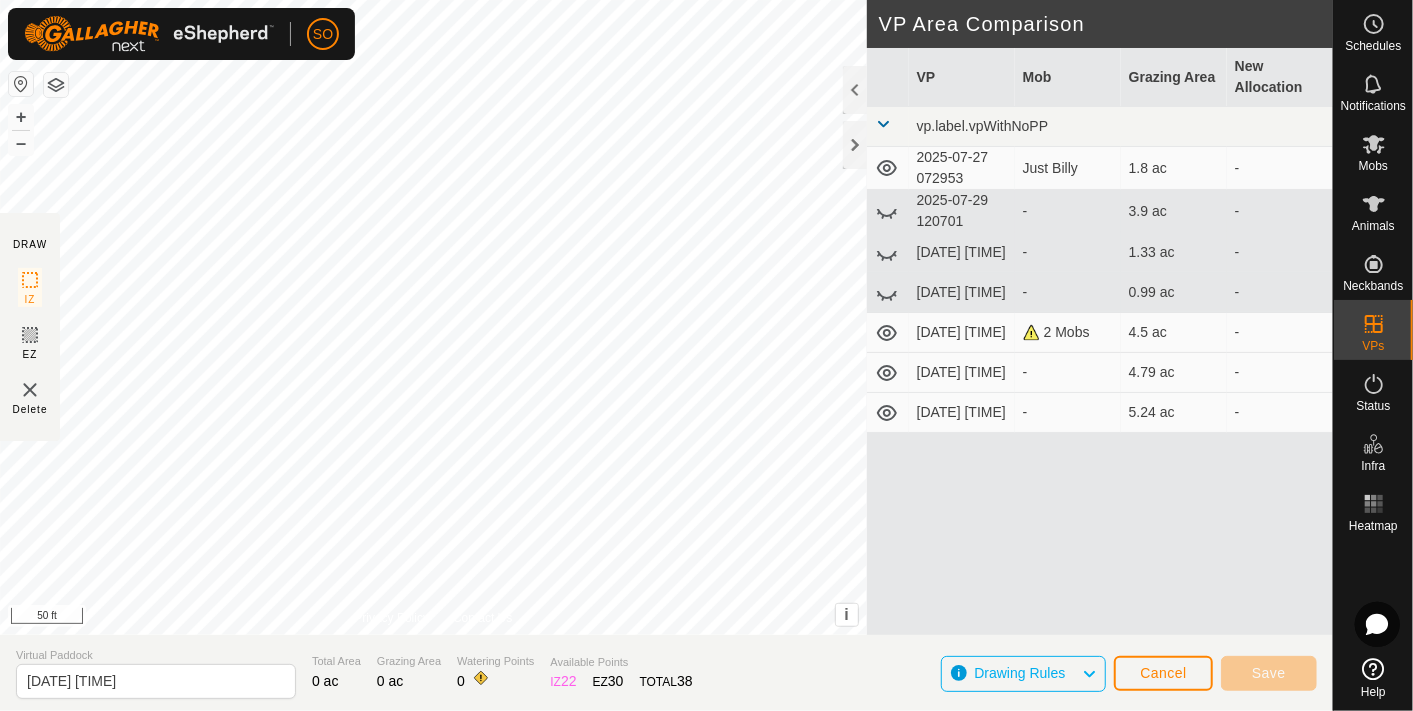 click on "SO Schedules Notifications Mobs Animals Neckbands VPs Status Infra Heatmap Help DRAW IZ EZ Delete Privacy Policy Contact Us + – ⇧ i This application includes HERE Maps. © 2024 HERE. All rights reserved. 50 ft VP Area Comparison     VP   Mob   Grazing Area   New Allocation  vp.label.vpWithNoPP  2025-07-27 072953   Just Billy   1.8 ac   -   2025-07-29 120701  -  3.9 ac   -   2025-08-05 203511  -  1.33 ac   -   2025-08-05 204358  -  0.99 ac   -   2025-08-06 080920   2 Mobs   4.5 ac   -   2025-08-06 083658  -  4.79 ac   -   2025-08-06 122540  -  5.24 ac   -  Virtual Paddock 2025-08-06 122851 Total Area 0 ac Grazing Area 0 ac Watering Points 0 Available Points  IZ   22  EZ  30  TOTAL   38 Drawing Rules Cancel Save" at bounding box center (706, 355) 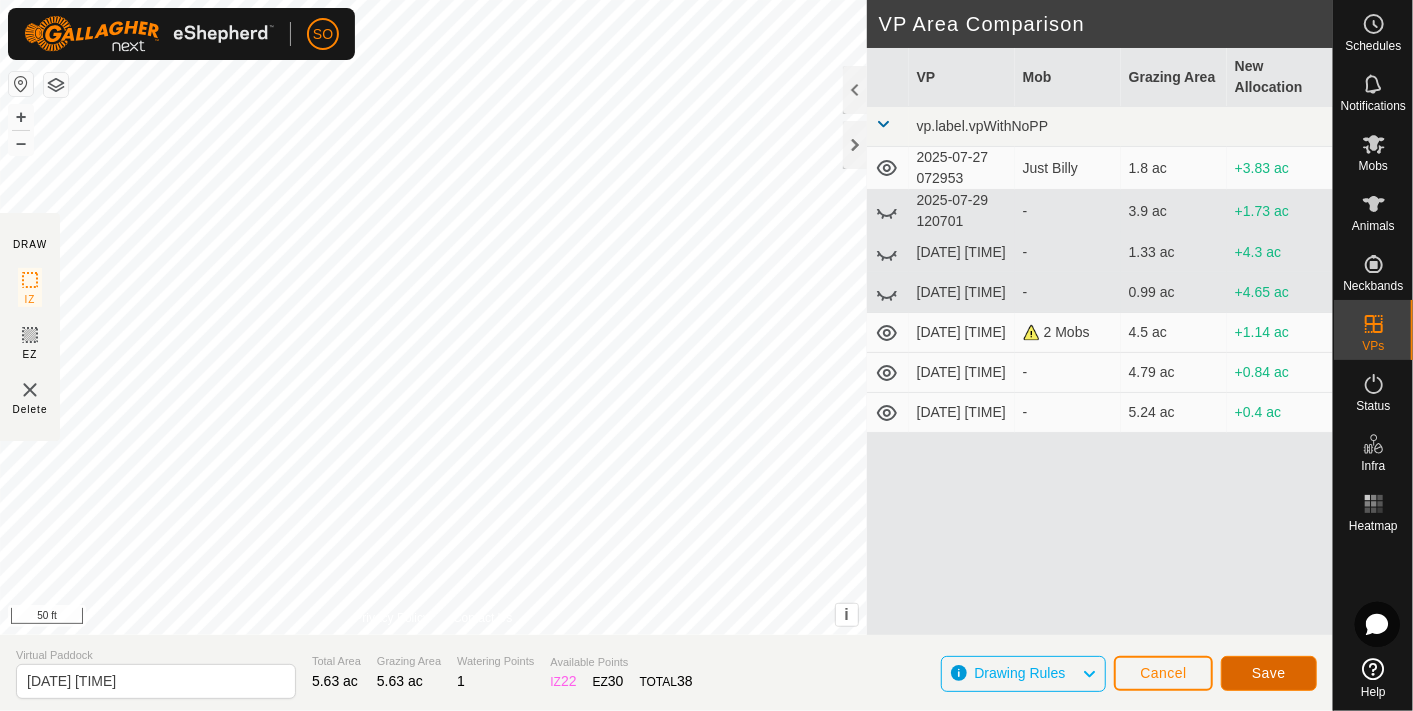 click on "Save" 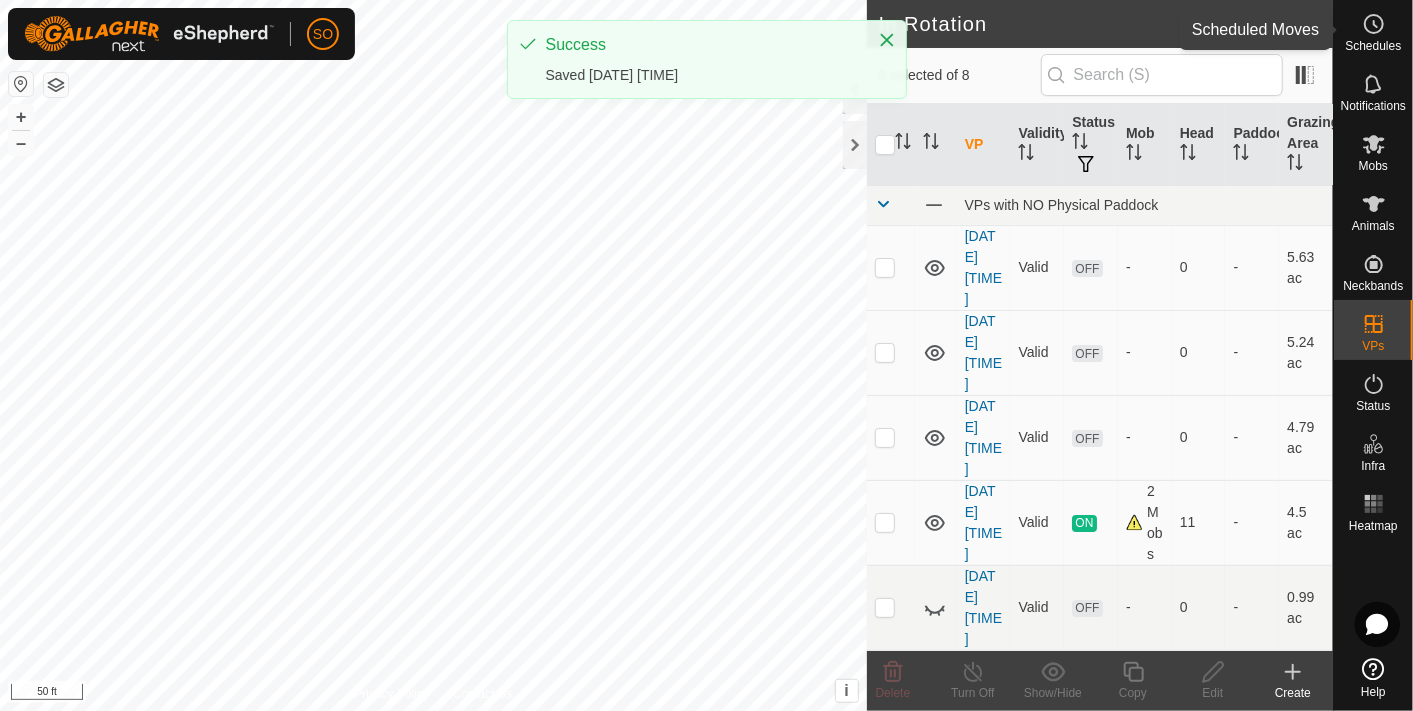 click 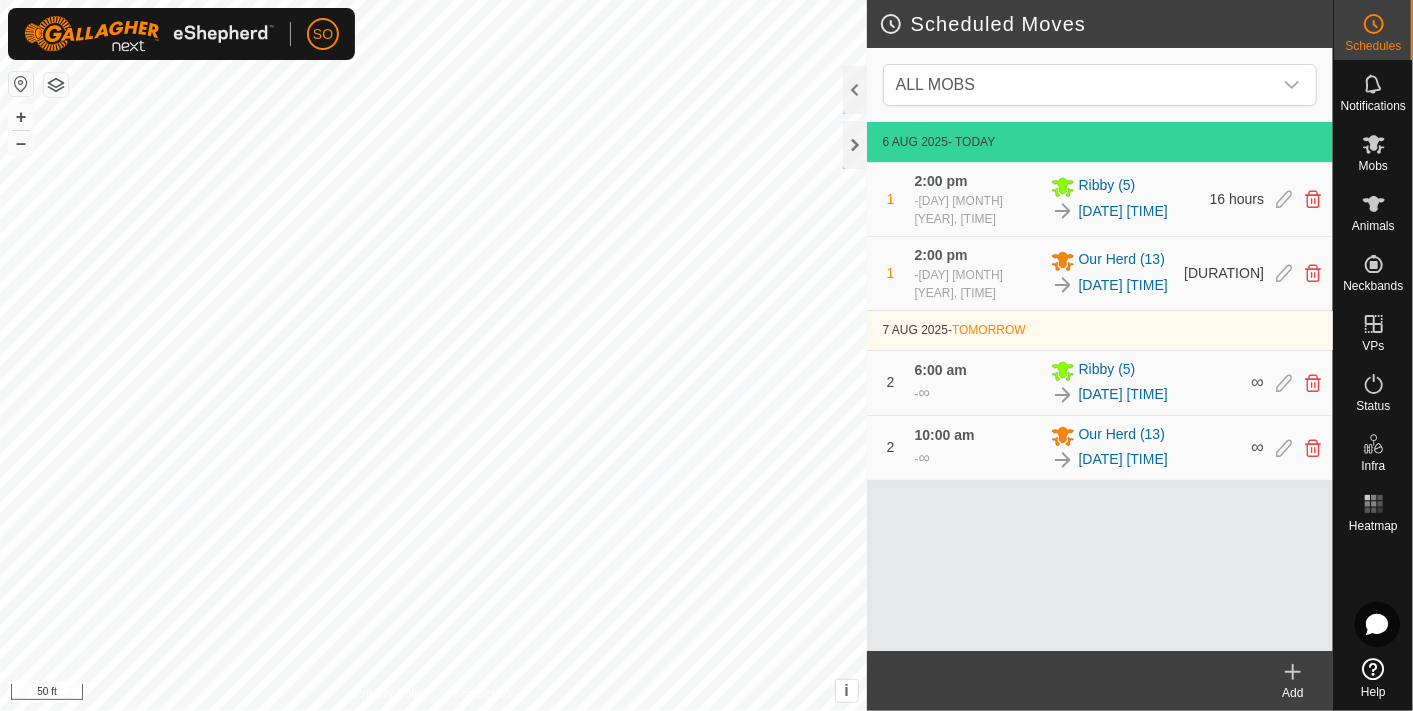 click 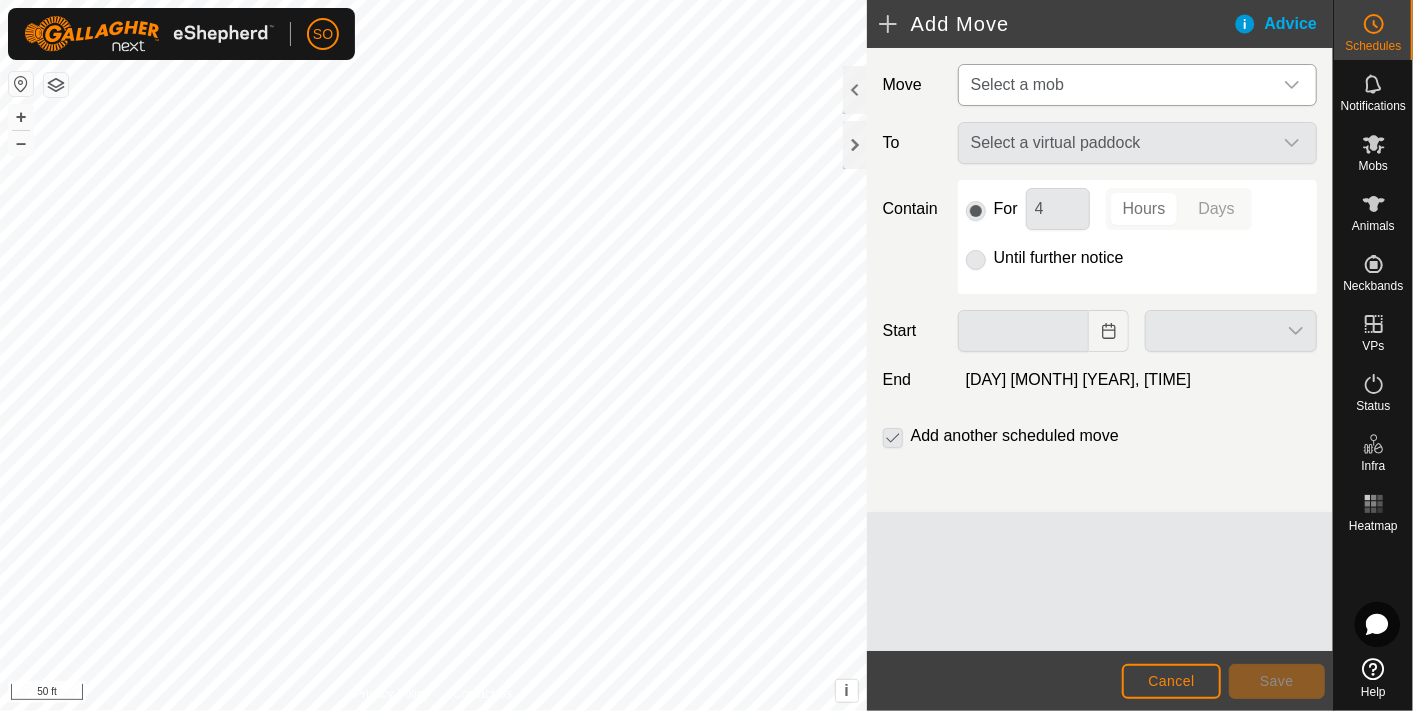 click at bounding box center [1292, 85] 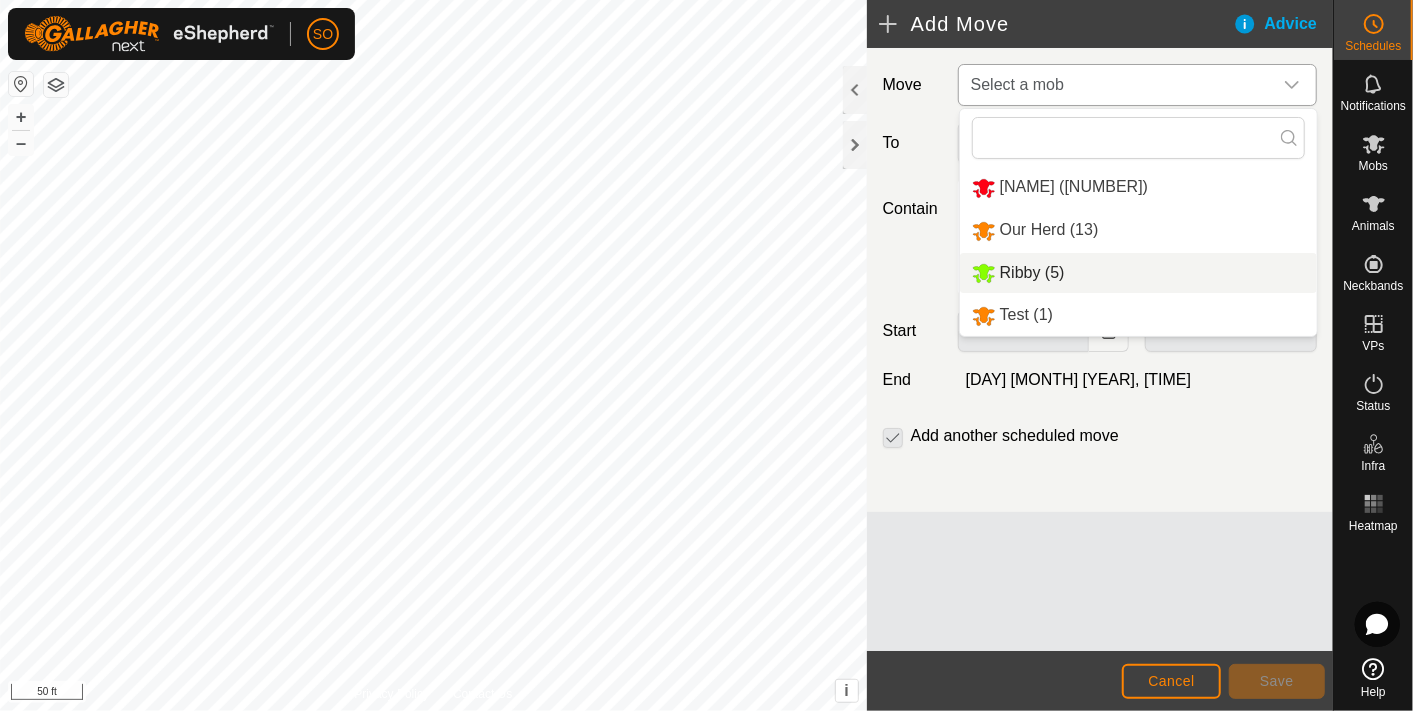 click on "Ribby (5)" at bounding box center [1138, 273] 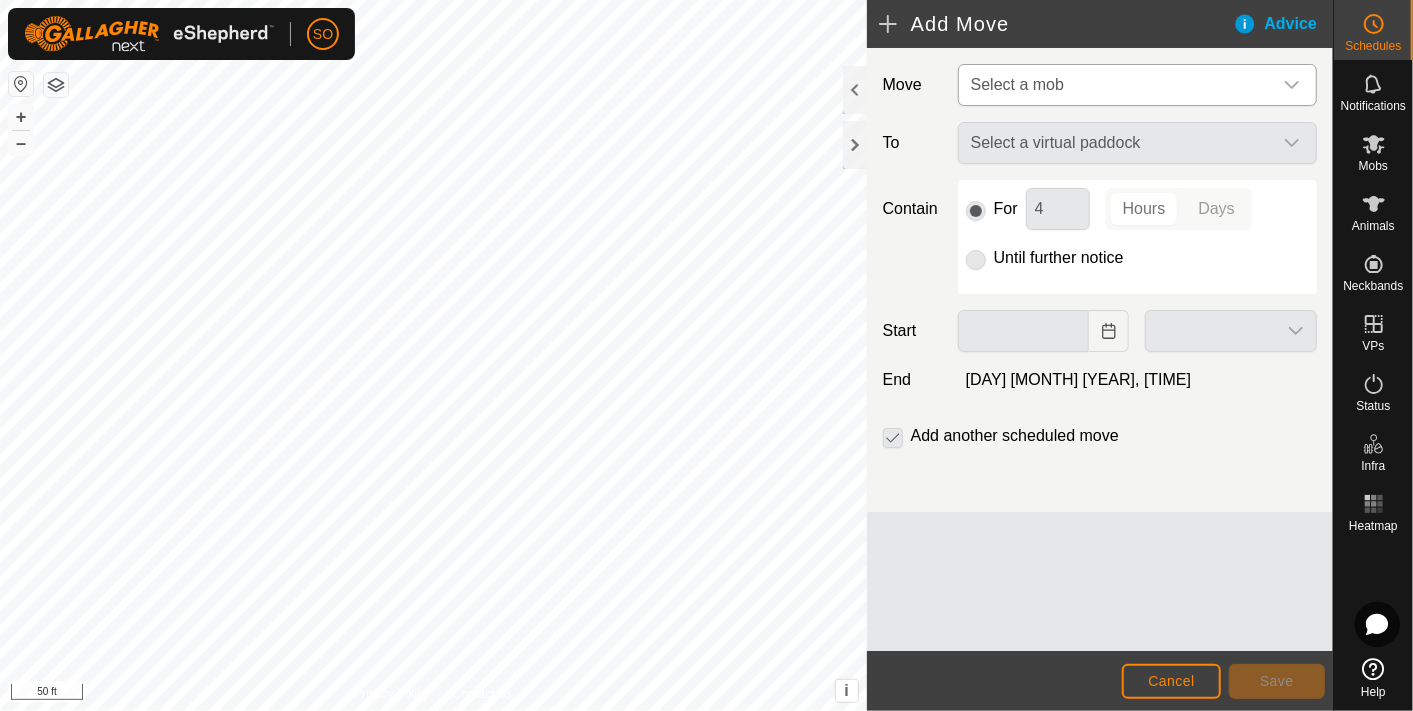 type on "07 Aug, 2025" 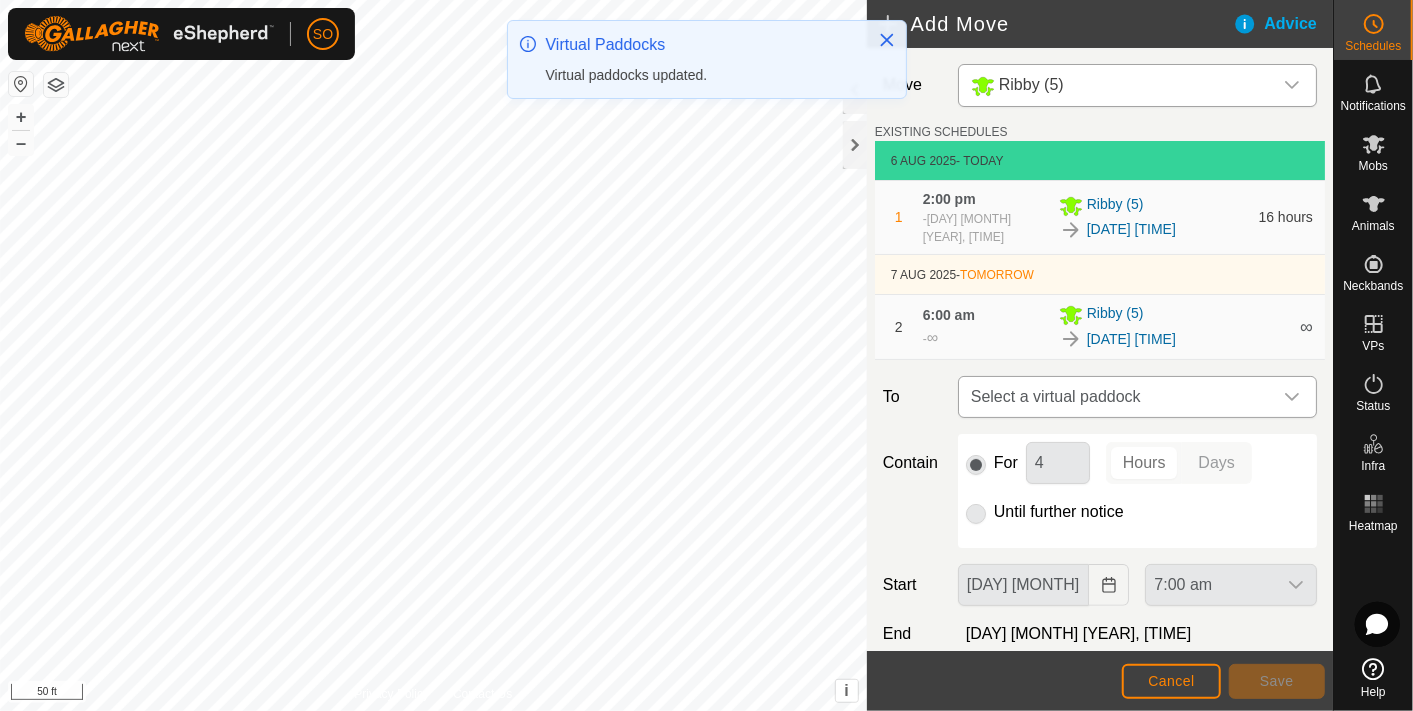 click 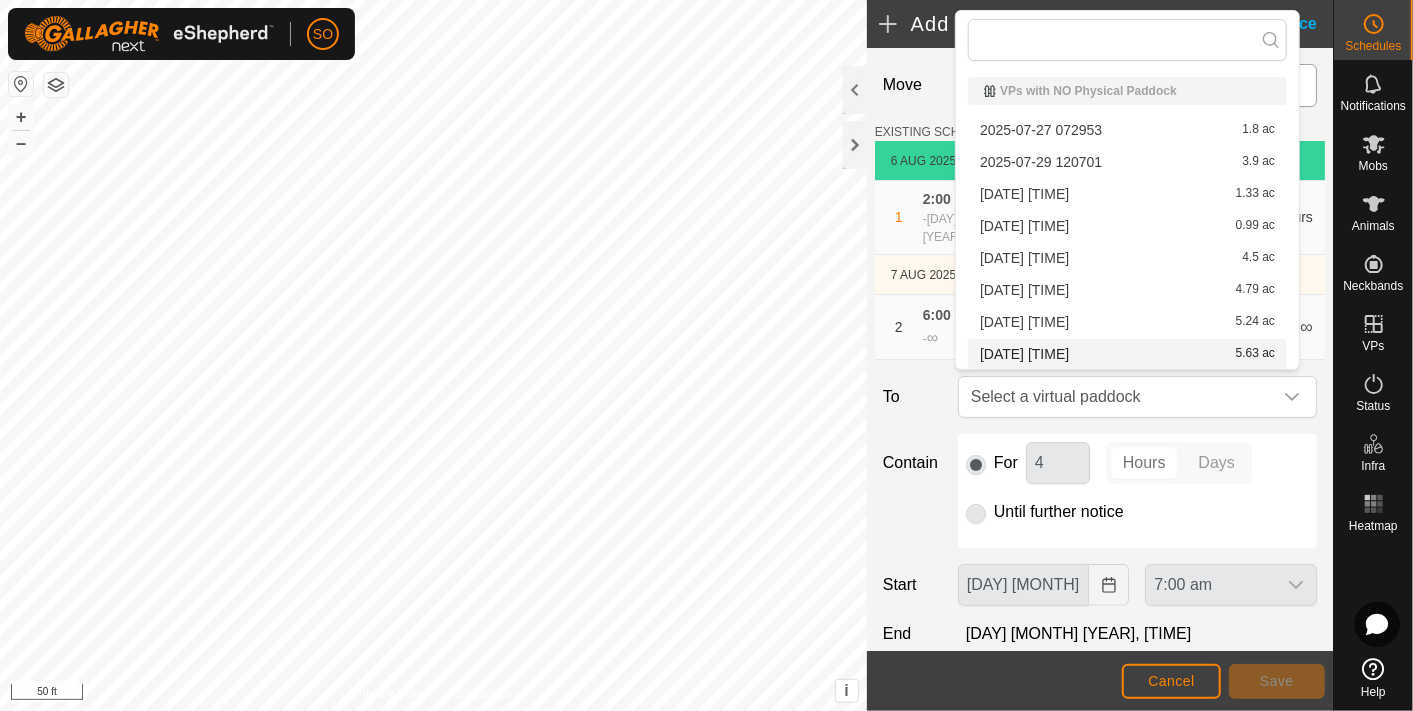 click on "2025-08-06 122851  5.63 ac" at bounding box center (1127, 354) 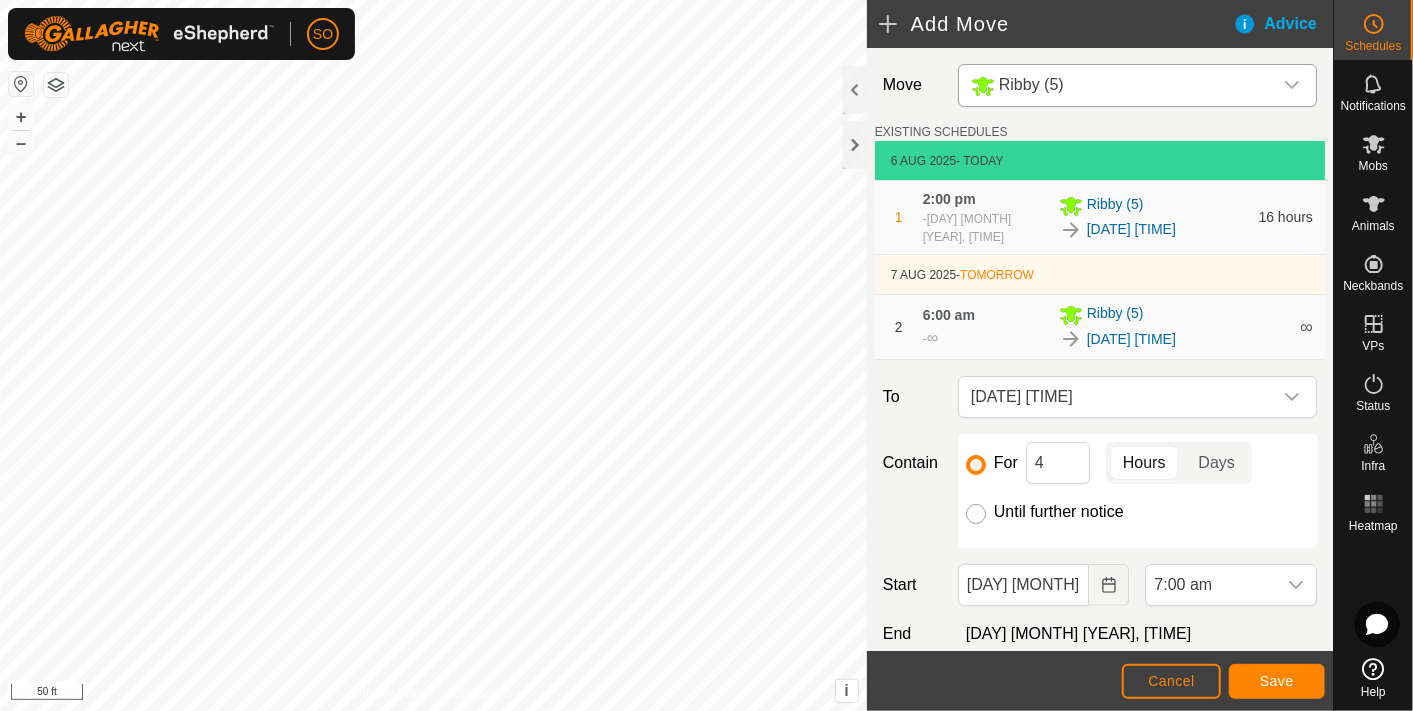 click on "Until further notice" at bounding box center (976, 514) 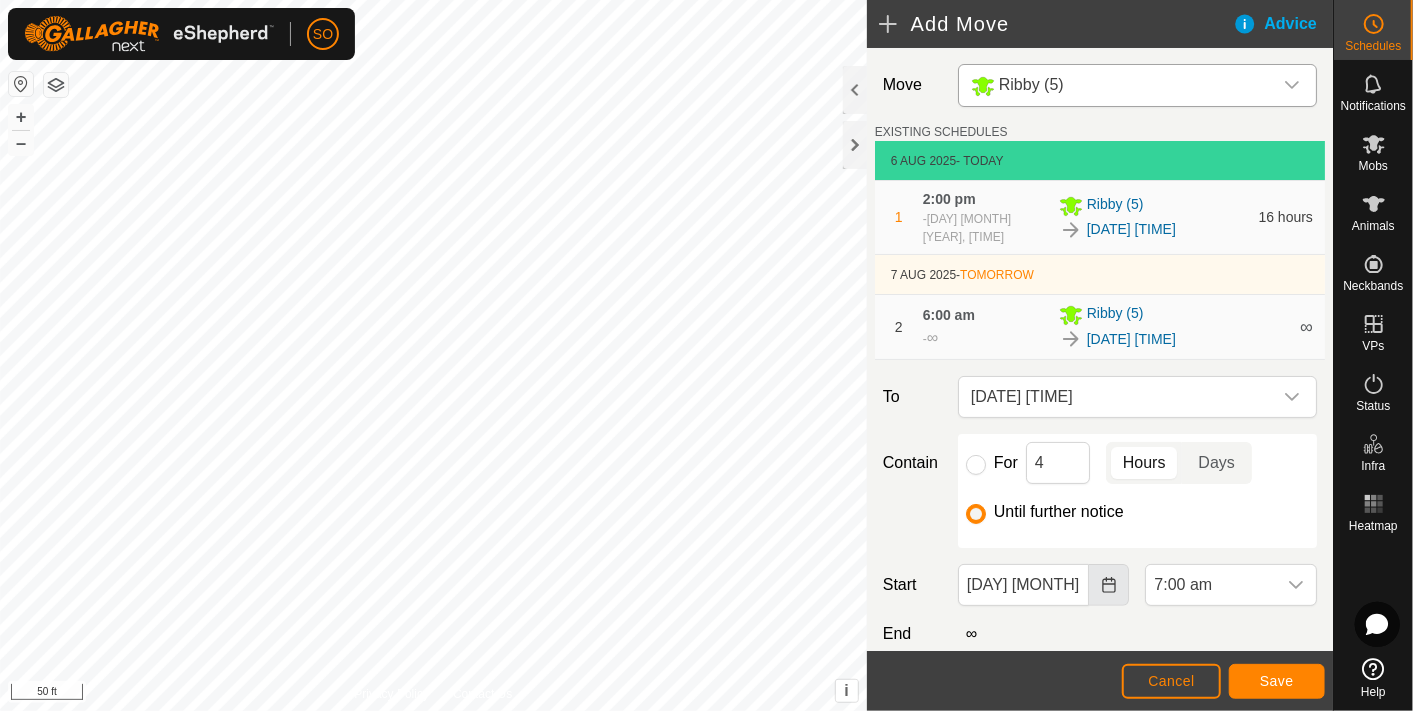 click 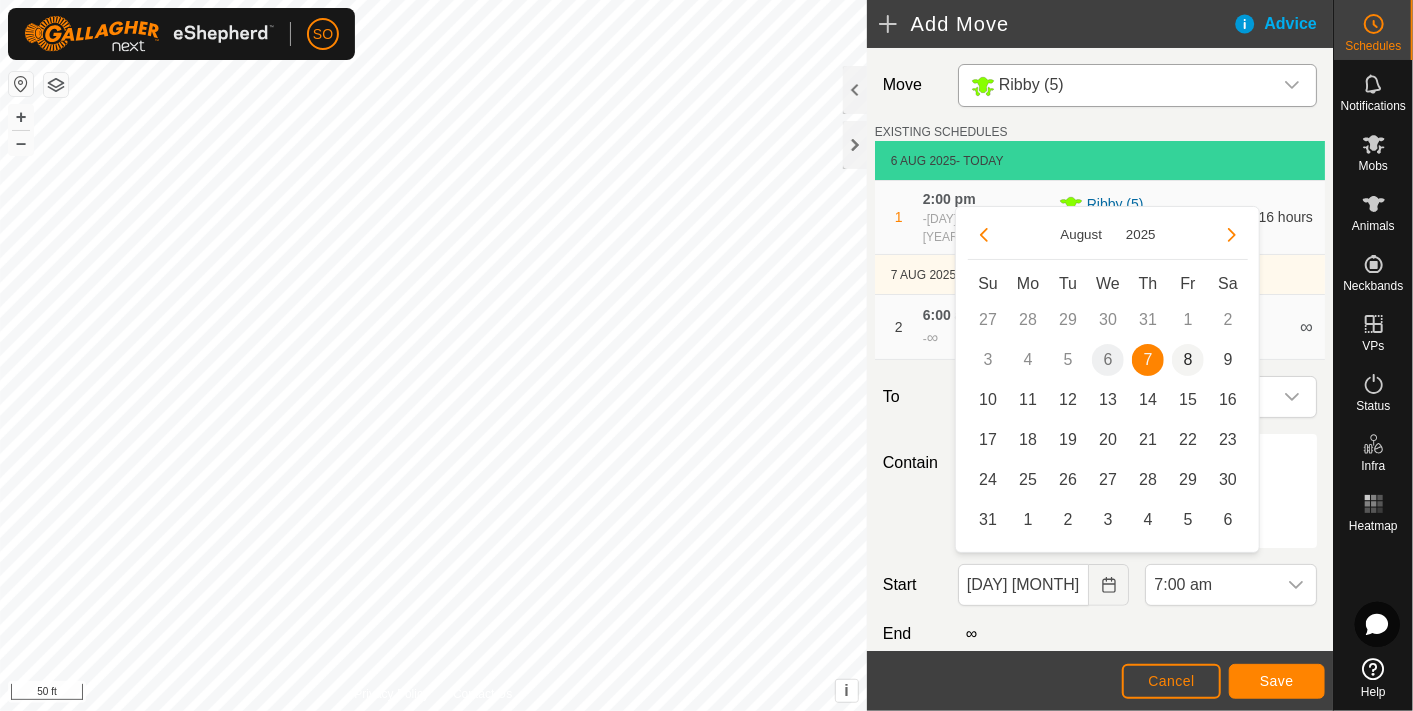 click on "8" at bounding box center [1188, 360] 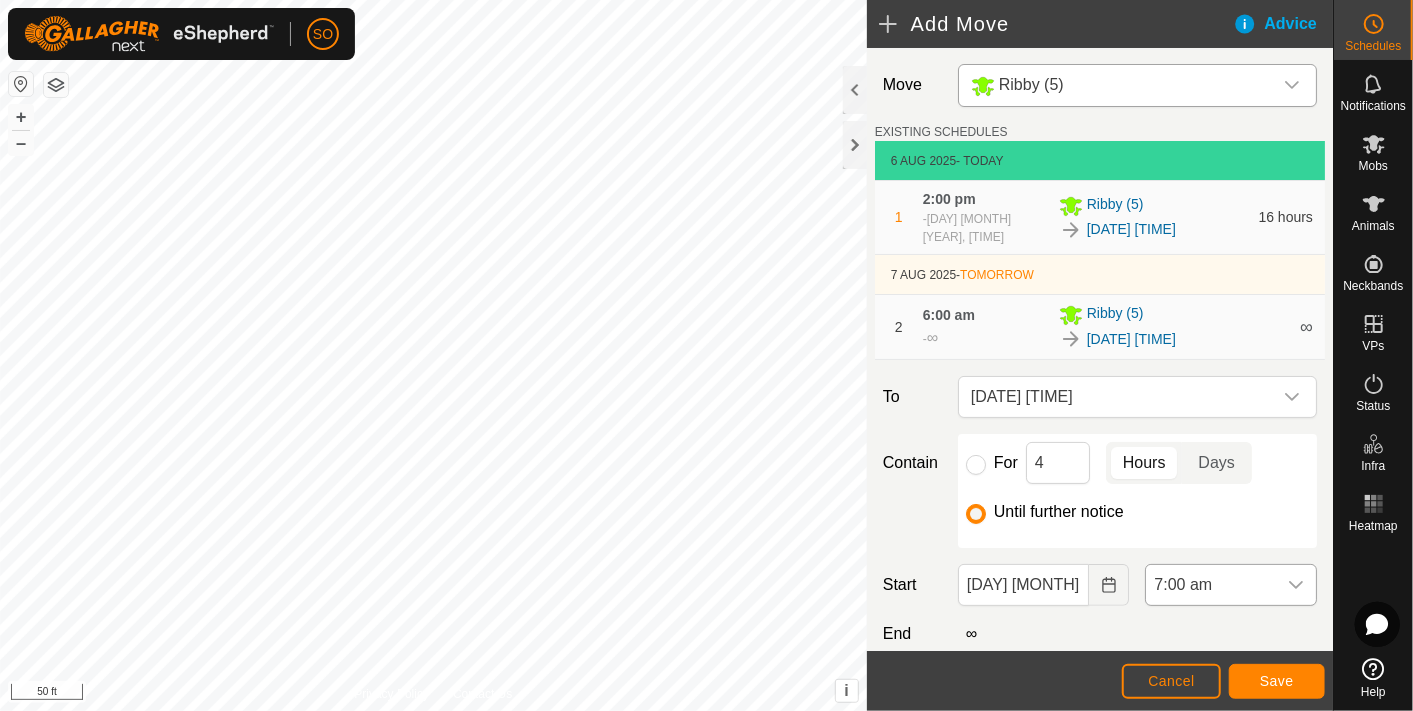 click 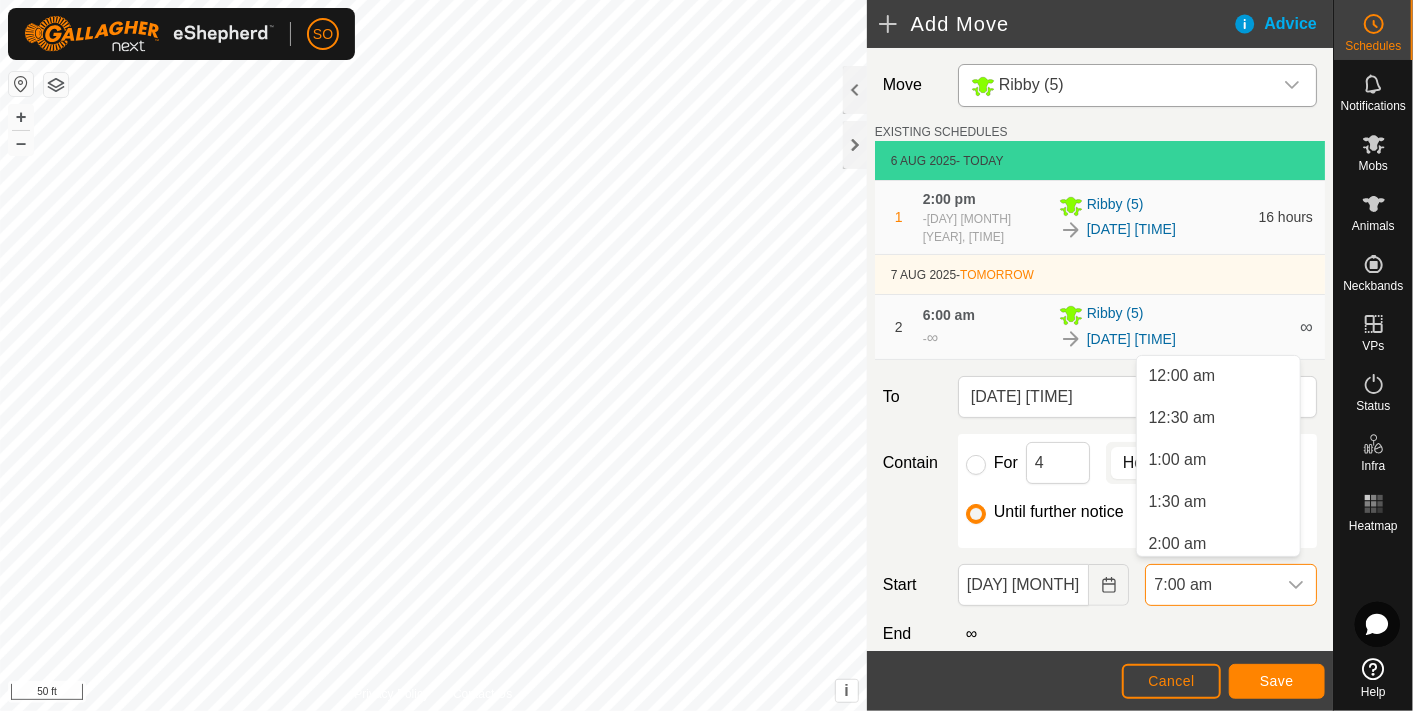 scroll, scrollTop: 427, scrollLeft: 0, axis: vertical 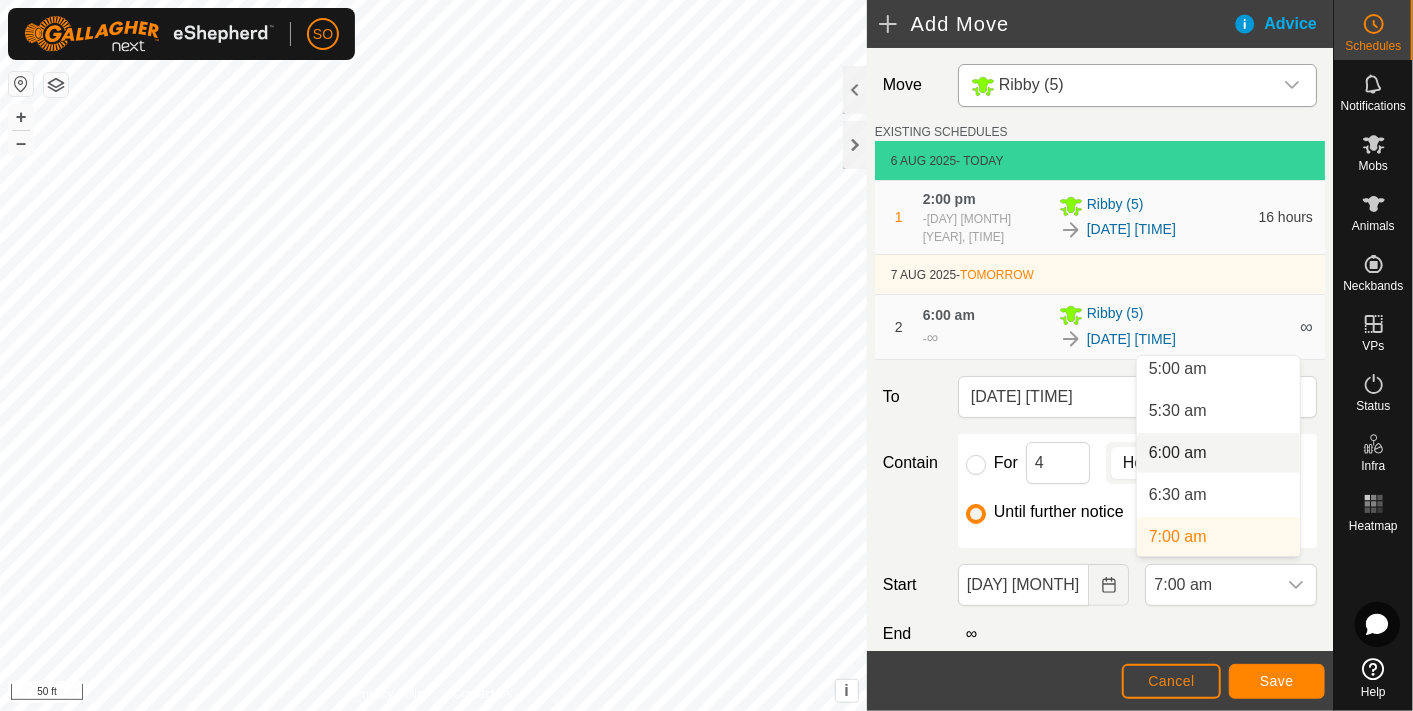 click on "6:00 am" at bounding box center (1218, 453) 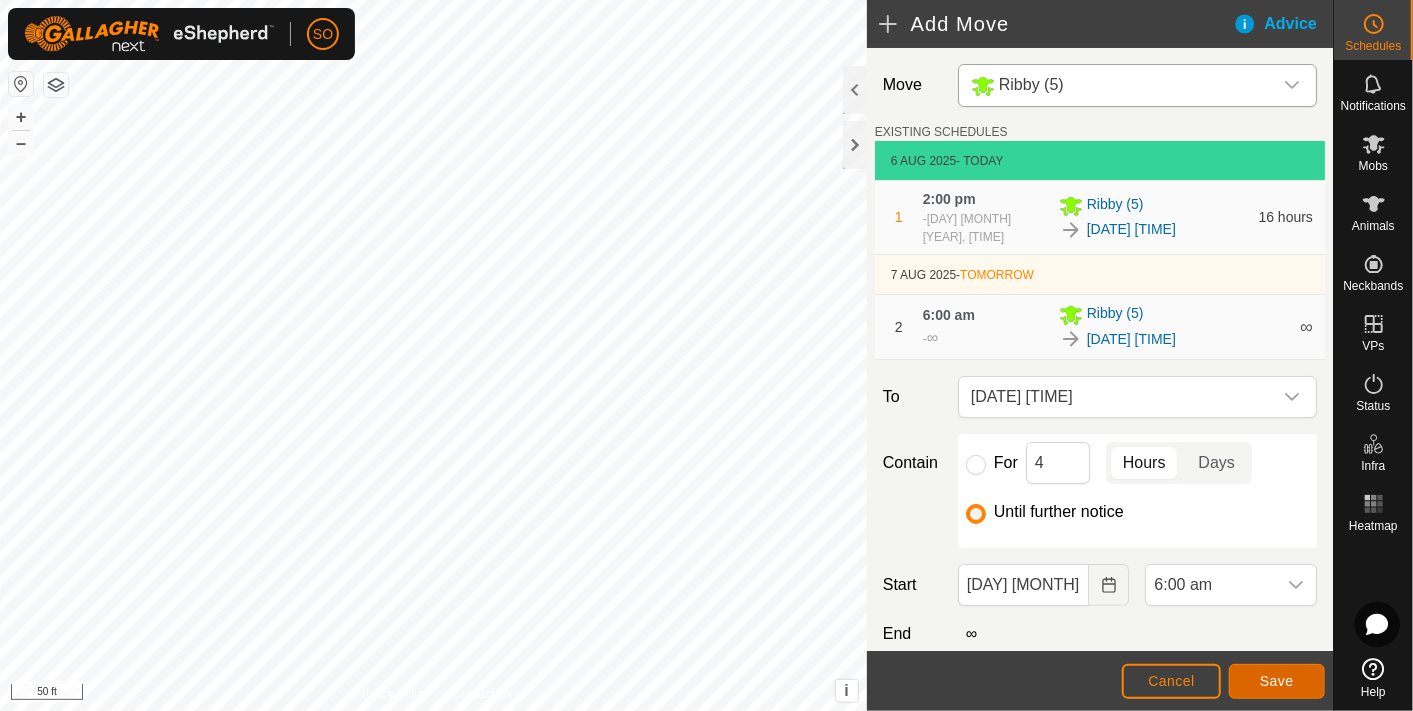 click on "Save" 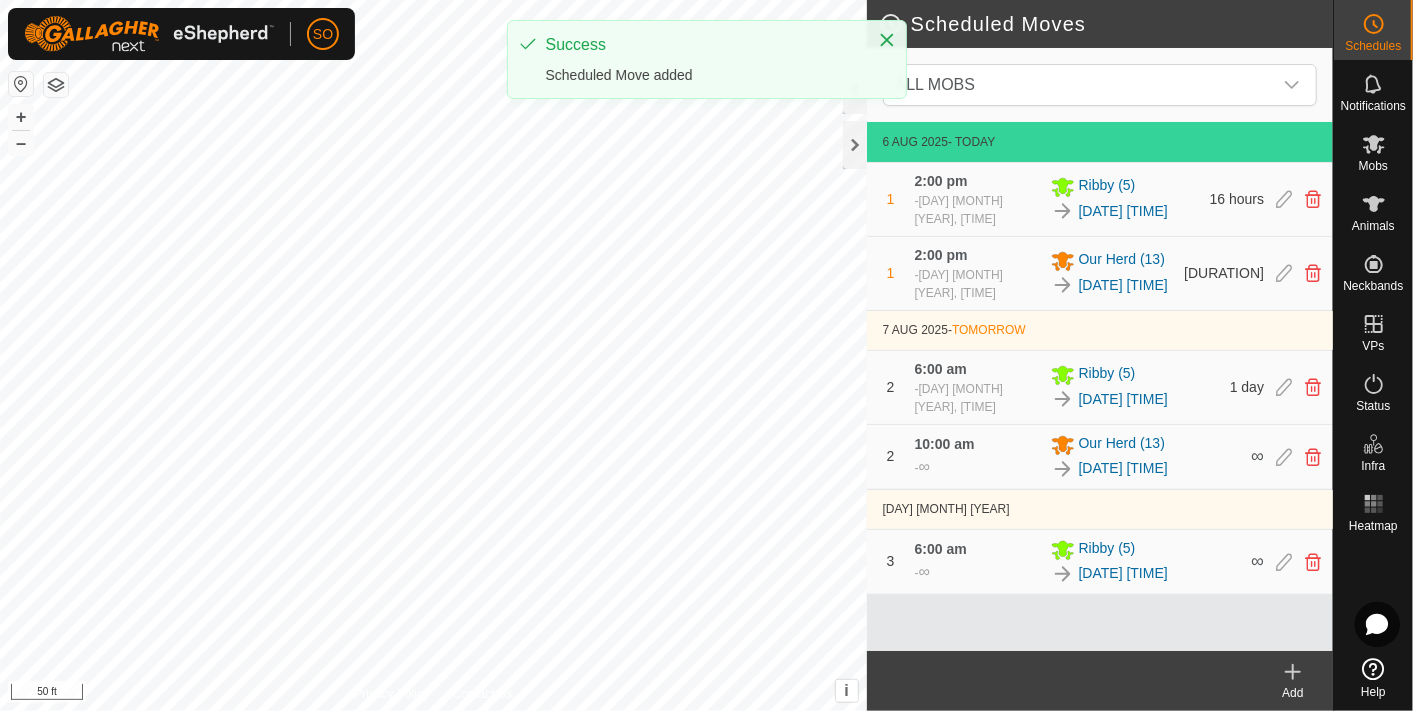 click 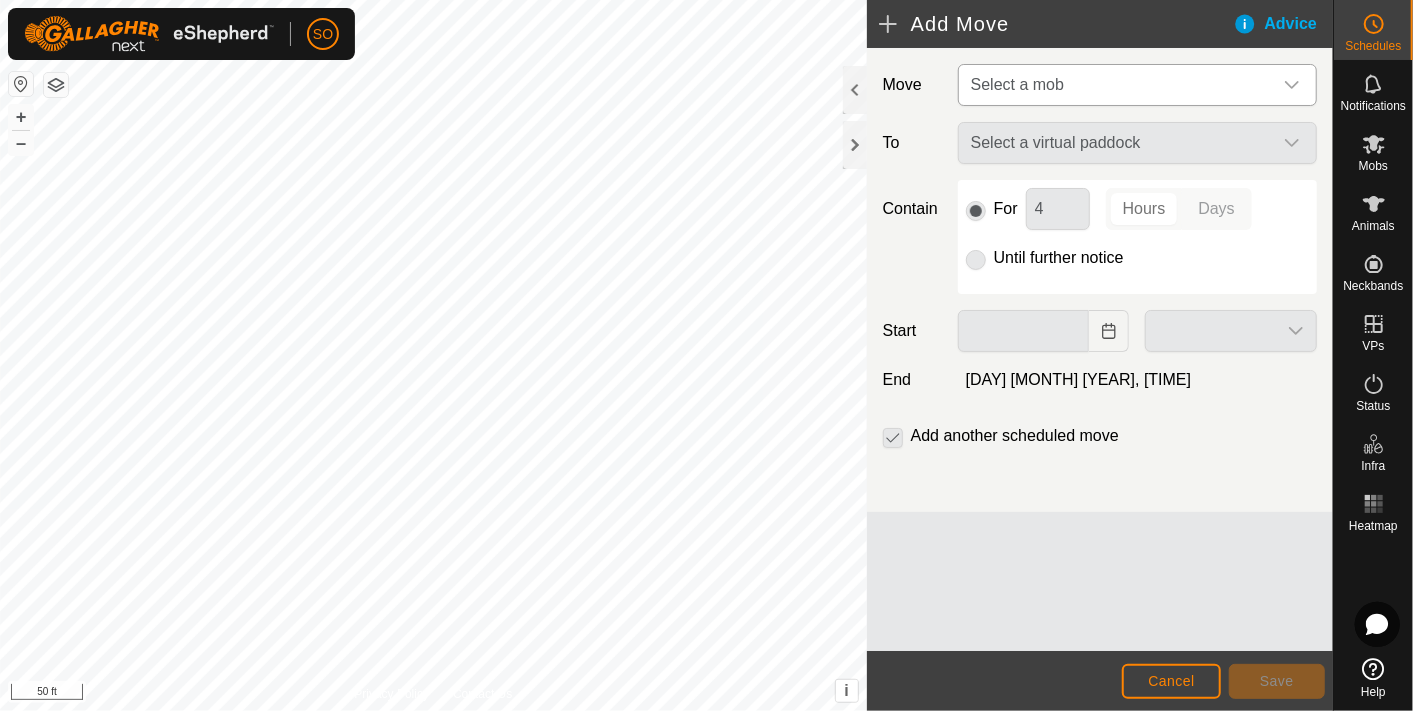 click at bounding box center [1292, 85] 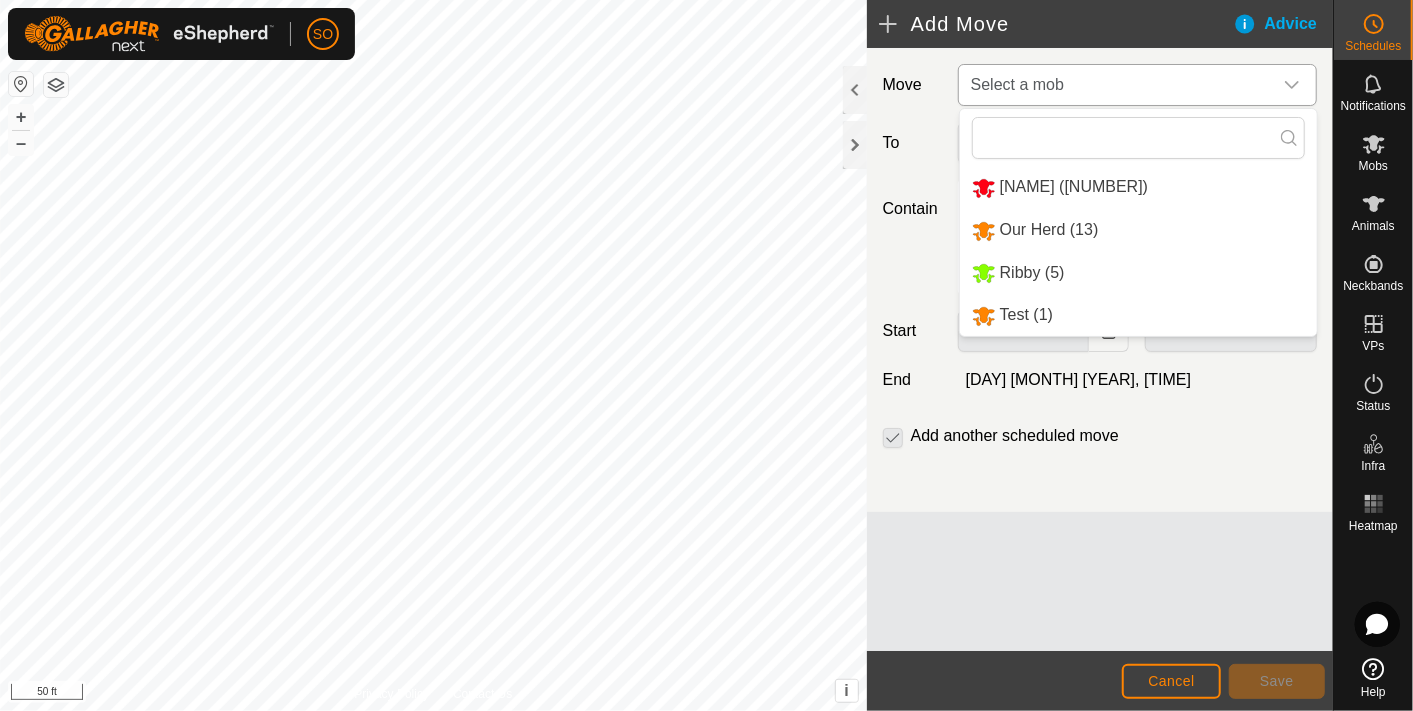 click on "Our Herd (13)" at bounding box center [1138, 230] 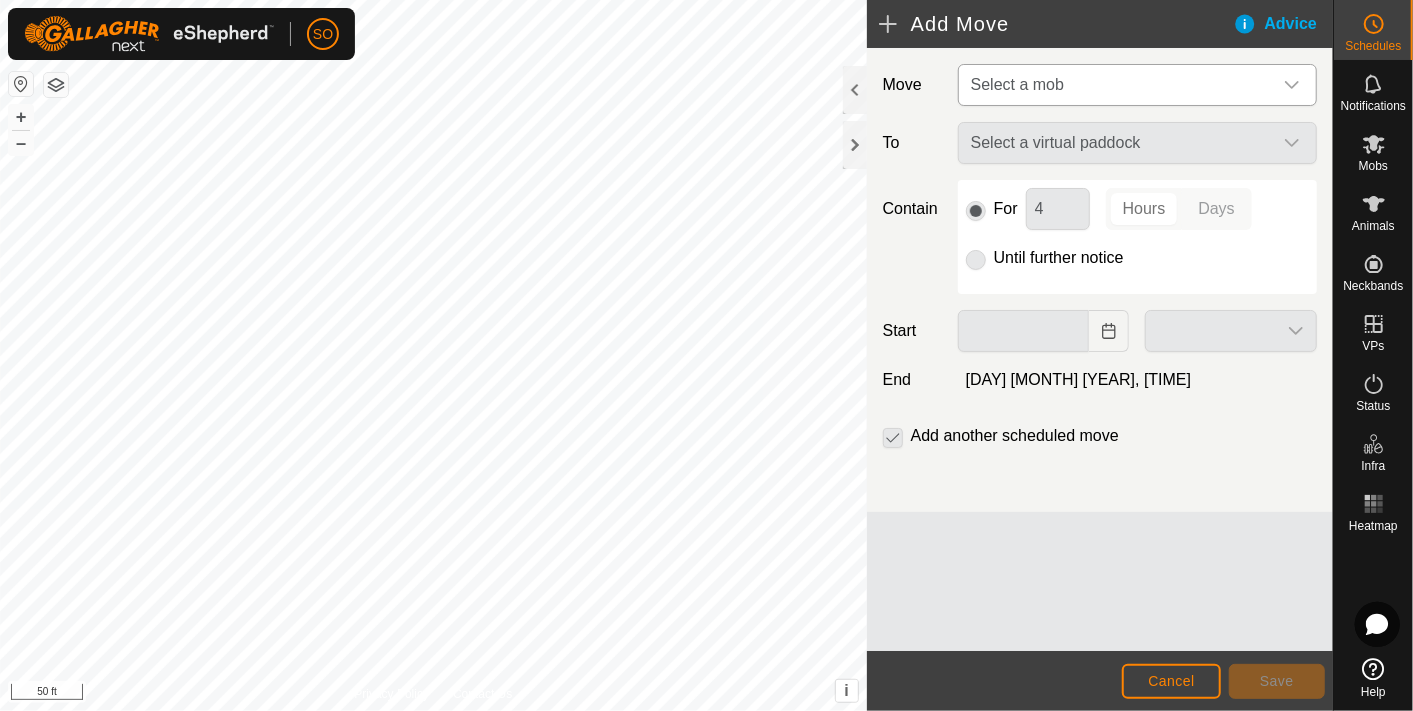 type on "07 Aug, 2025" 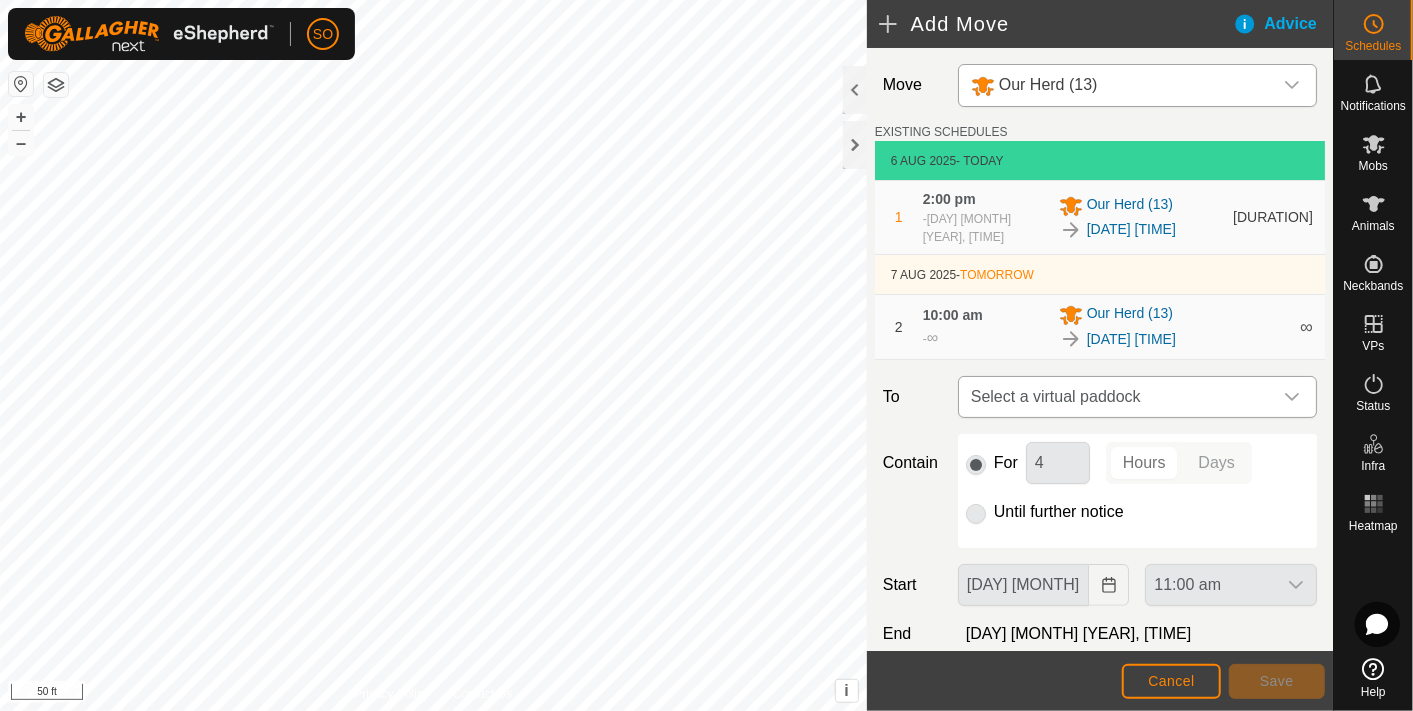 click at bounding box center (1292, 397) 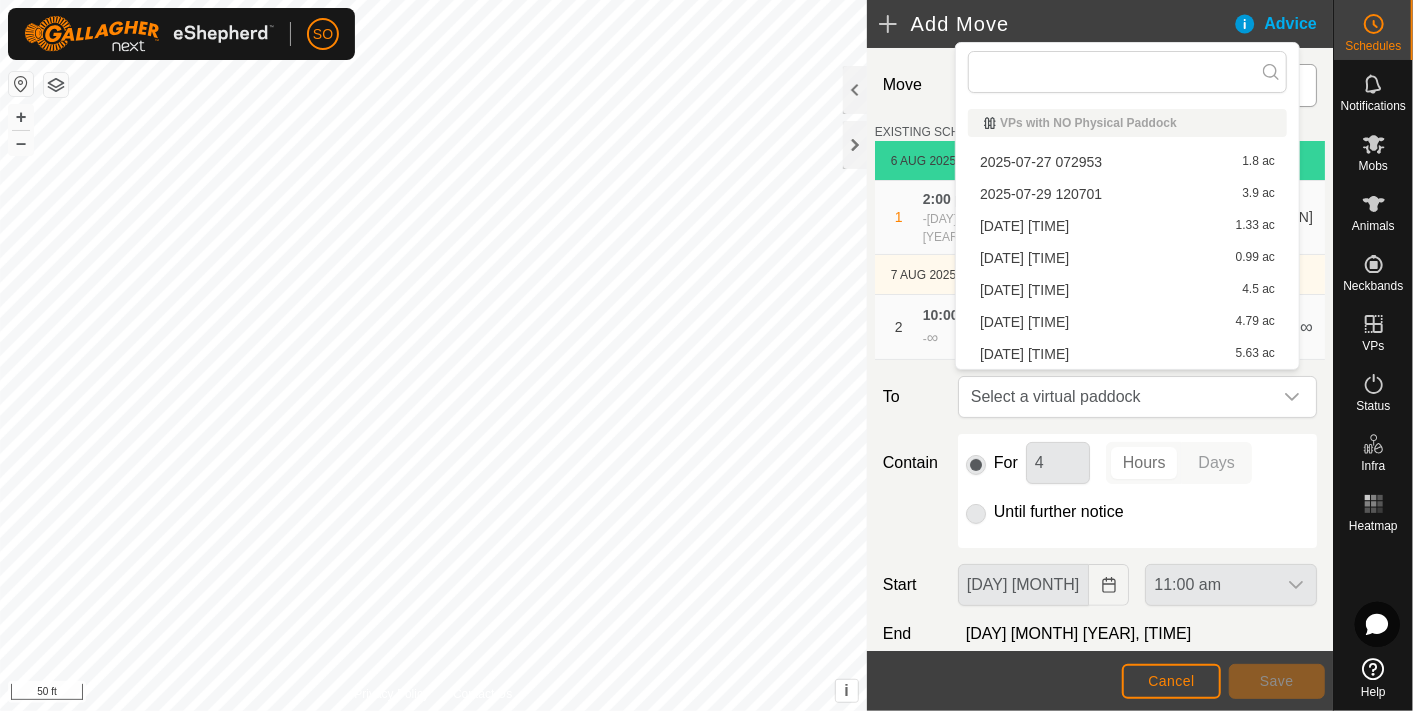 click on "2025-08-06 122851  5.63 ac" at bounding box center (1127, 354) 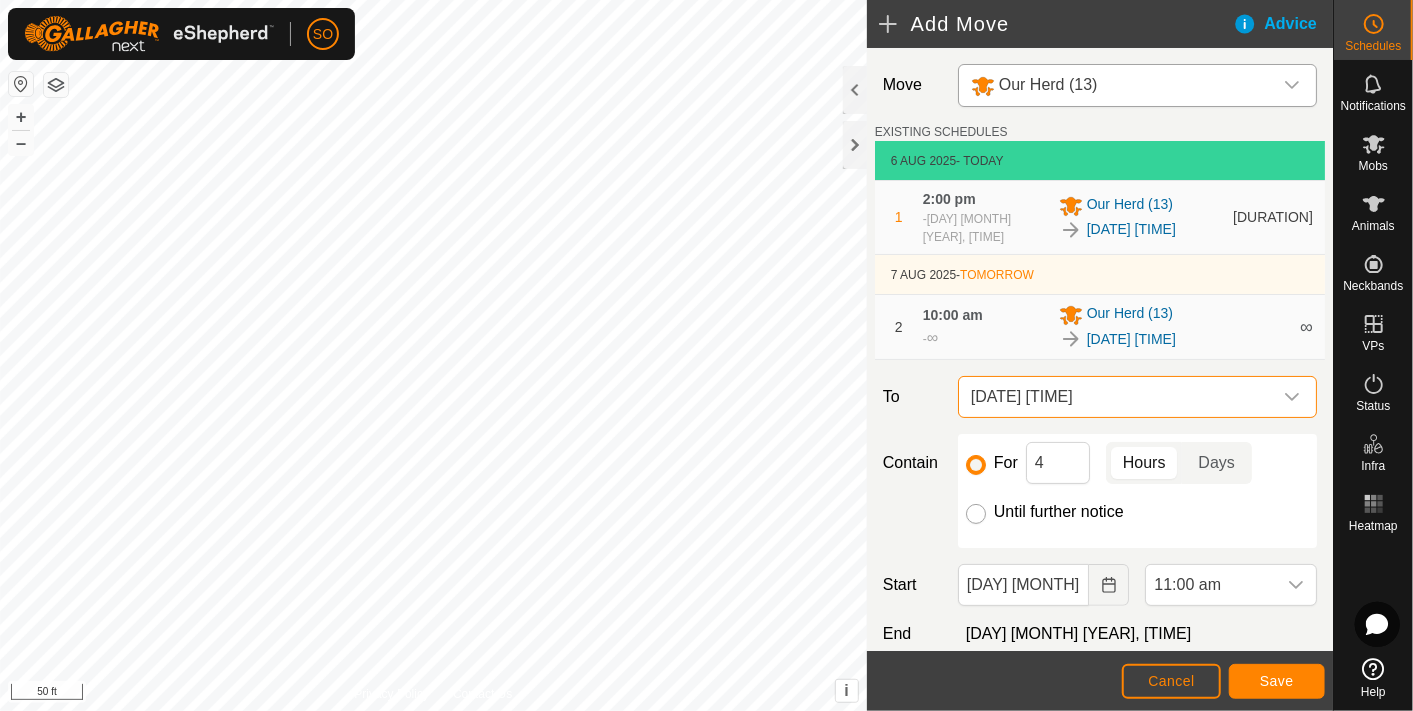 click on "Until further notice" at bounding box center [976, 514] 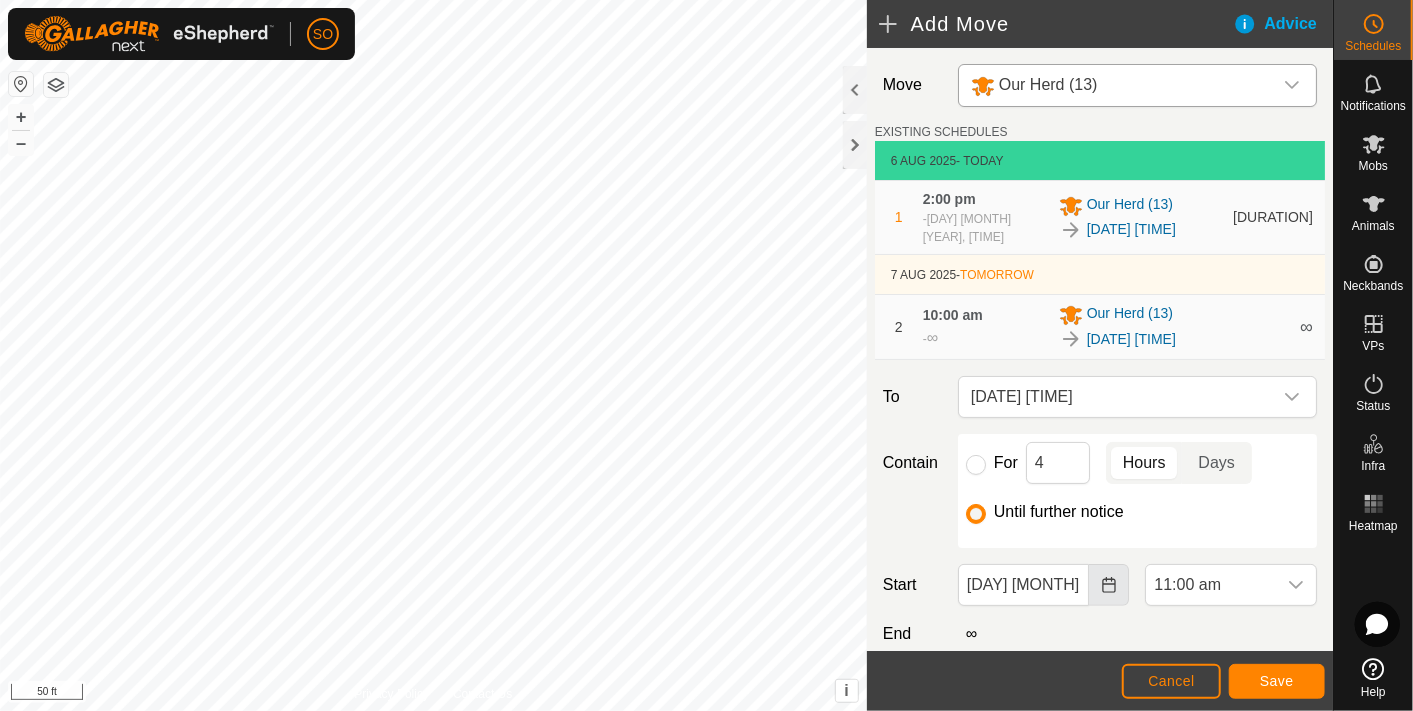 click 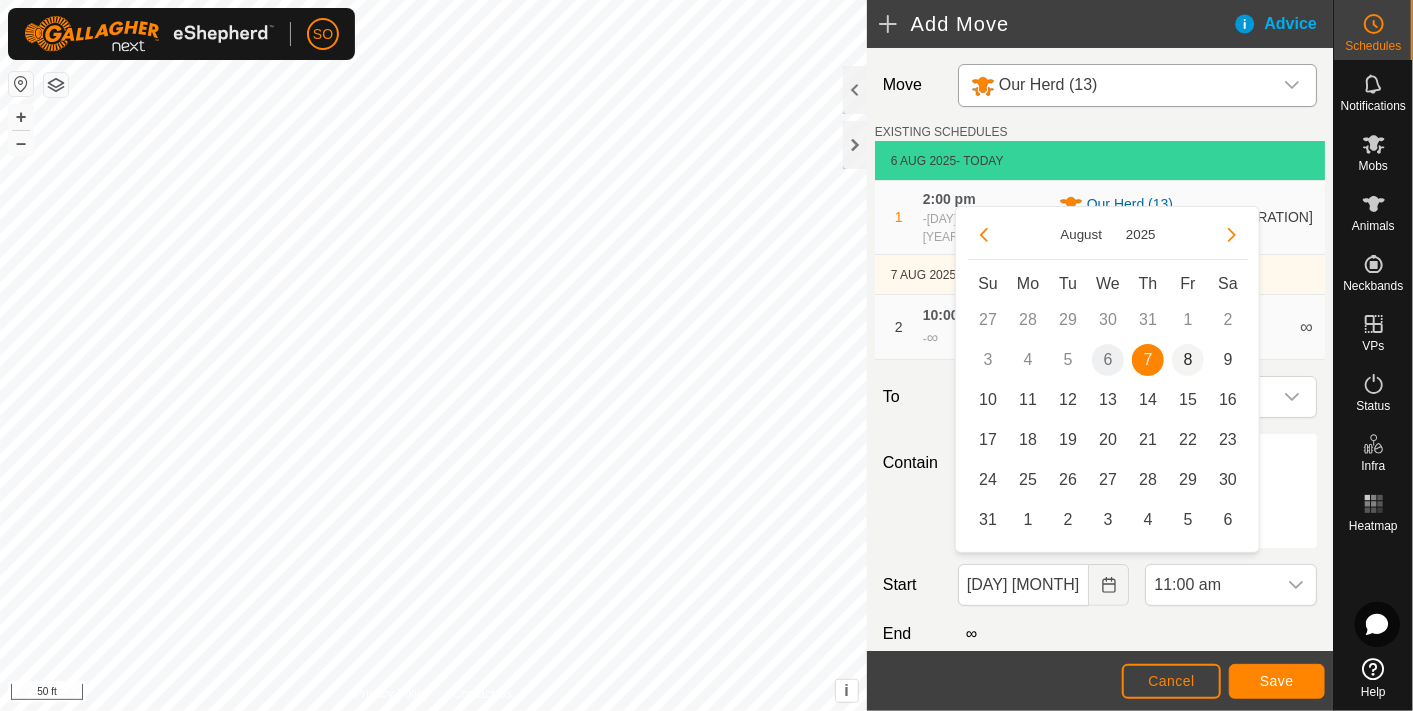 click on "8" at bounding box center (1188, 360) 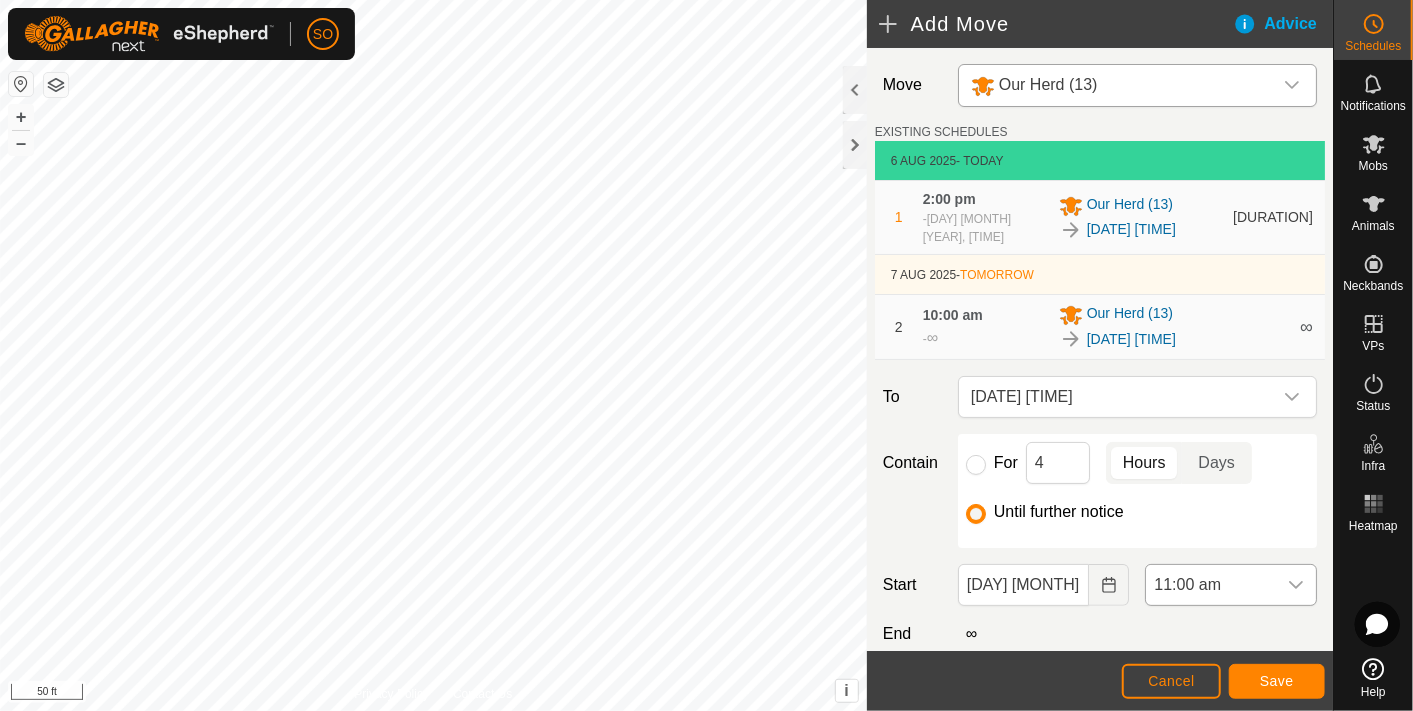 click 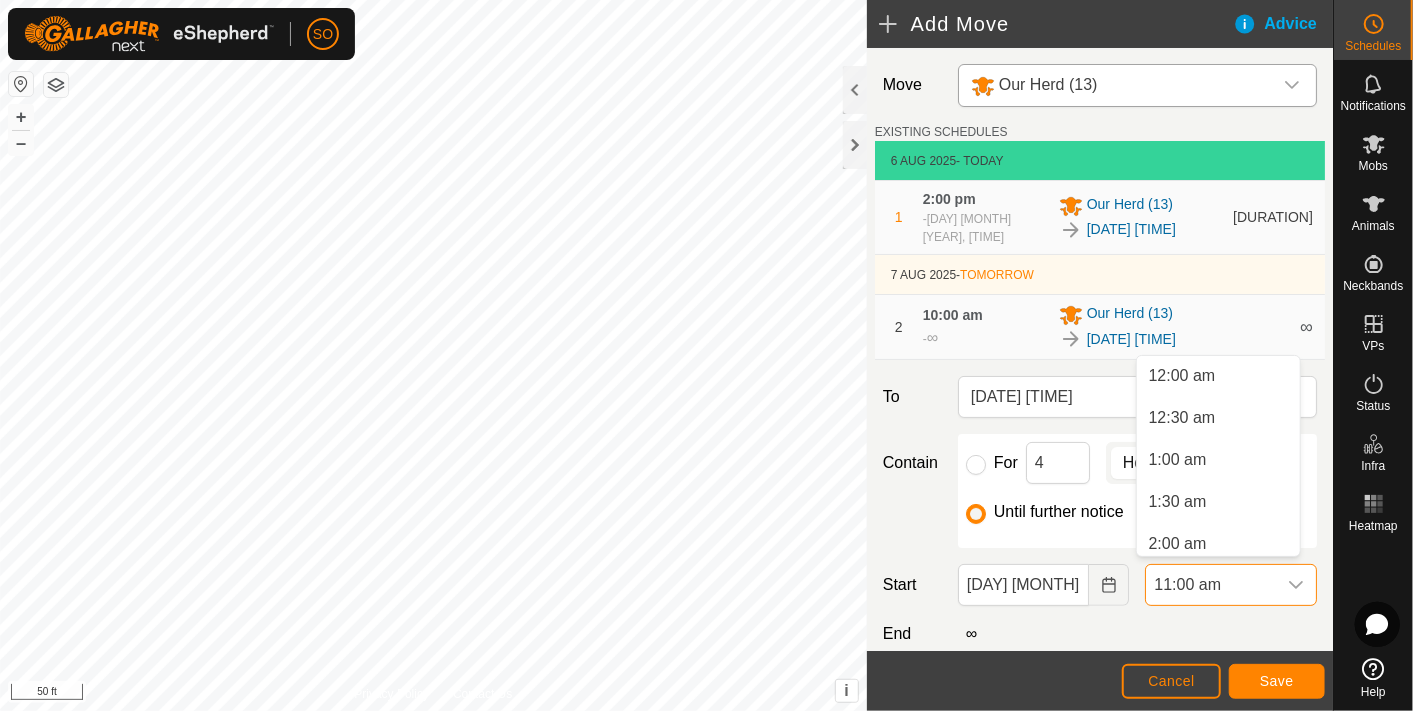 scroll, scrollTop: 763, scrollLeft: 0, axis: vertical 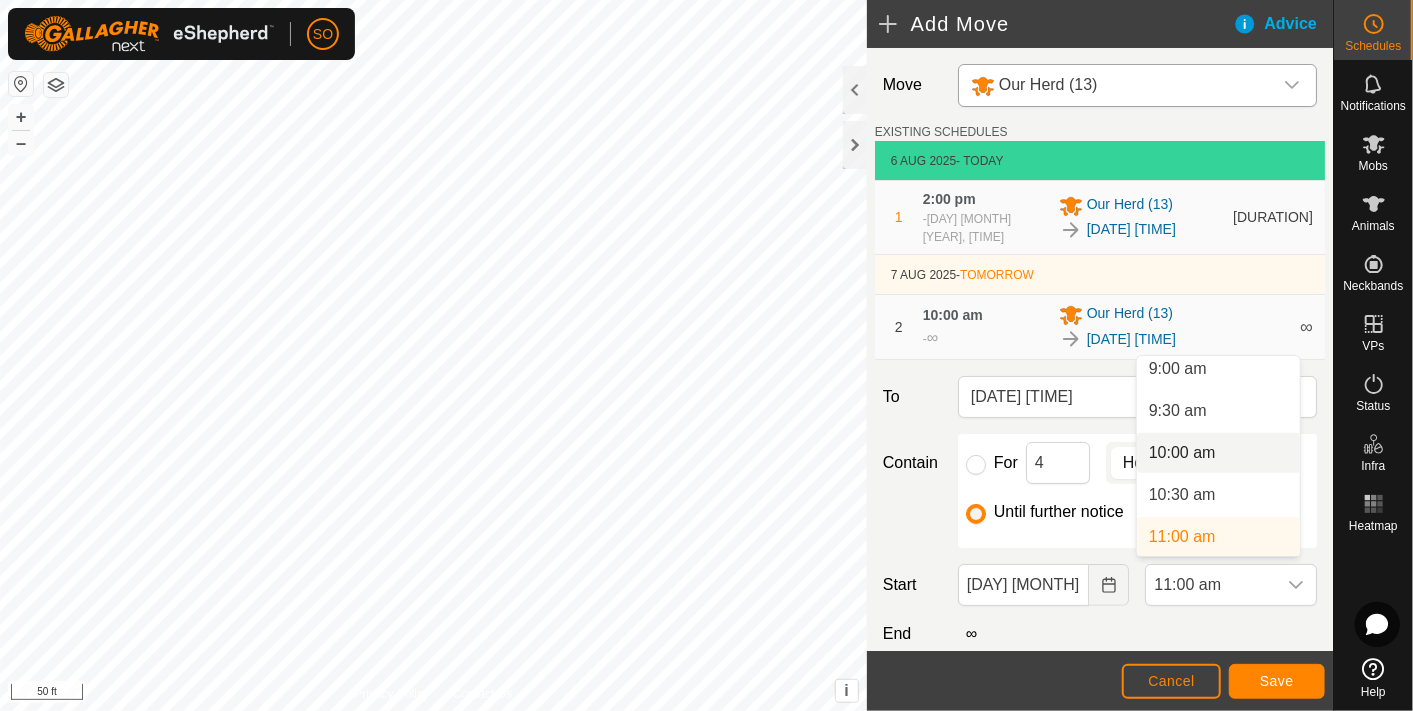 click on "10:00 am" at bounding box center (1218, 453) 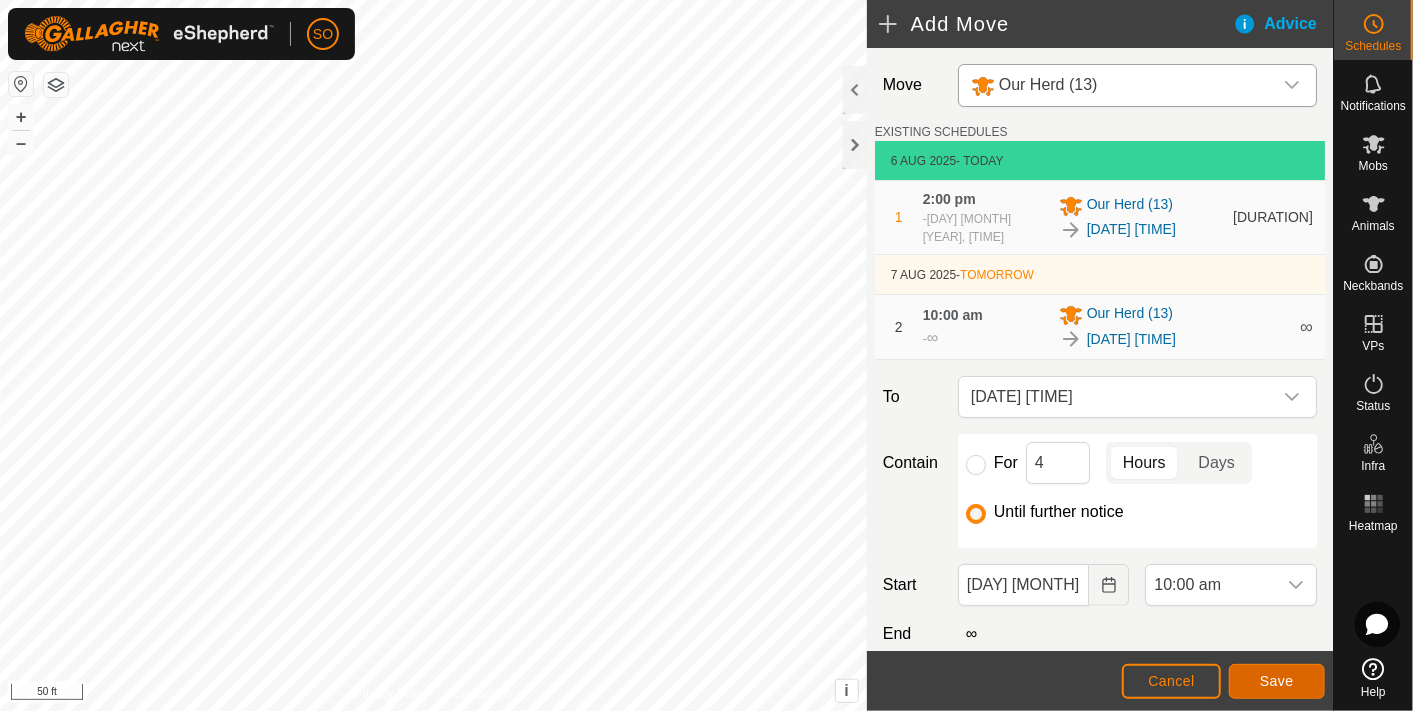 click on "Save" 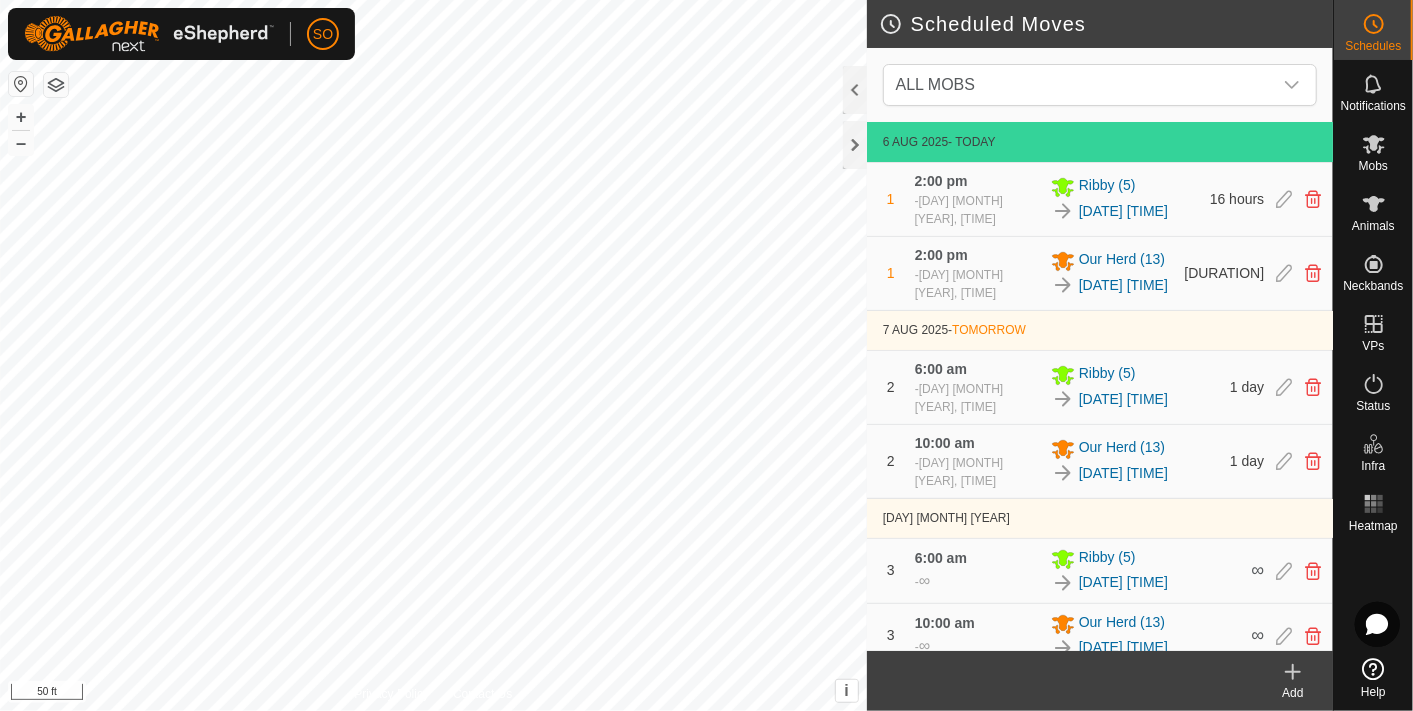 scroll, scrollTop: 14, scrollLeft: 0, axis: vertical 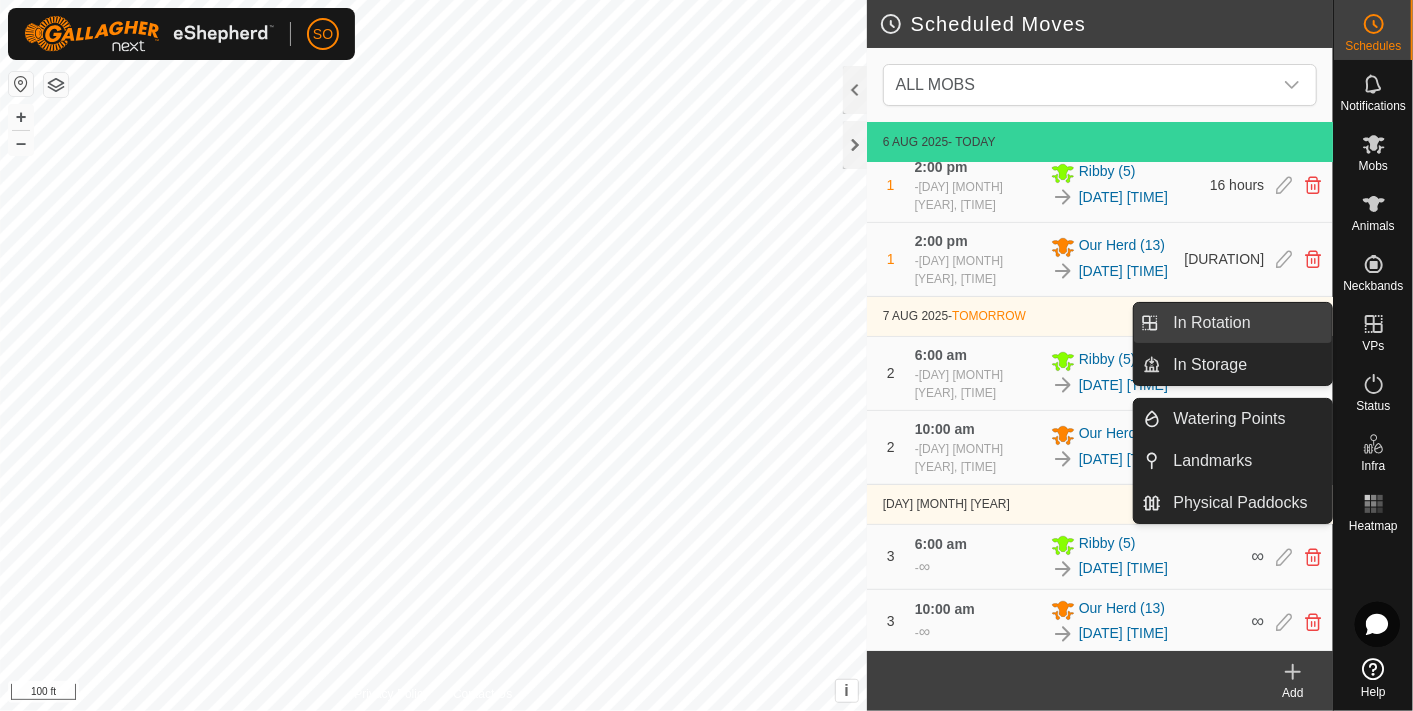 click on "In Rotation" at bounding box center (1247, 323) 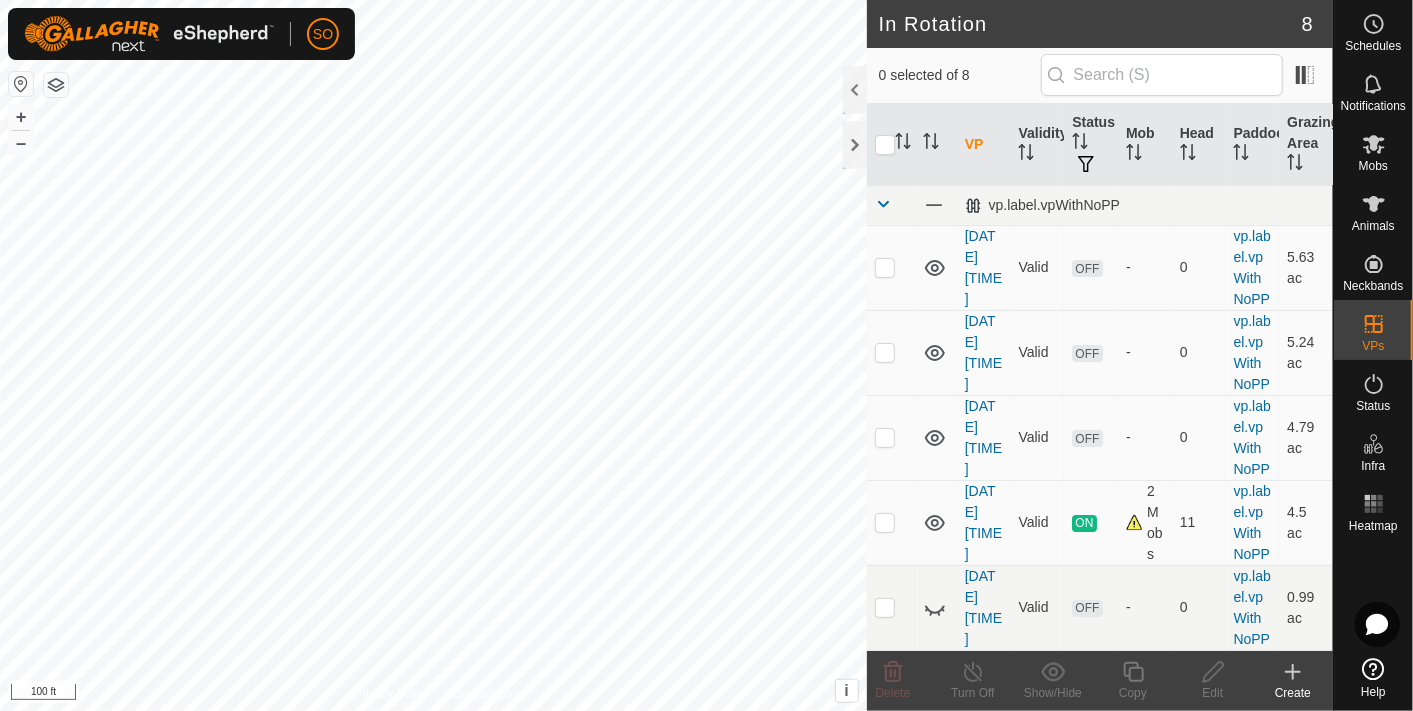 click 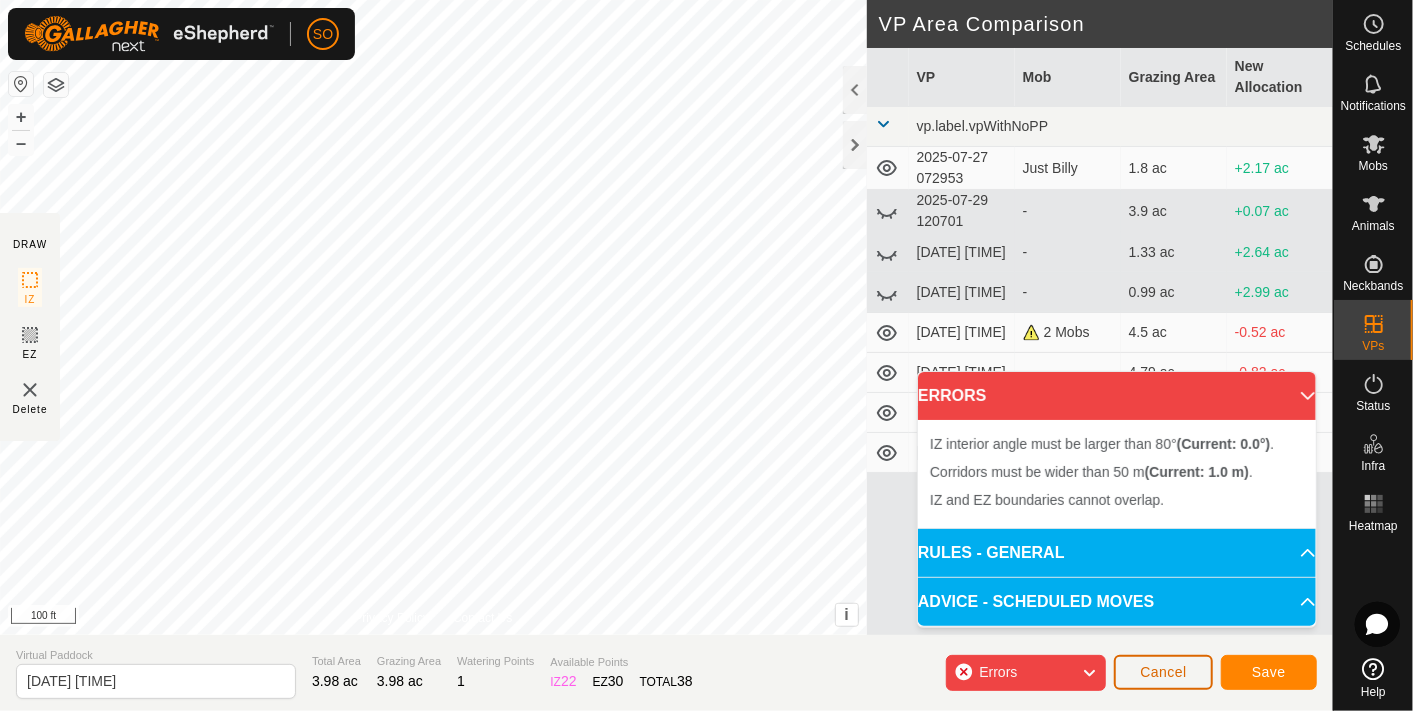 click on "Cancel" 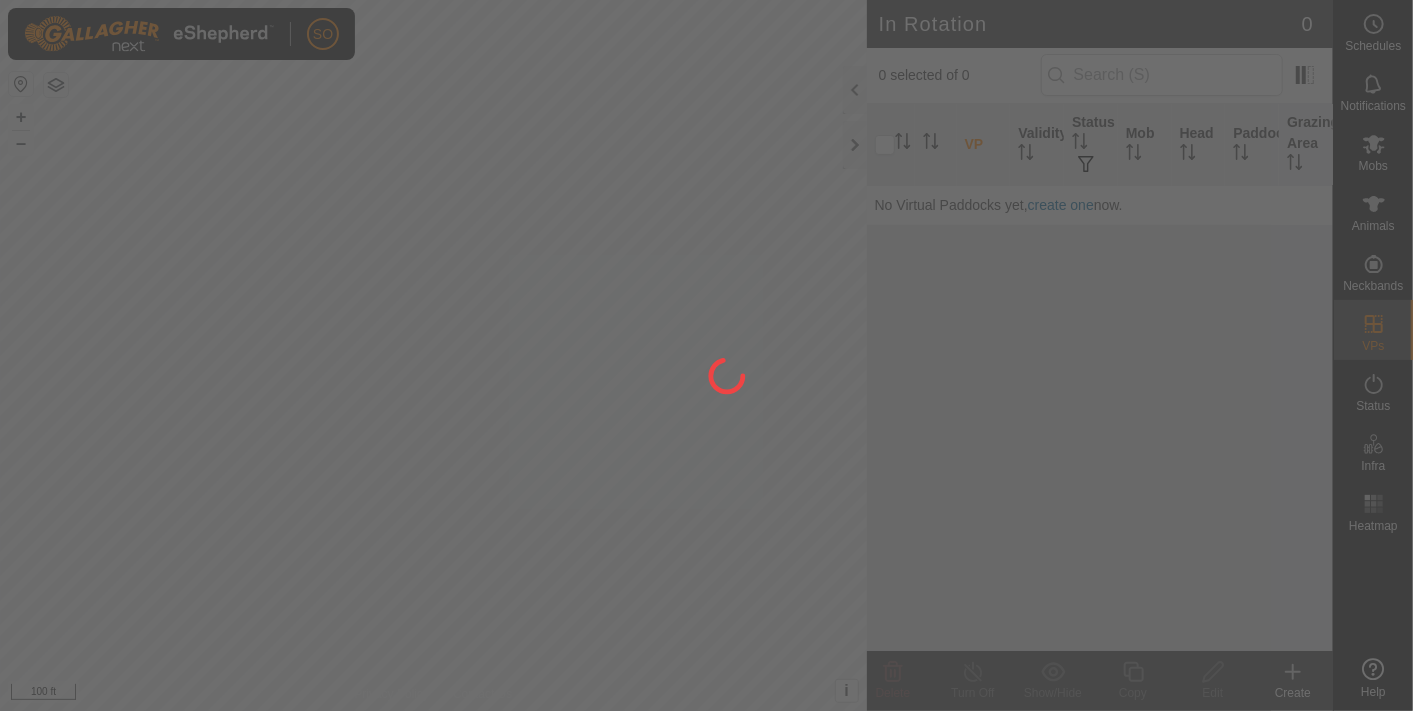 scroll, scrollTop: 0, scrollLeft: 0, axis: both 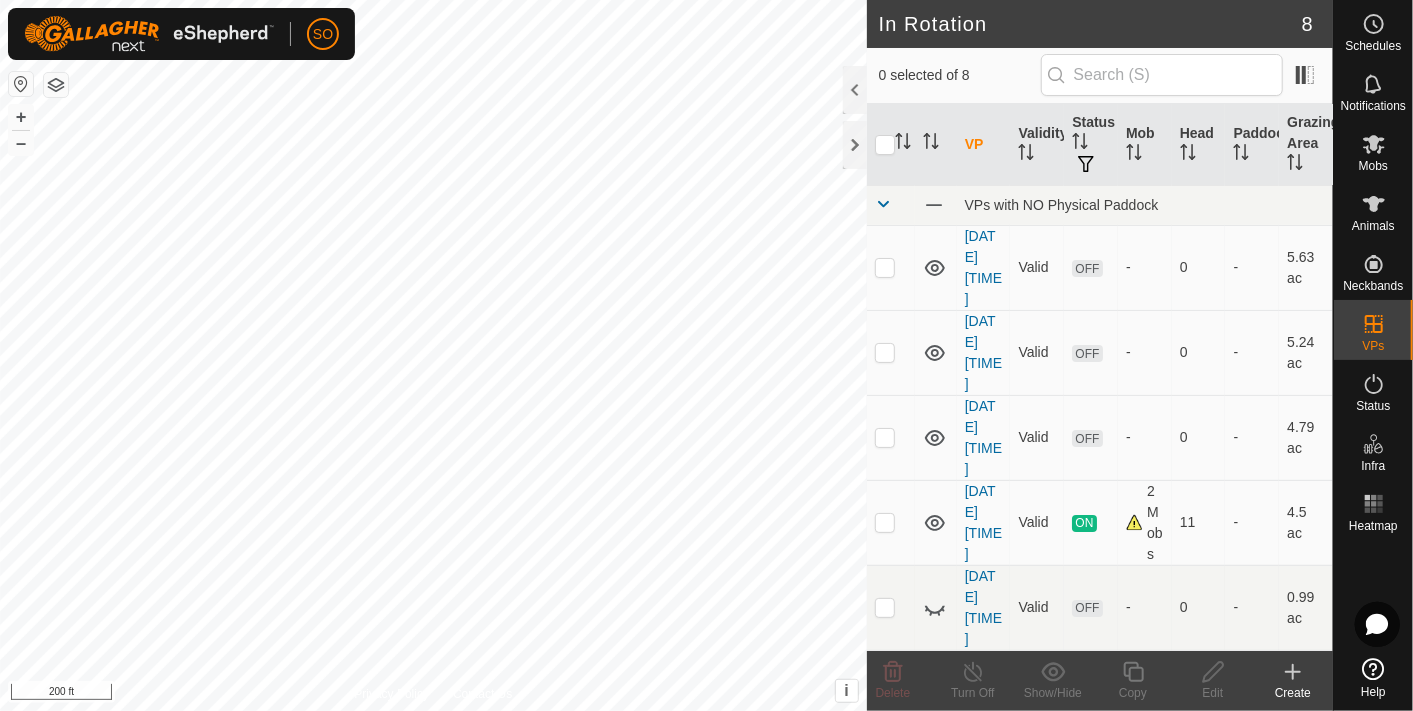 click 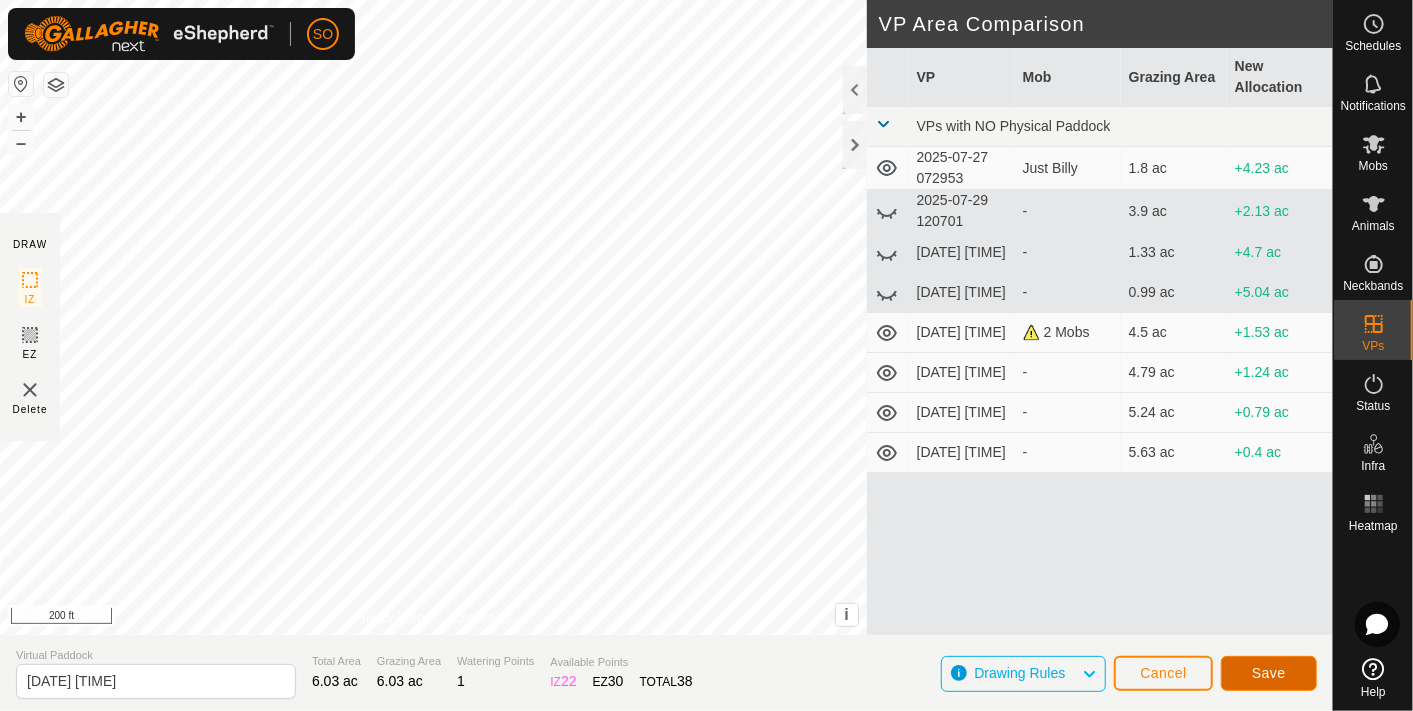 click on "Save" 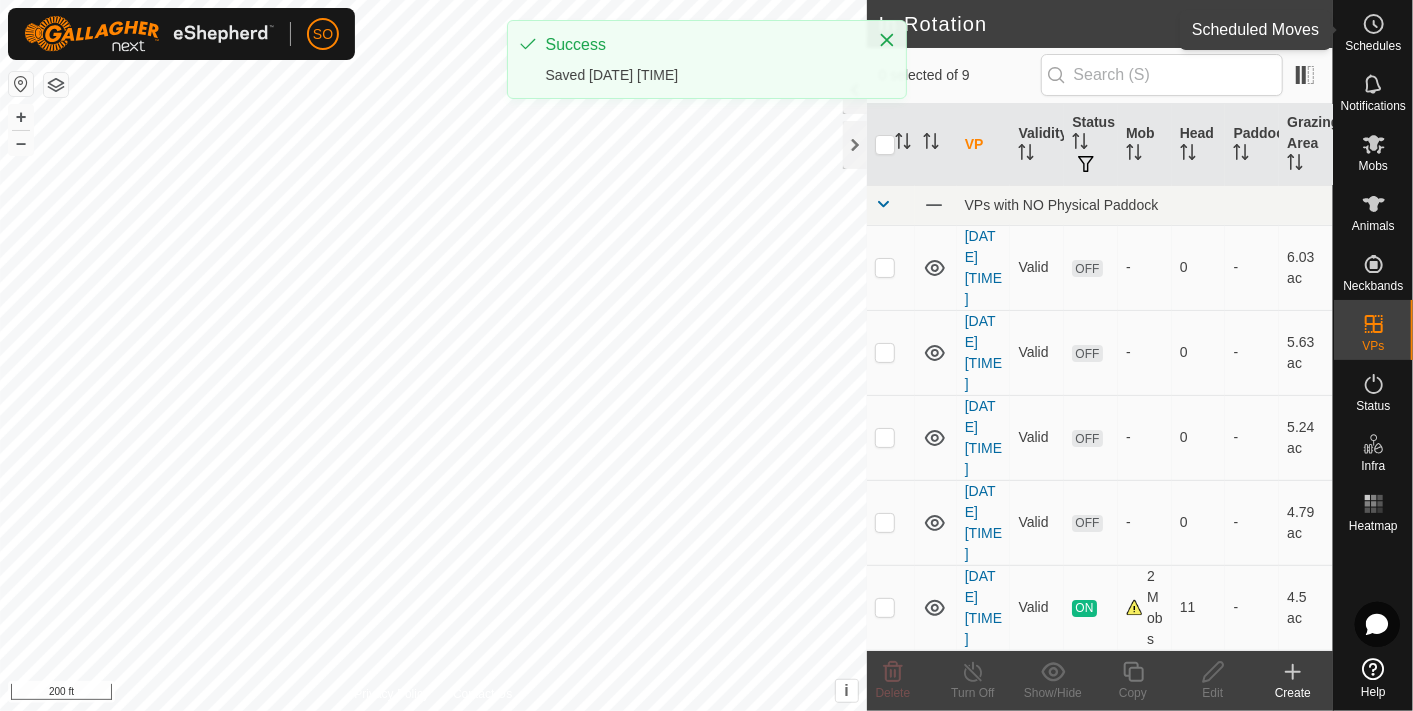 click 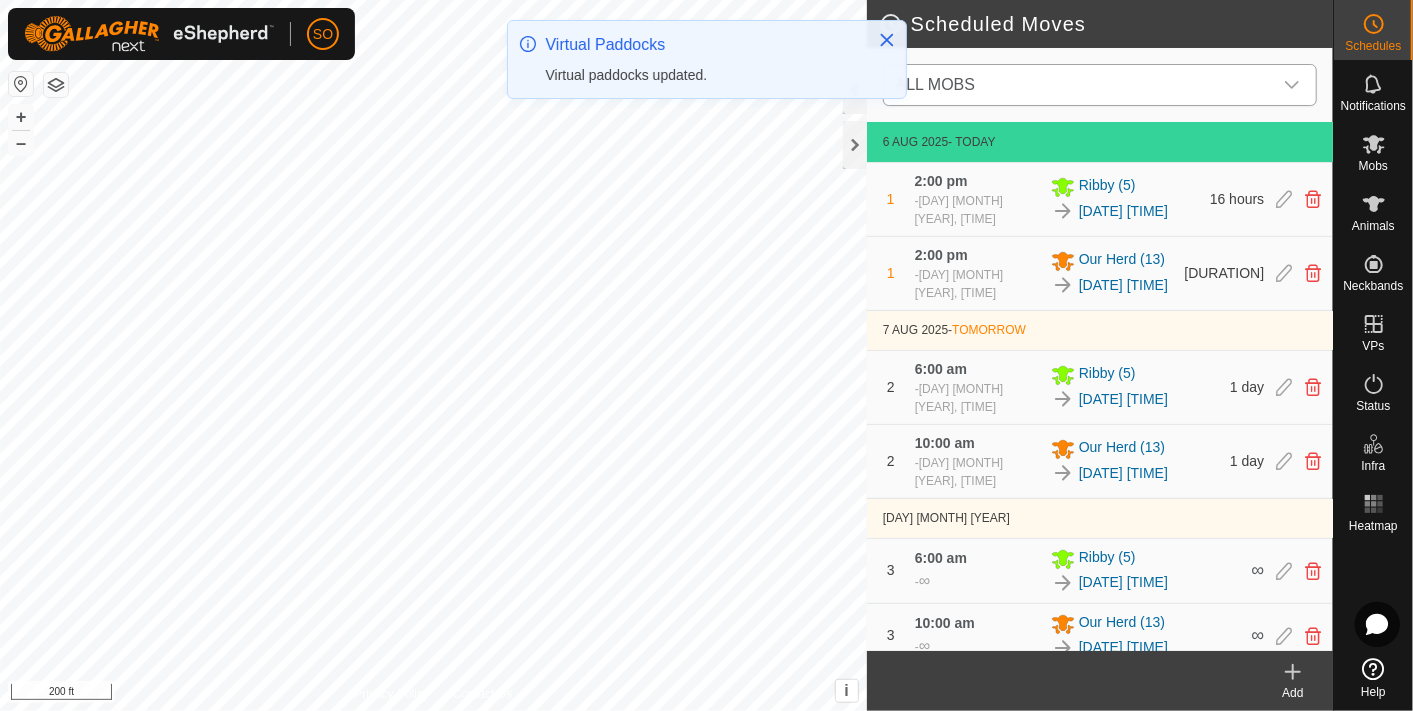 click 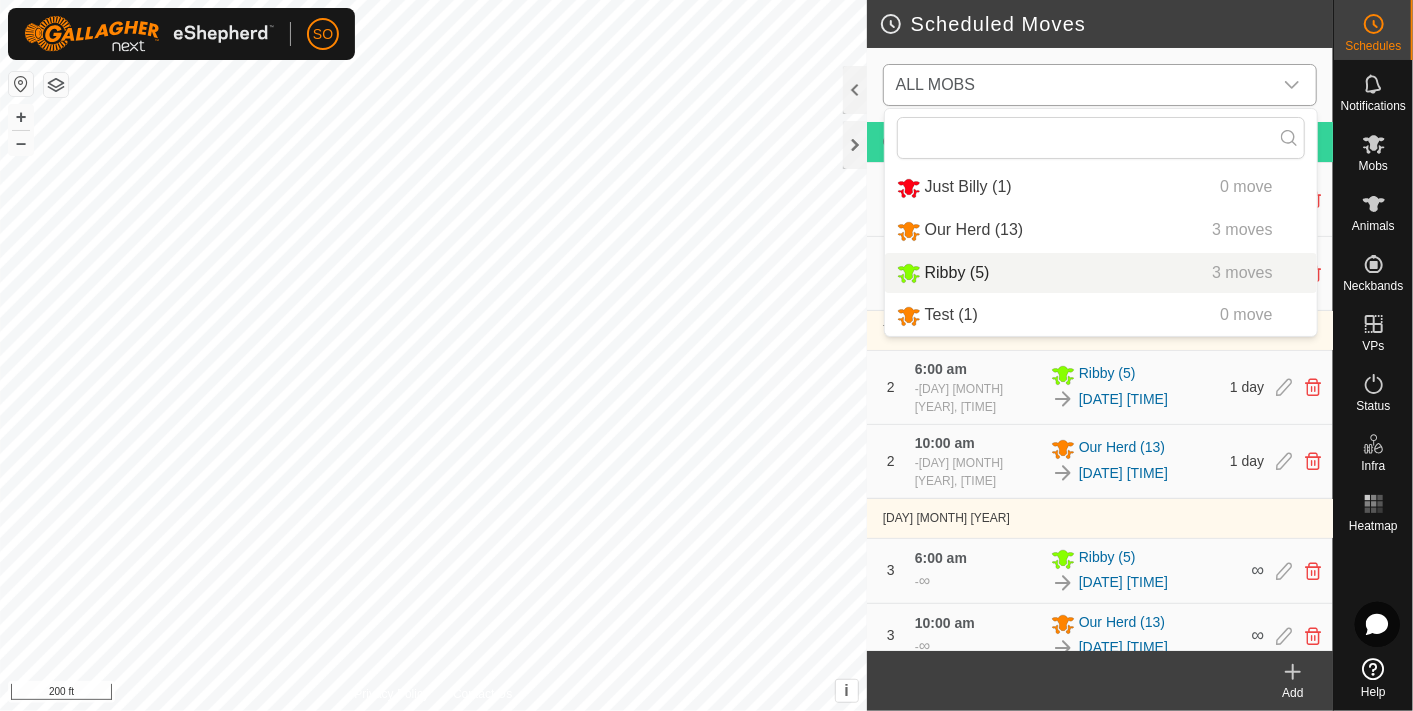 click on "Ribby (5) 3 moves" at bounding box center (1101, 273) 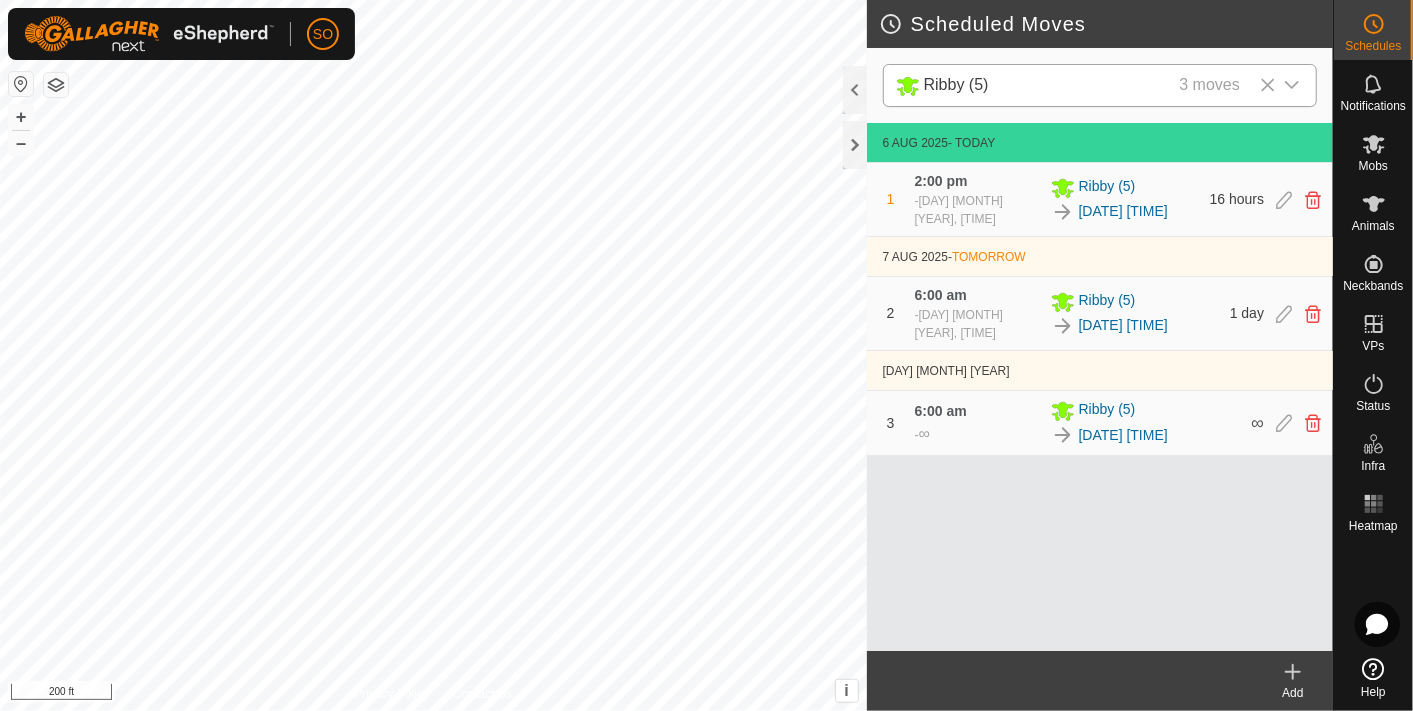 click 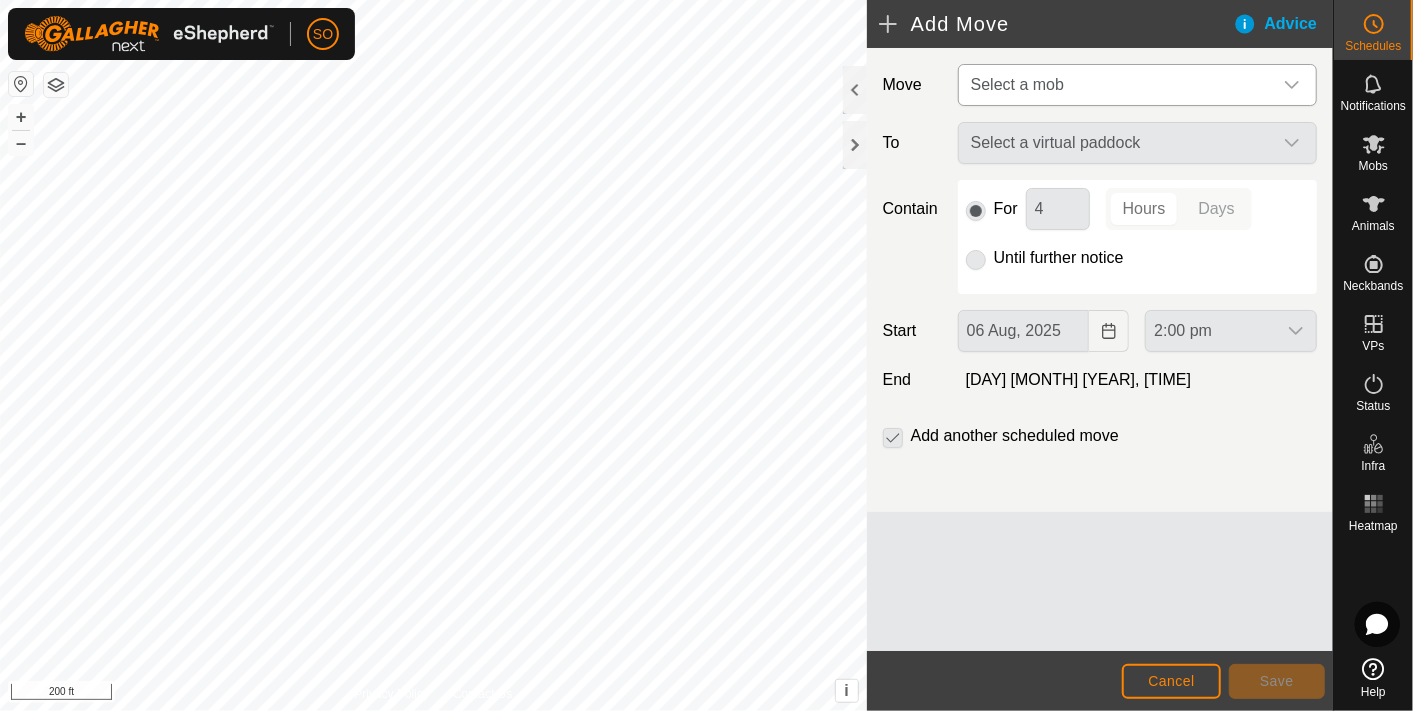 click 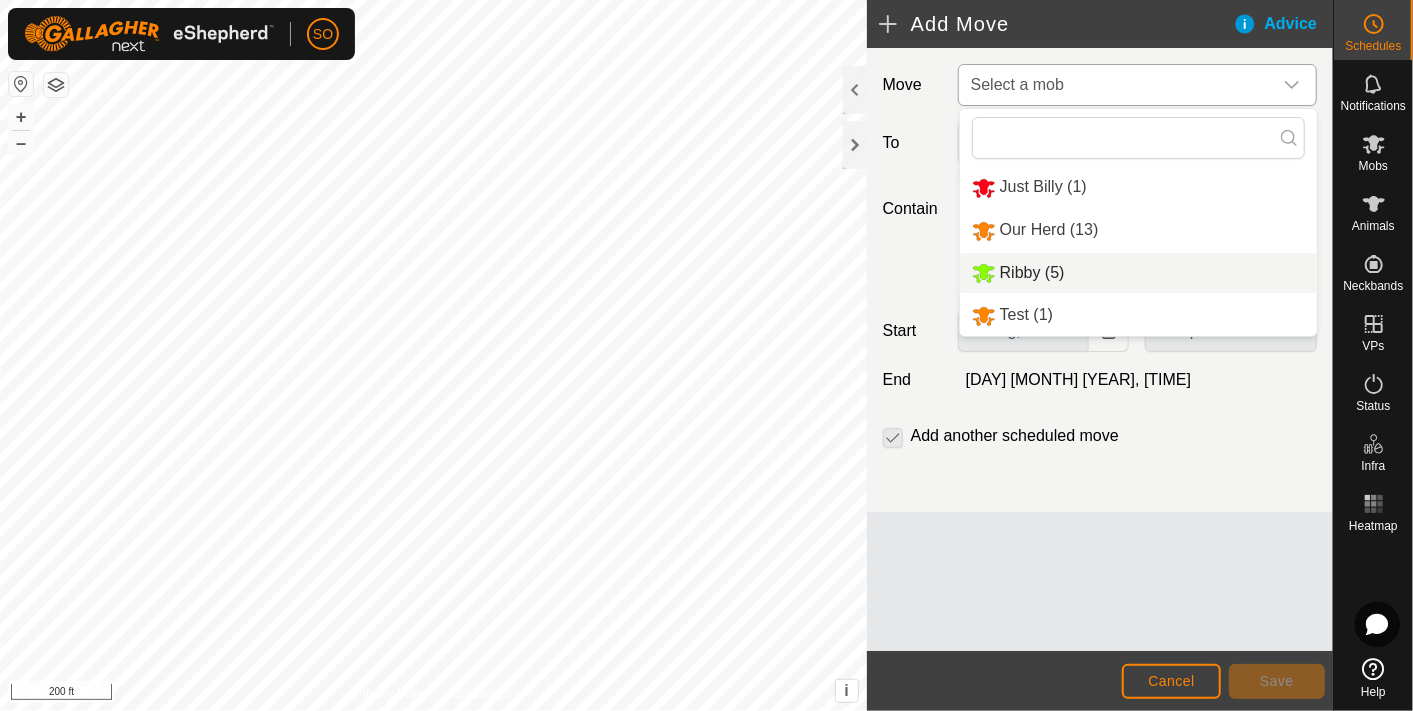 click on "Ribby (5)" at bounding box center [1138, 273] 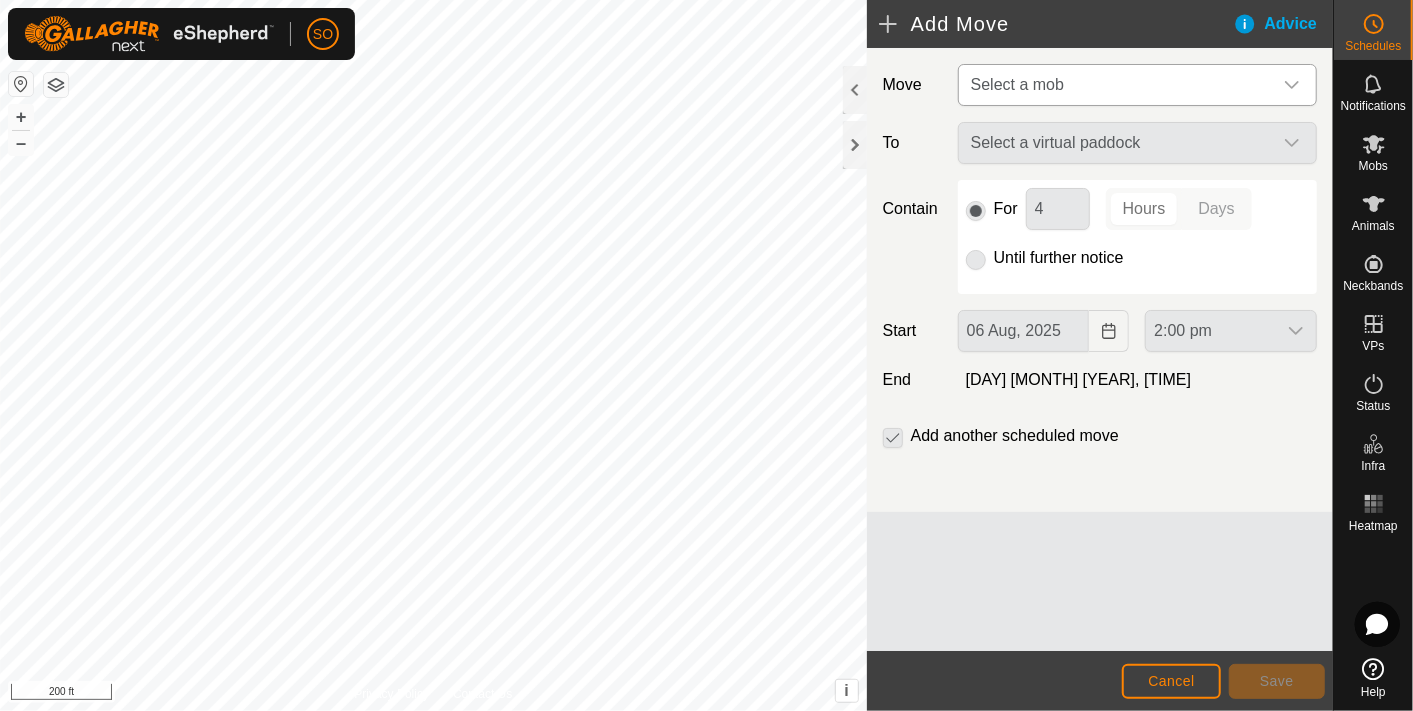 type on "[DAY] [MONTH], [YEAR]" 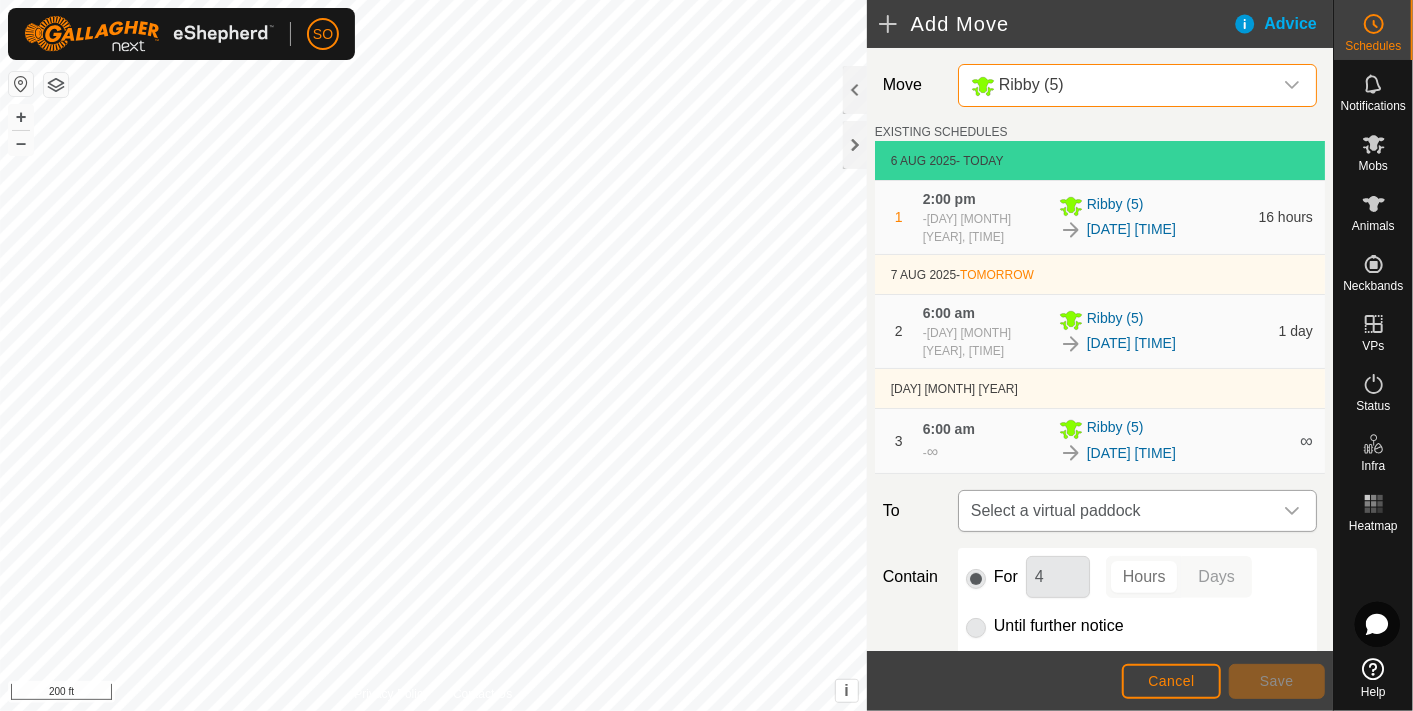 click 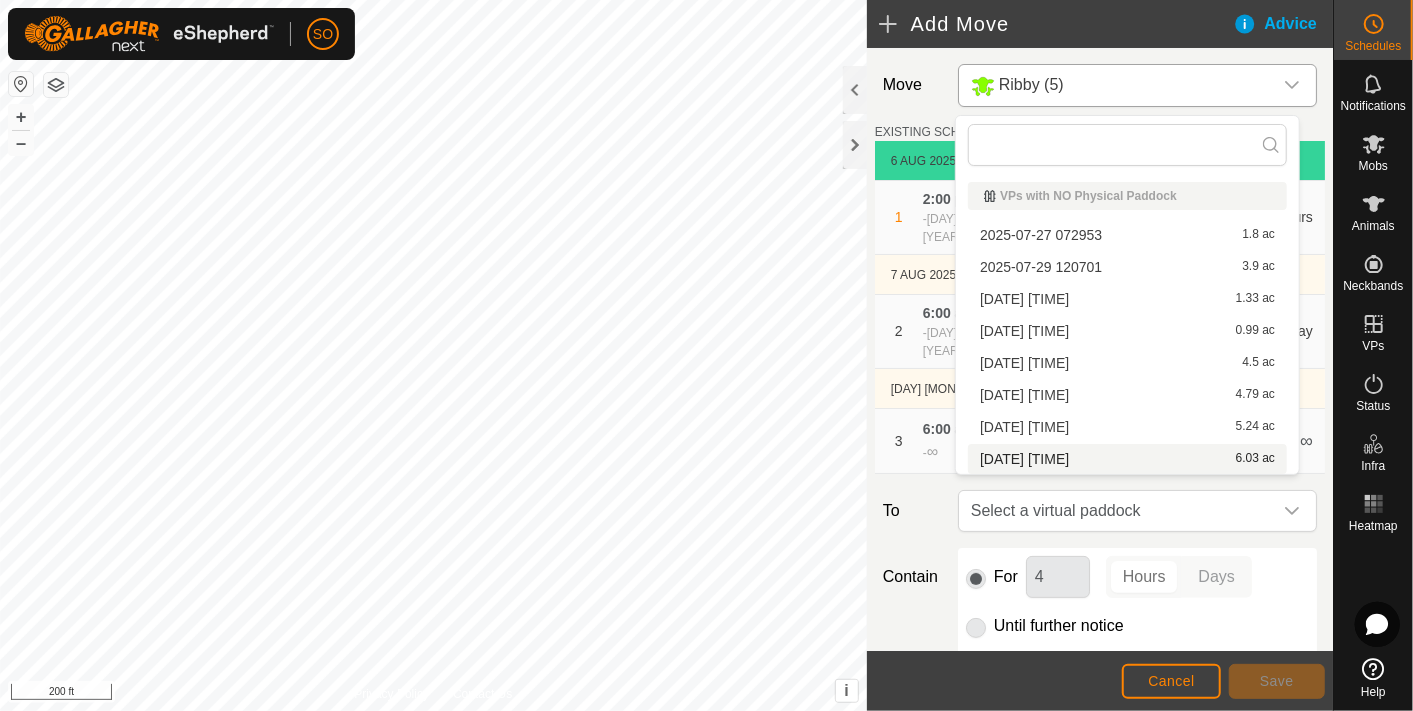 click on "[DATE] [TIME]  6.03 ac" at bounding box center (1127, 459) 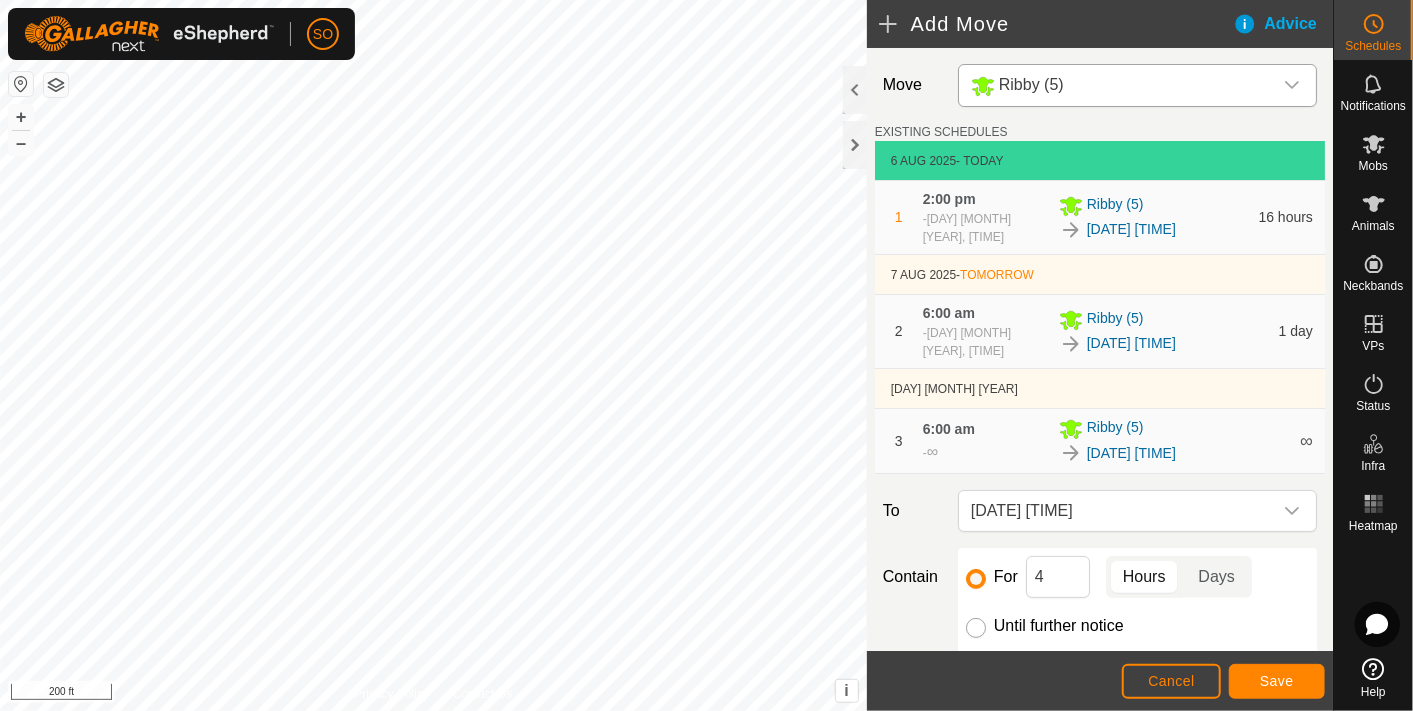 click on "Until further notice" at bounding box center [976, 628] 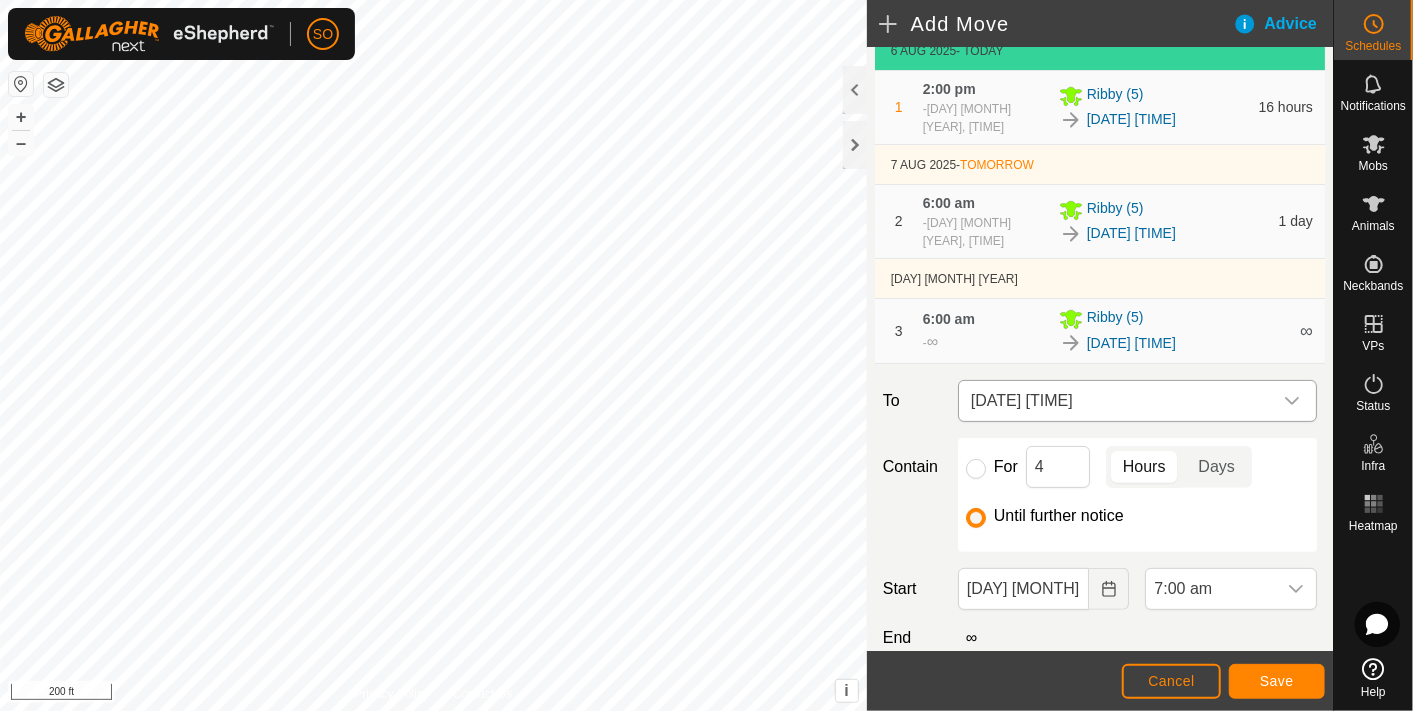 scroll, scrollTop: 208, scrollLeft: 0, axis: vertical 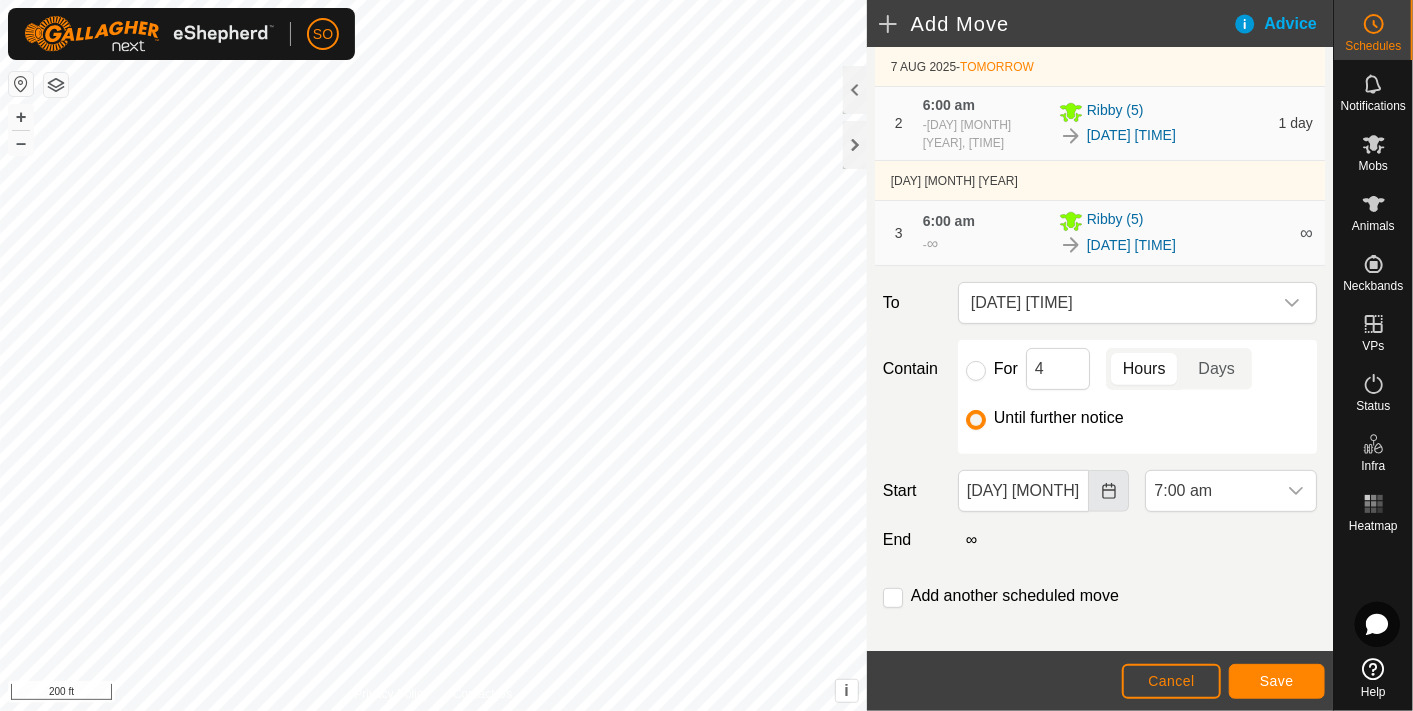 click 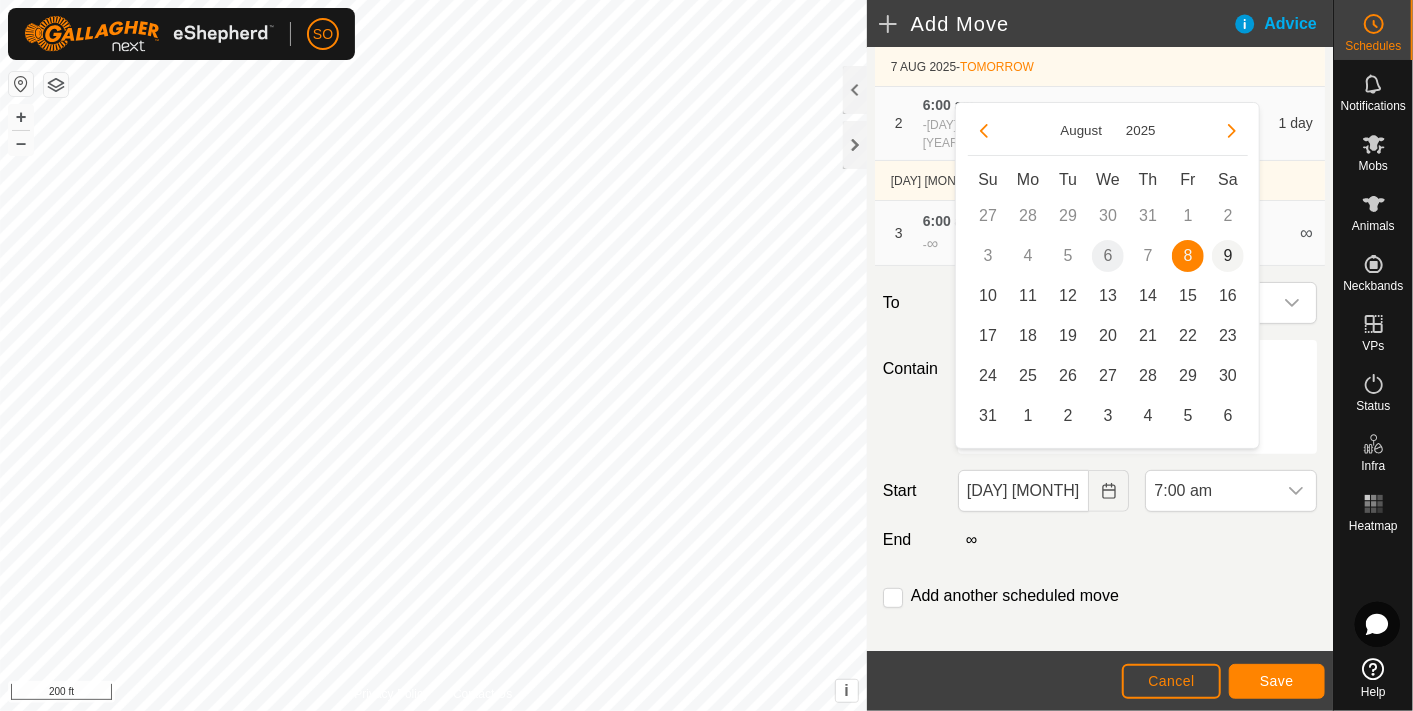 click on "9" at bounding box center [1228, 256] 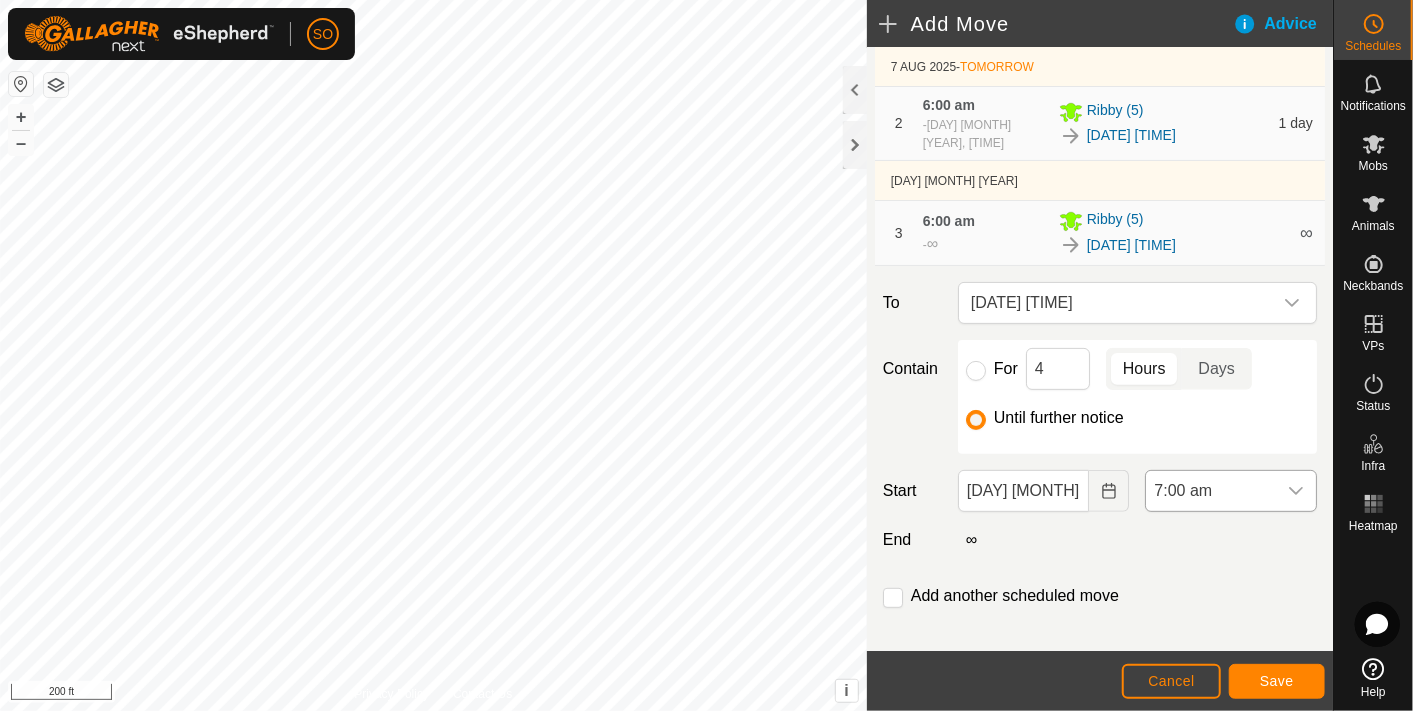 click 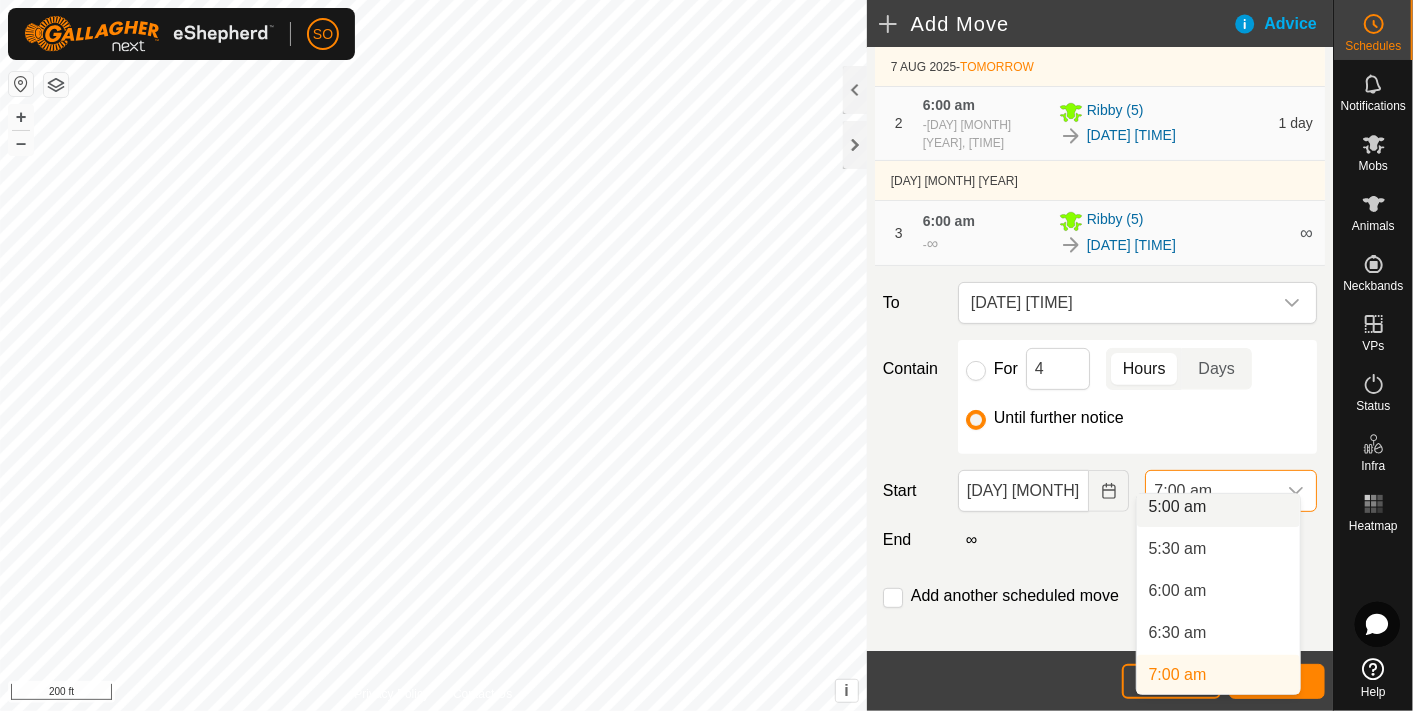 scroll, scrollTop: 420, scrollLeft: 0, axis: vertical 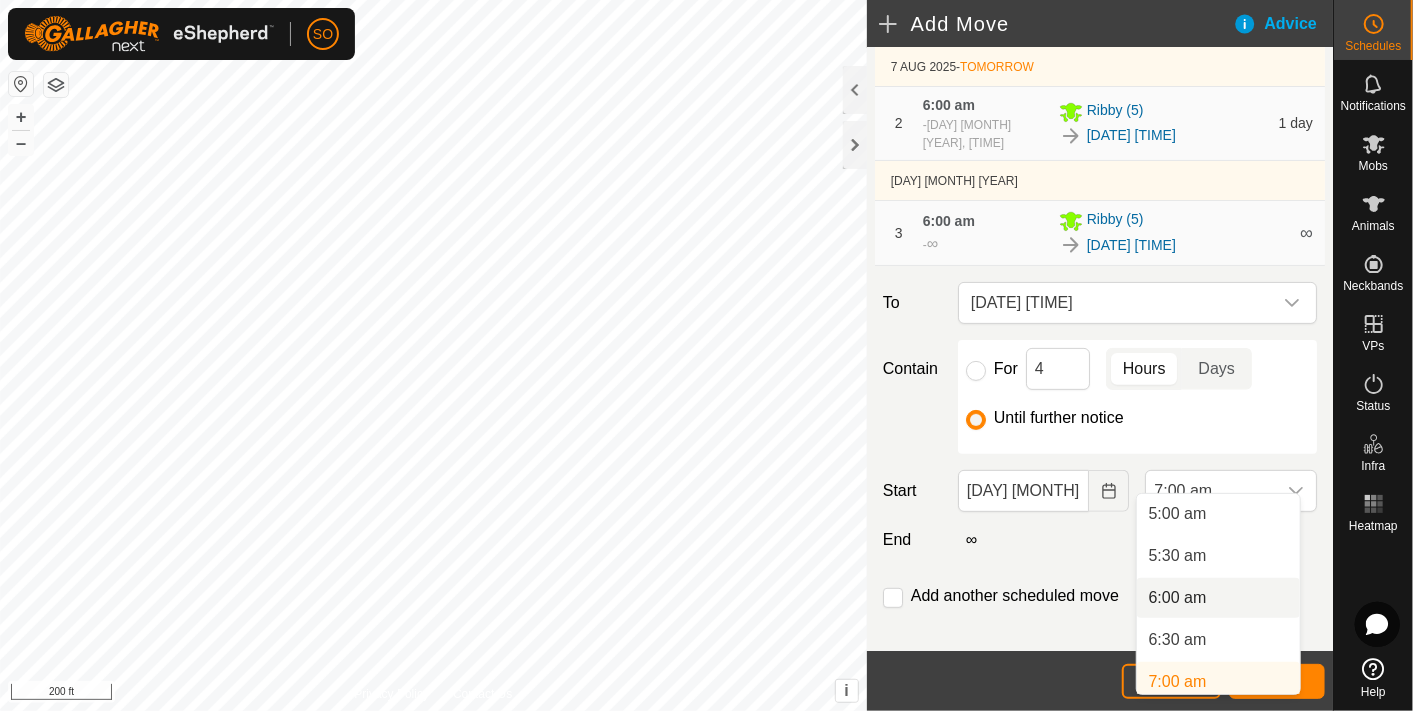 click on "6:00 am" at bounding box center [1218, 598] 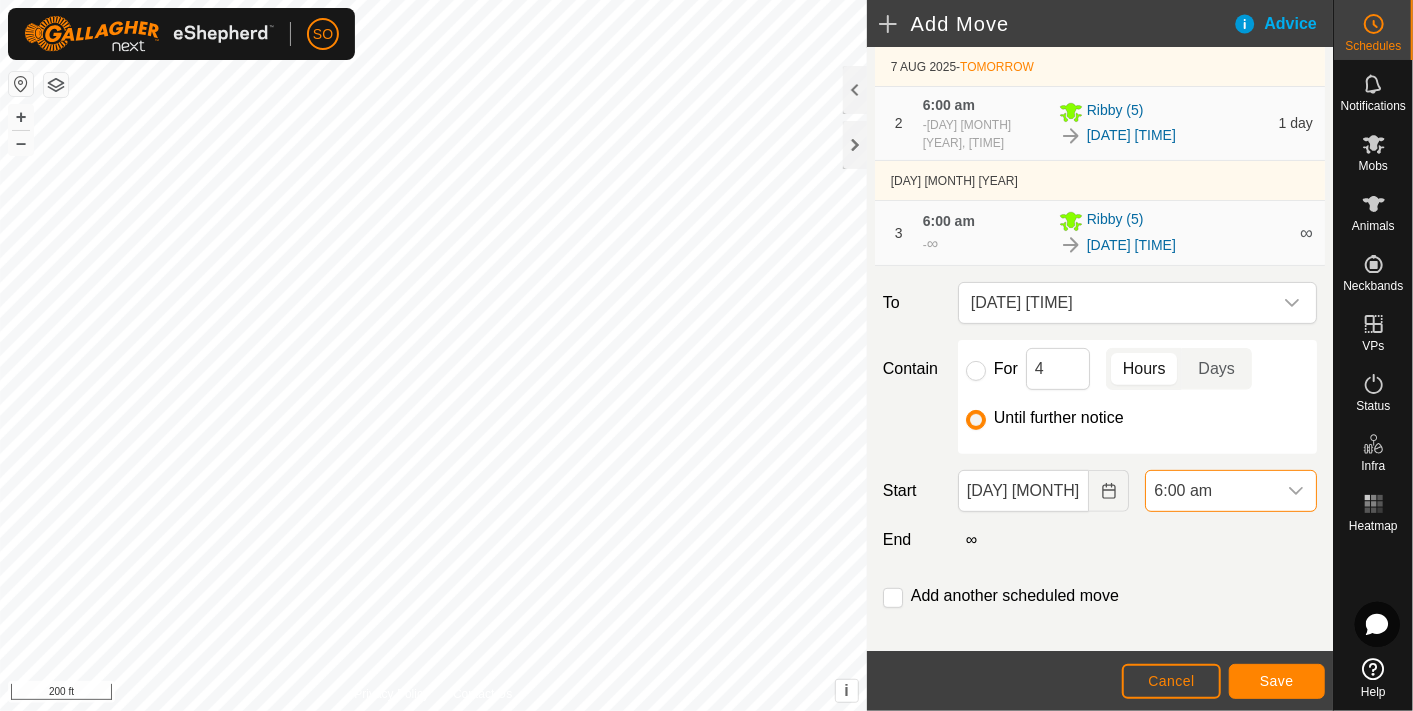 scroll, scrollTop: 427, scrollLeft: 0, axis: vertical 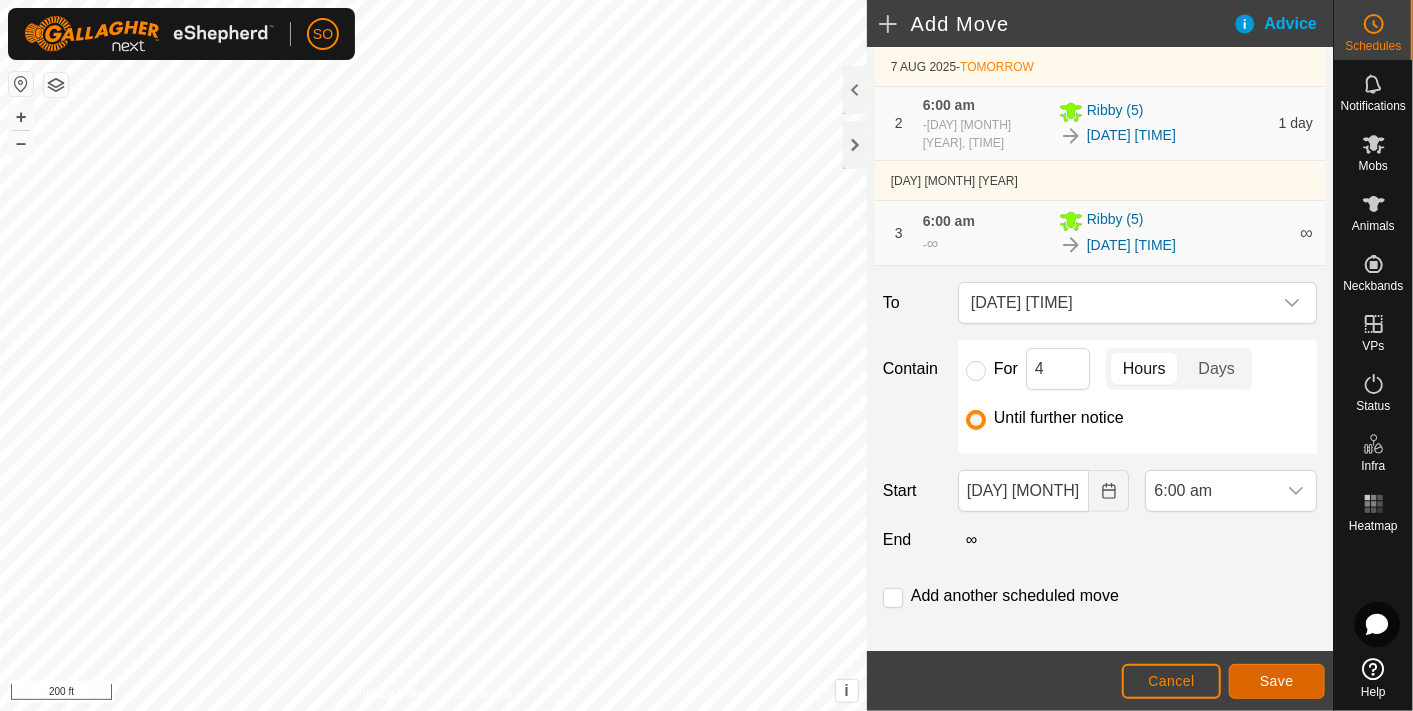 click on "Save" 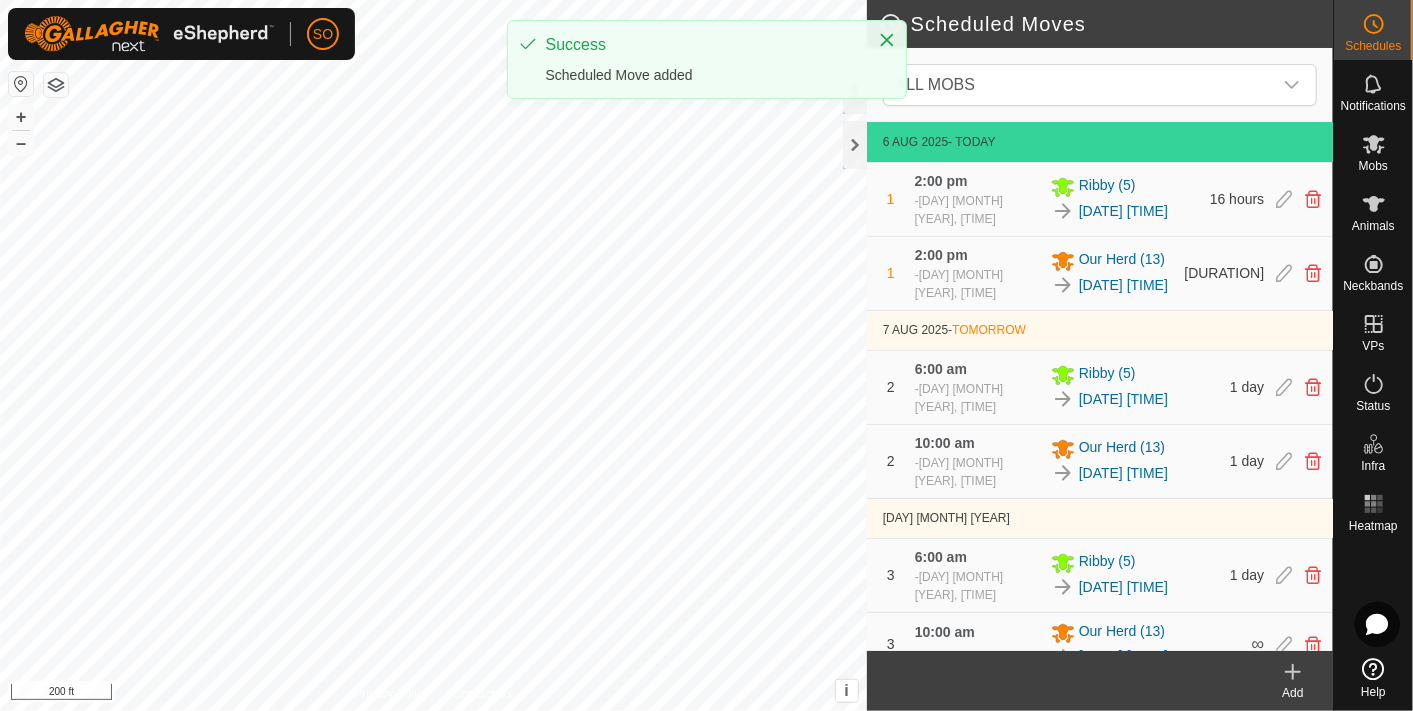 click 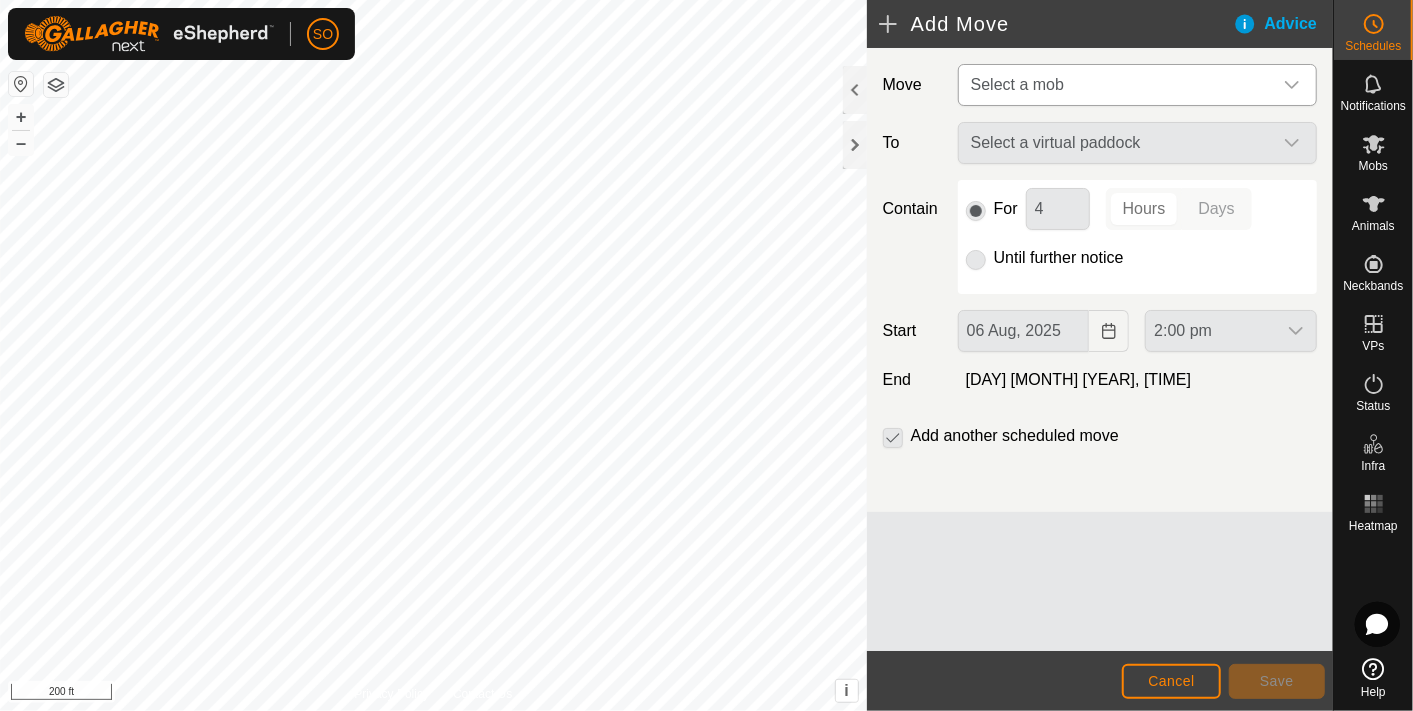 click 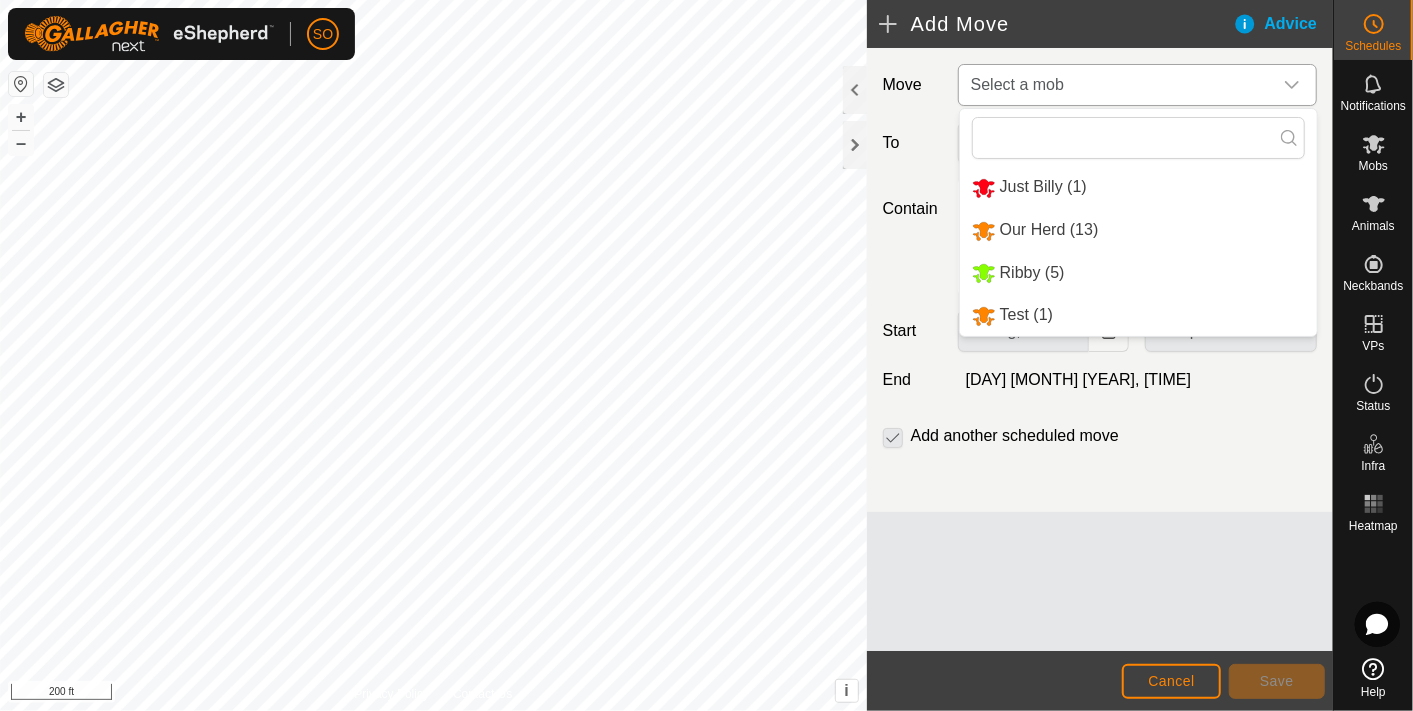 click on "Our Herd (13)" at bounding box center (1138, 230) 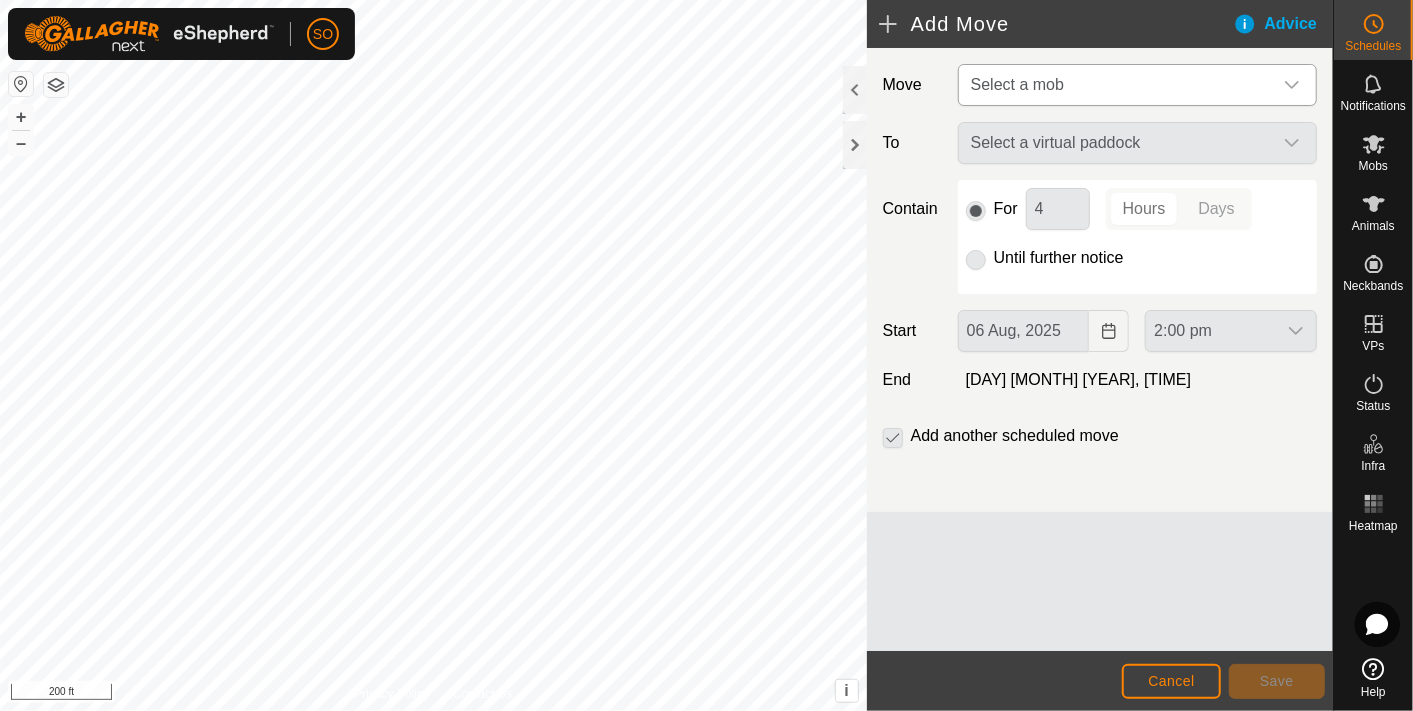 type on "[DAY] [MONTH], [YEAR]" 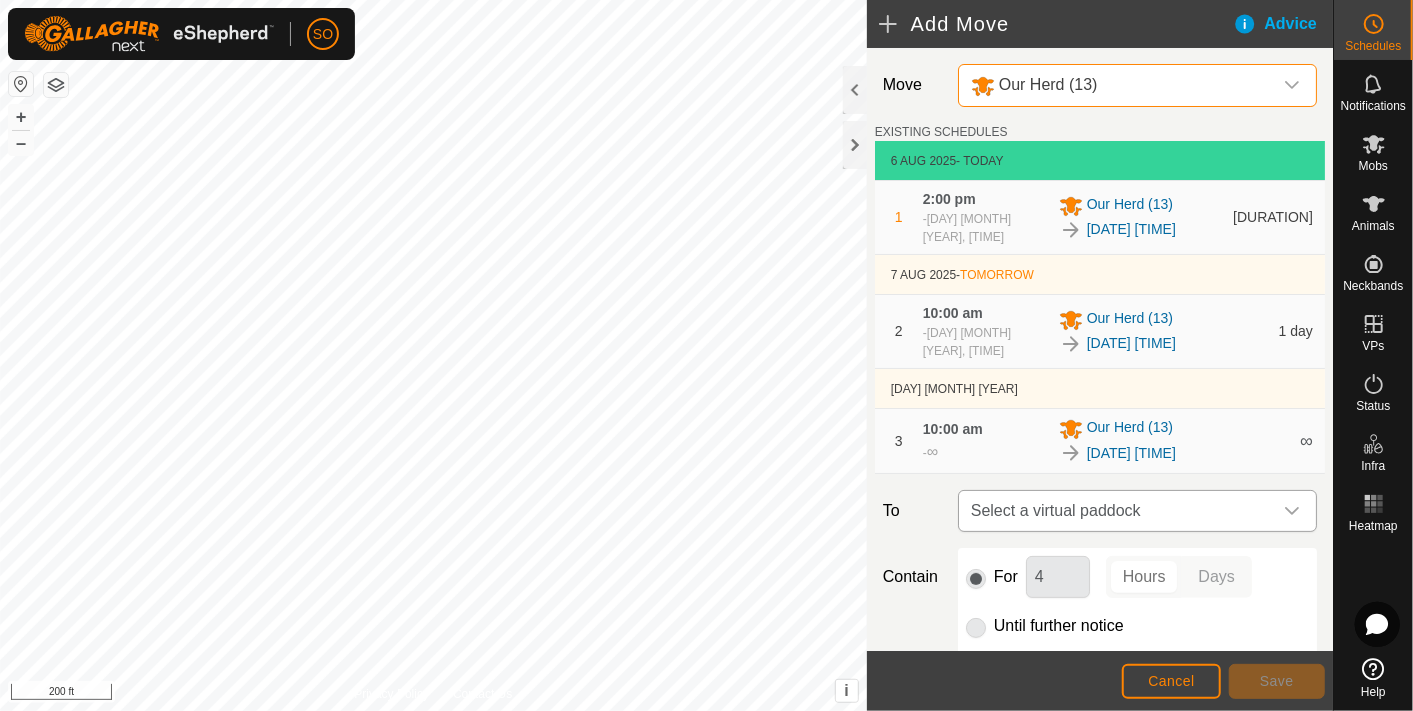click 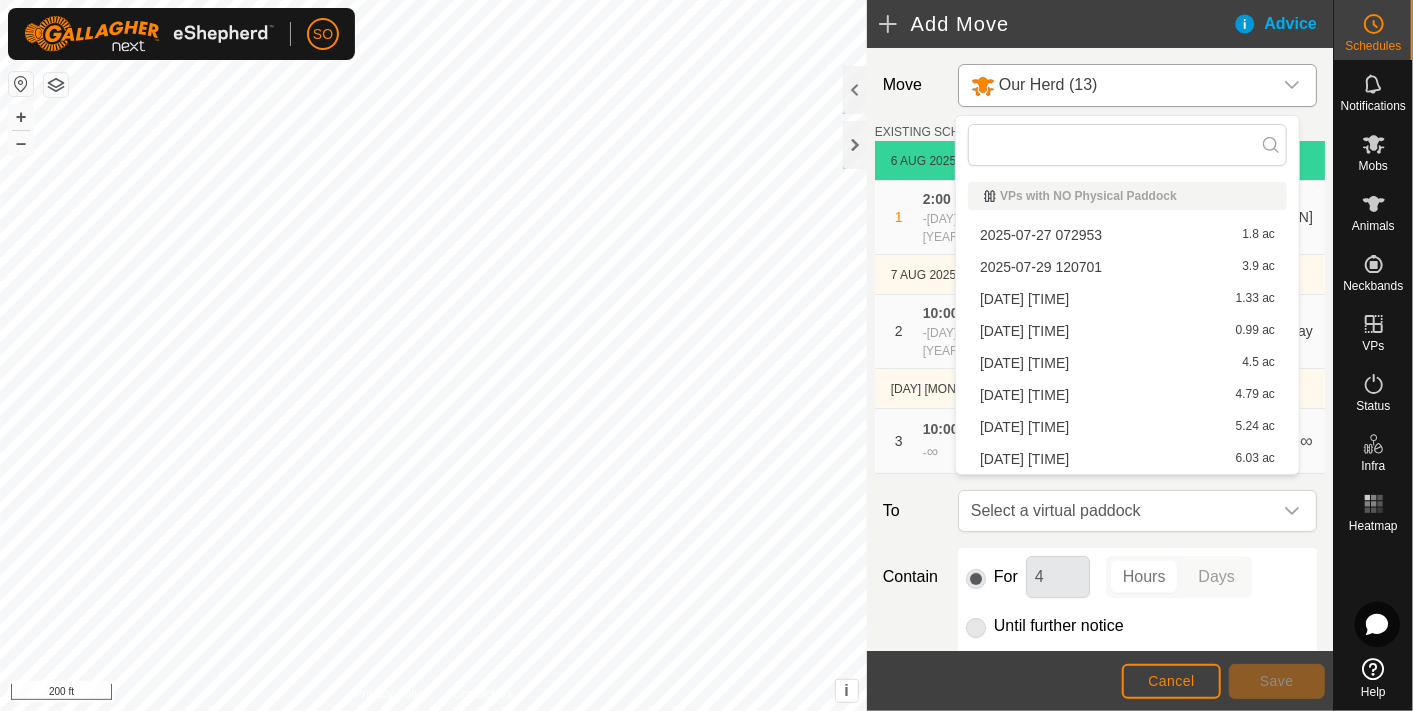 click on "[DATE] [TIME]  6.03 ac" at bounding box center [1127, 459] 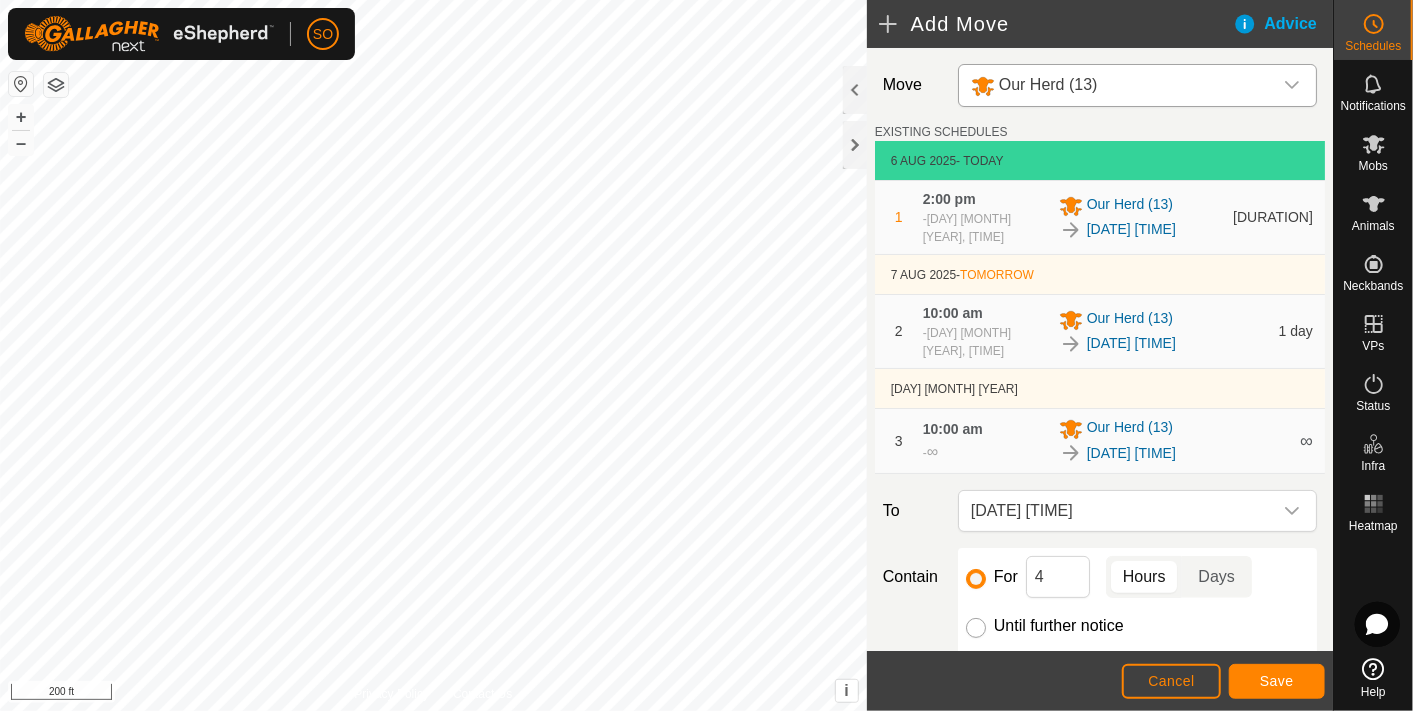 click on "Until further notice" at bounding box center (976, 628) 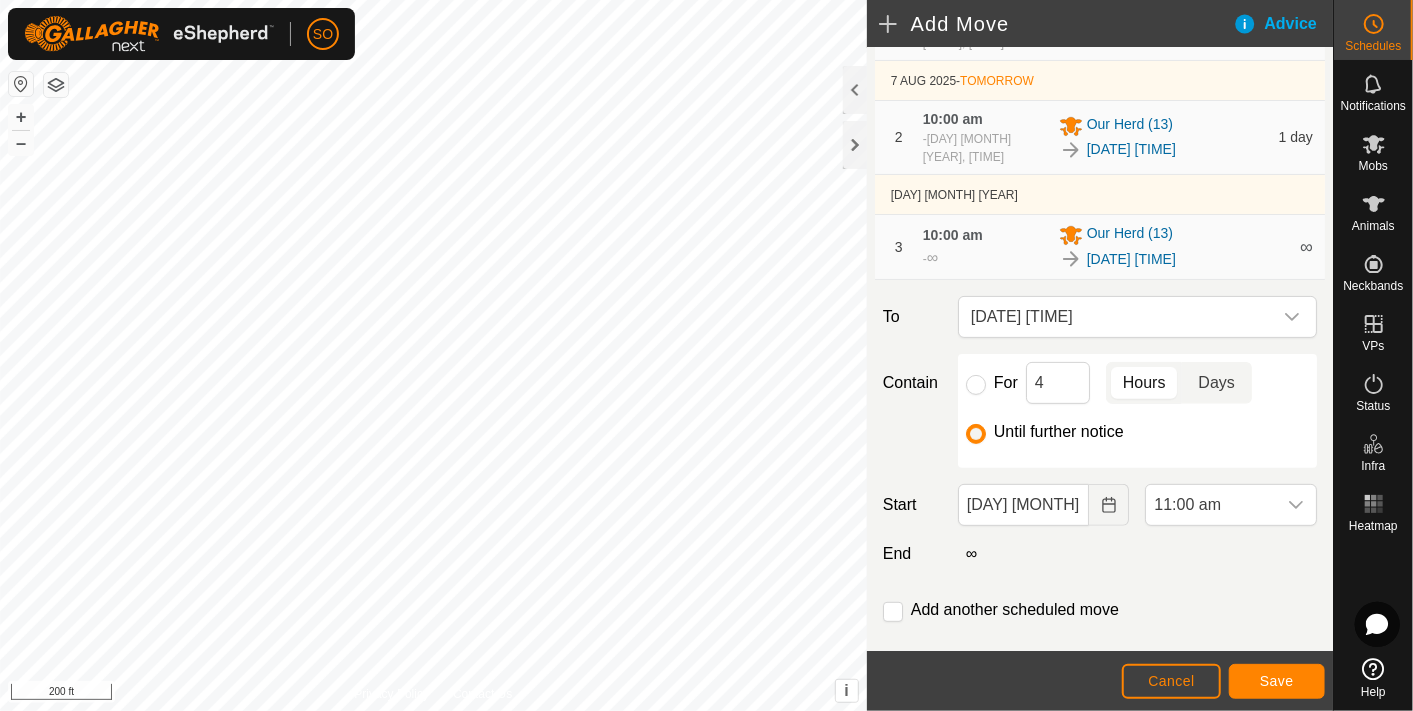 scroll, scrollTop: 208, scrollLeft: 0, axis: vertical 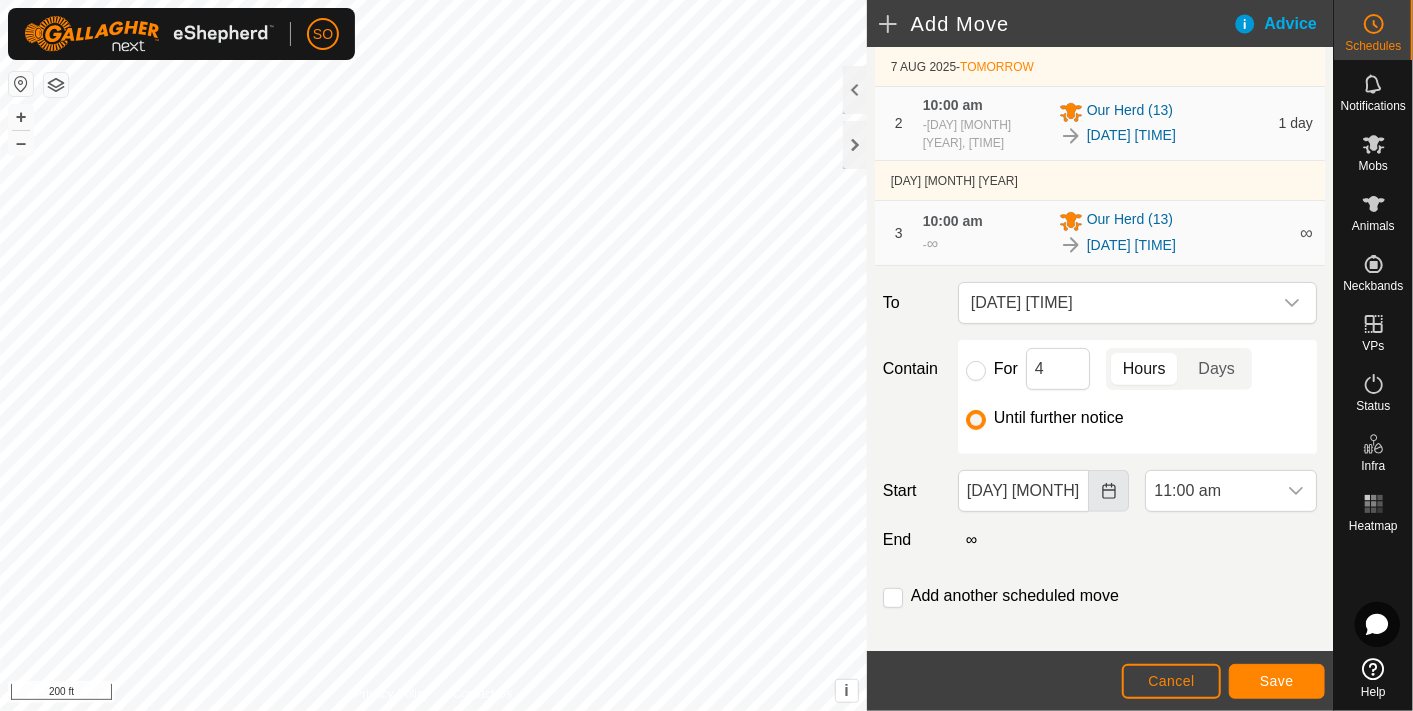 click 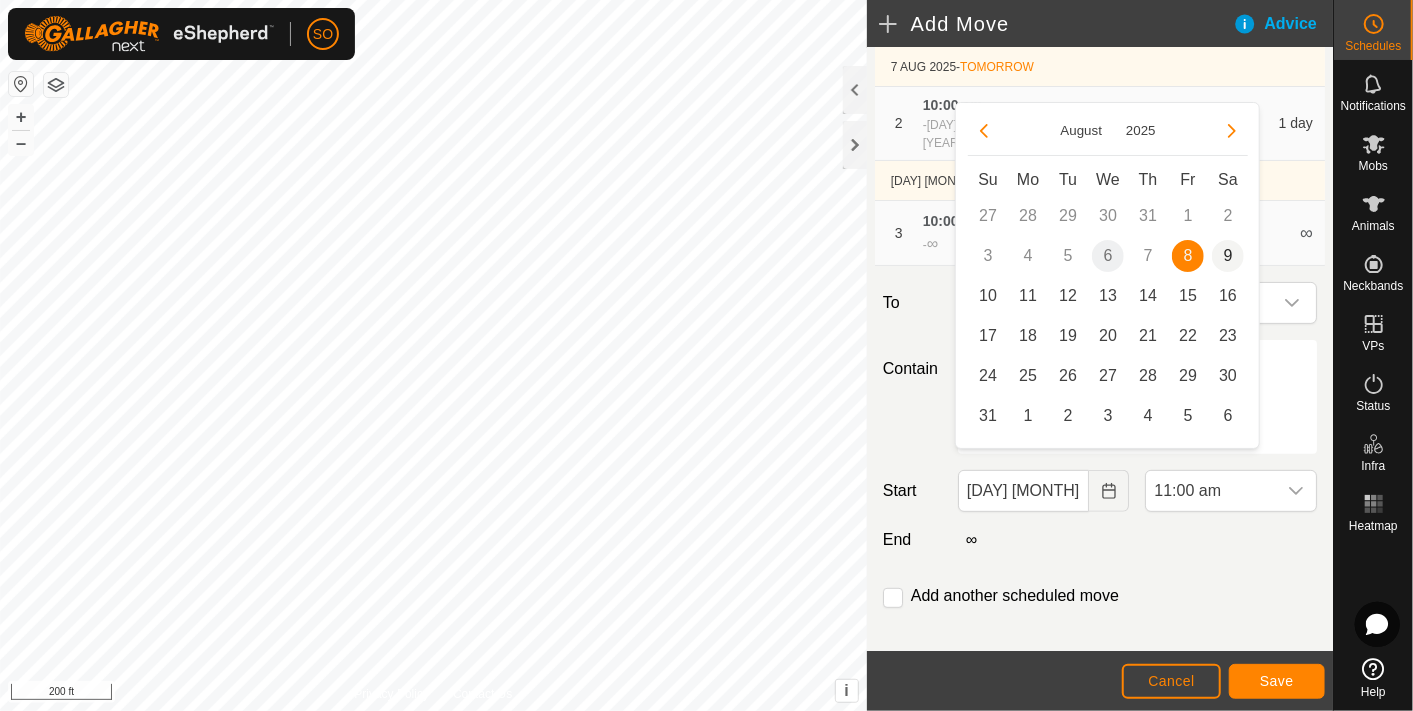 click on "9" at bounding box center [1228, 256] 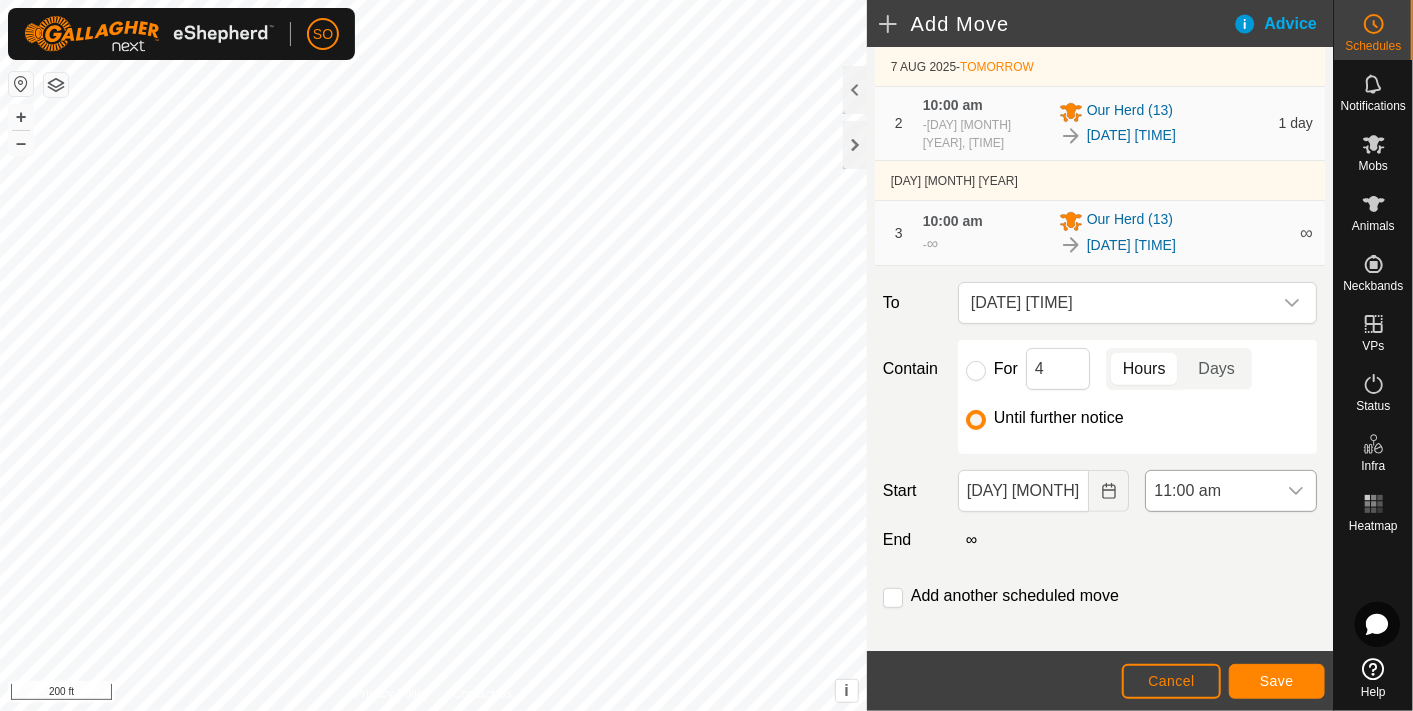 click at bounding box center [1296, 491] 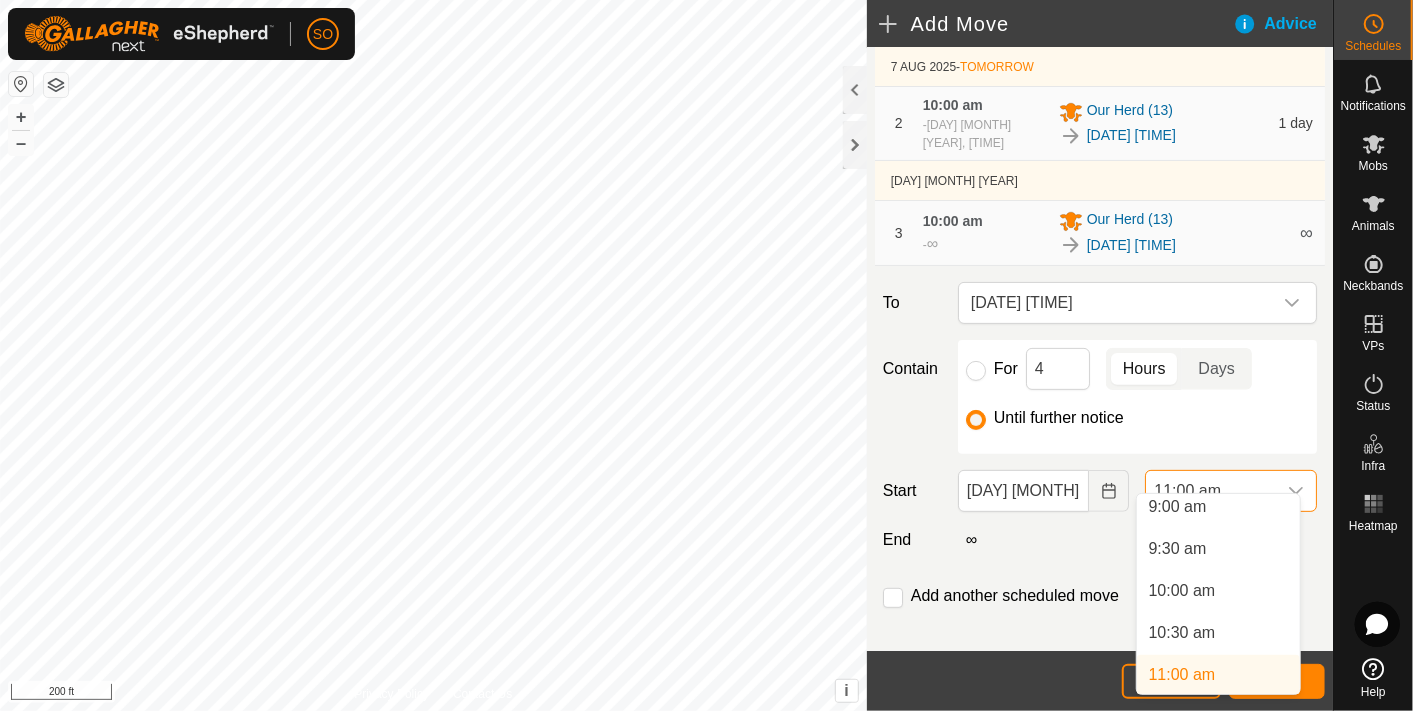scroll, scrollTop: 755, scrollLeft: 0, axis: vertical 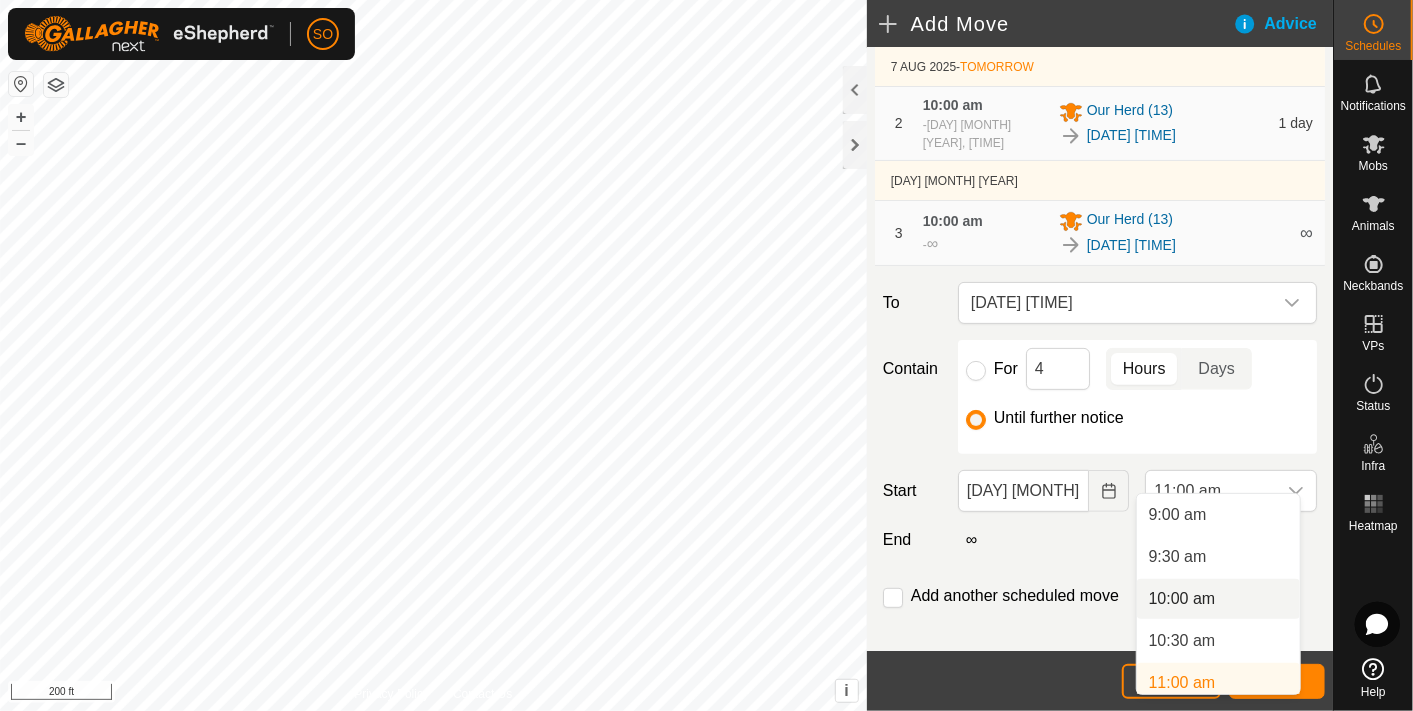 click on "10:00 am" at bounding box center (1218, 599) 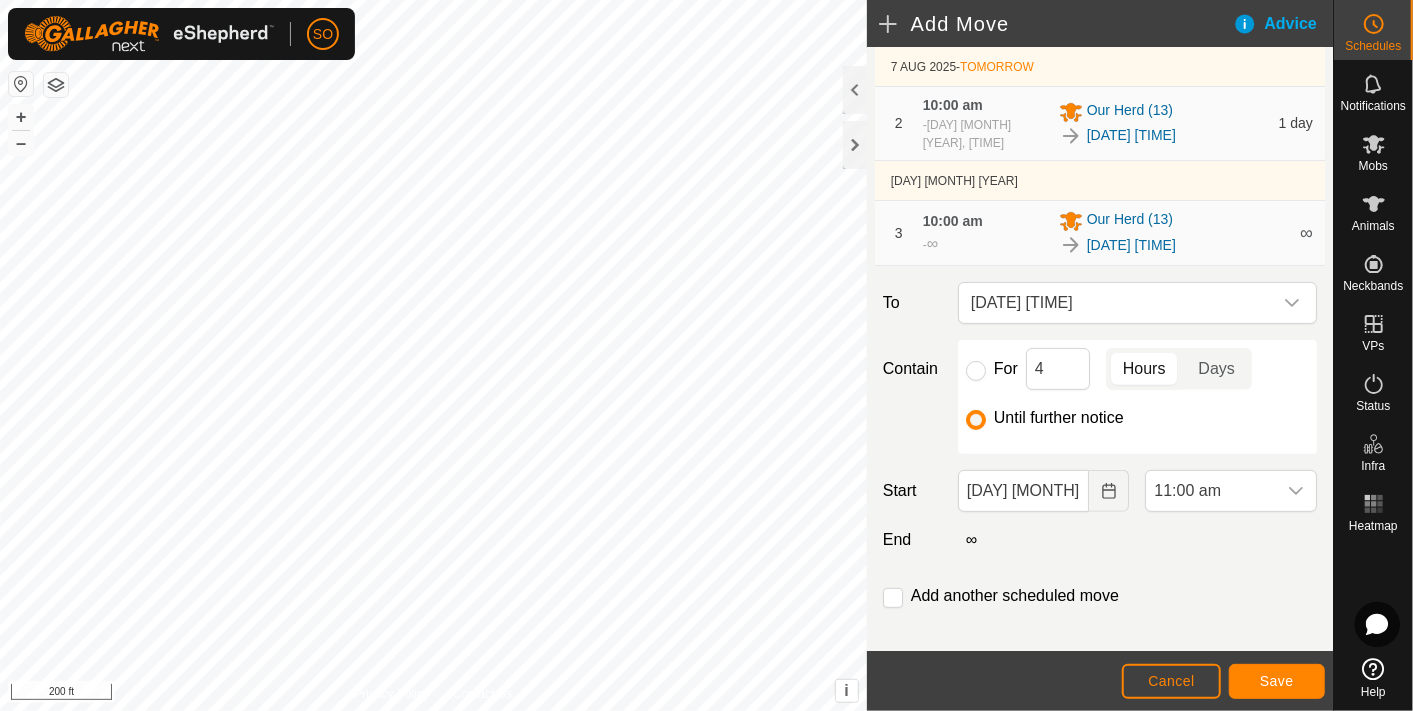 scroll, scrollTop: 763, scrollLeft: 0, axis: vertical 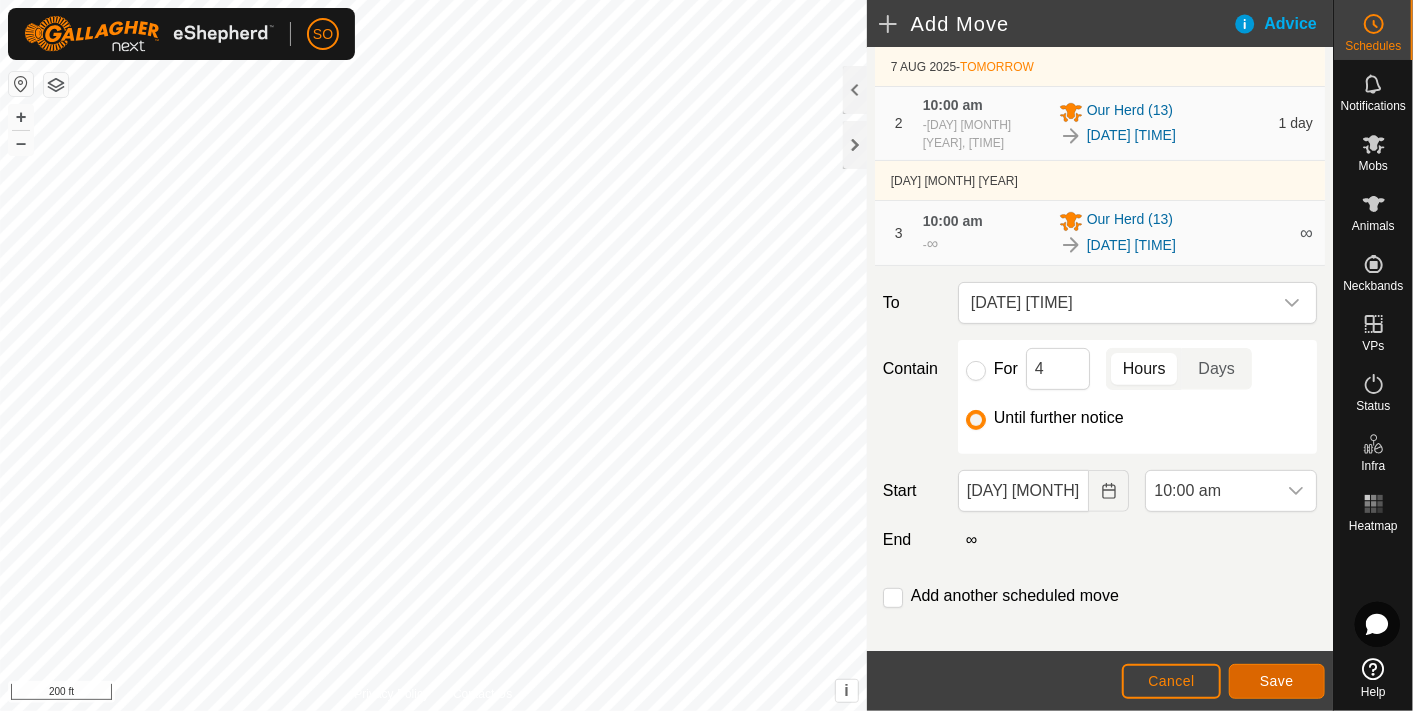 click on "Save" 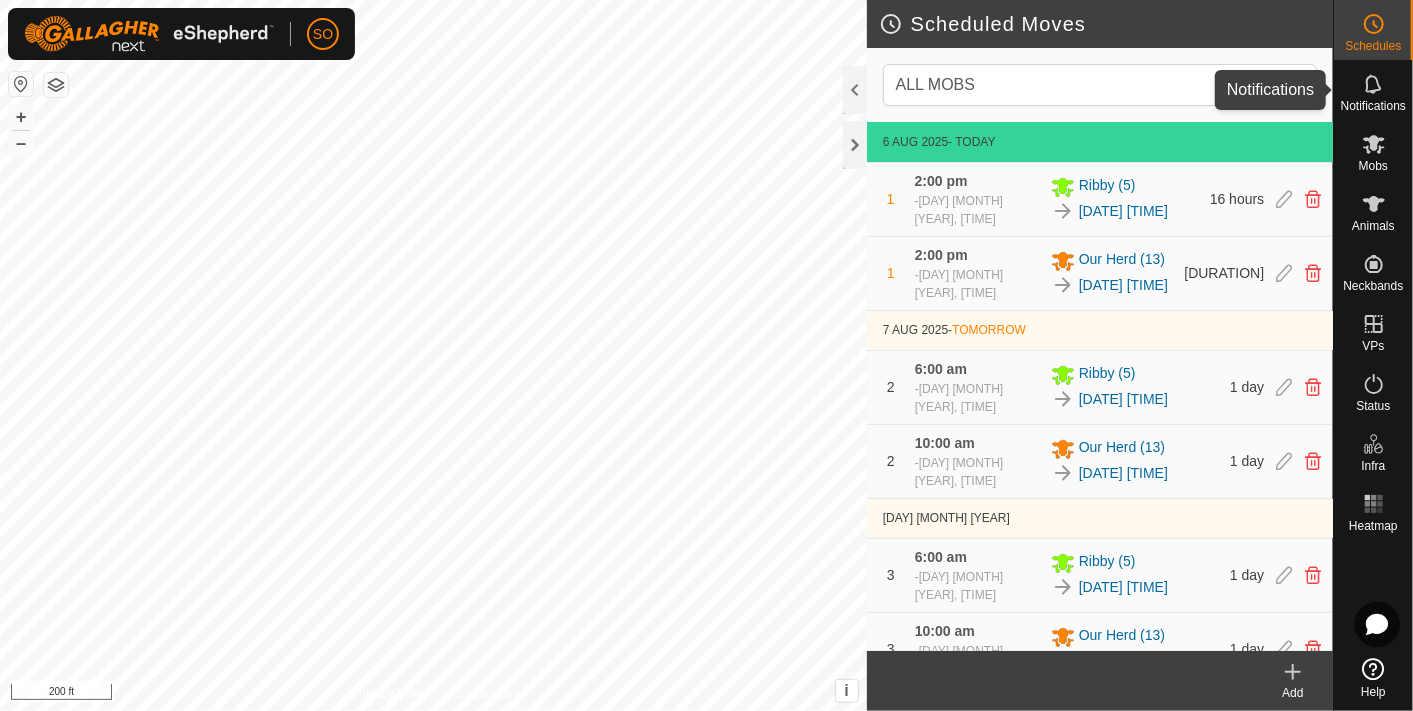 click 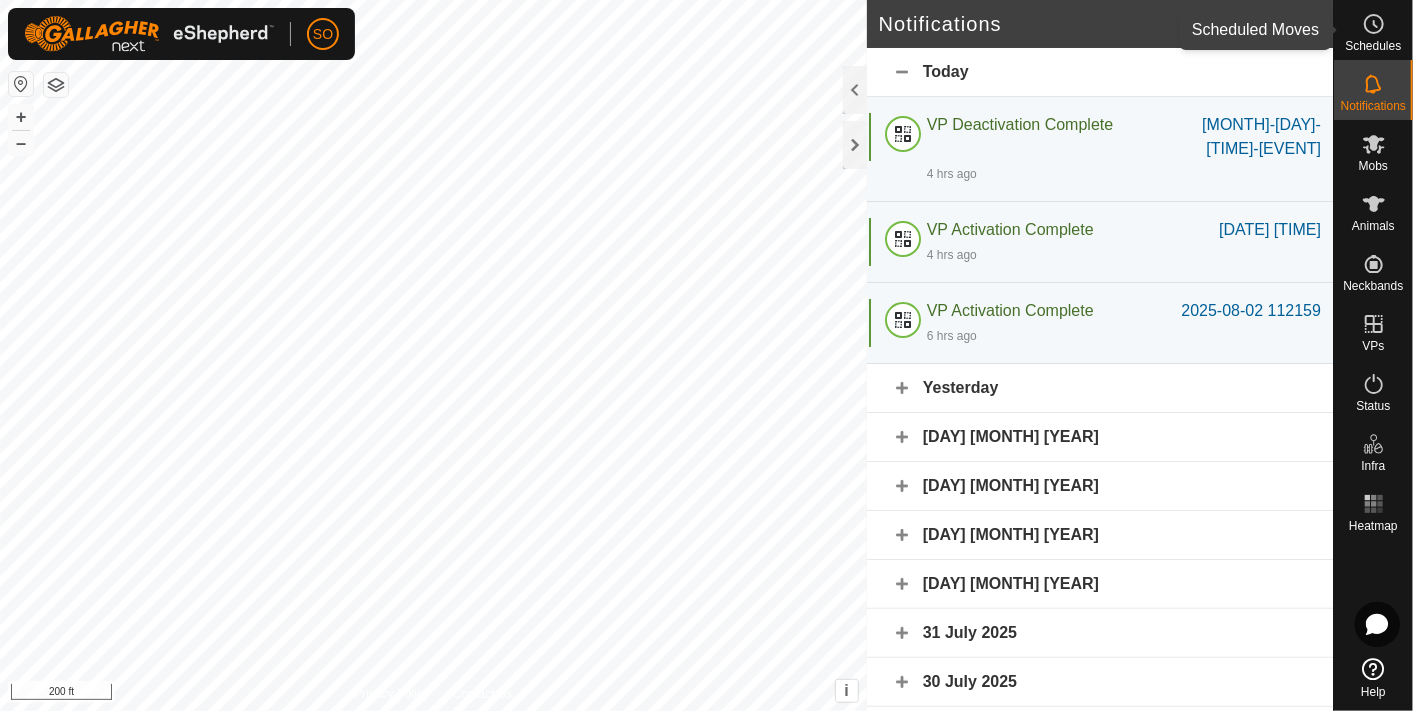 click 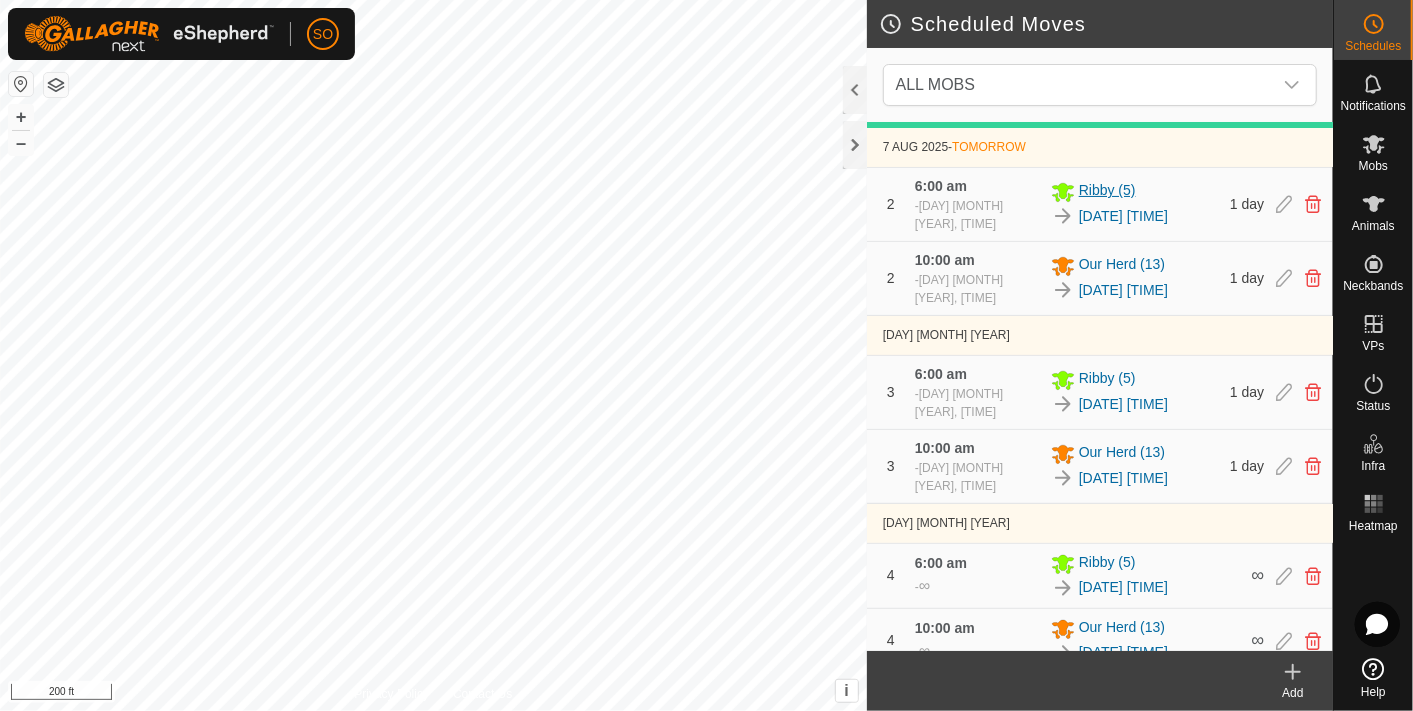 scroll, scrollTop: 184, scrollLeft: 0, axis: vertical 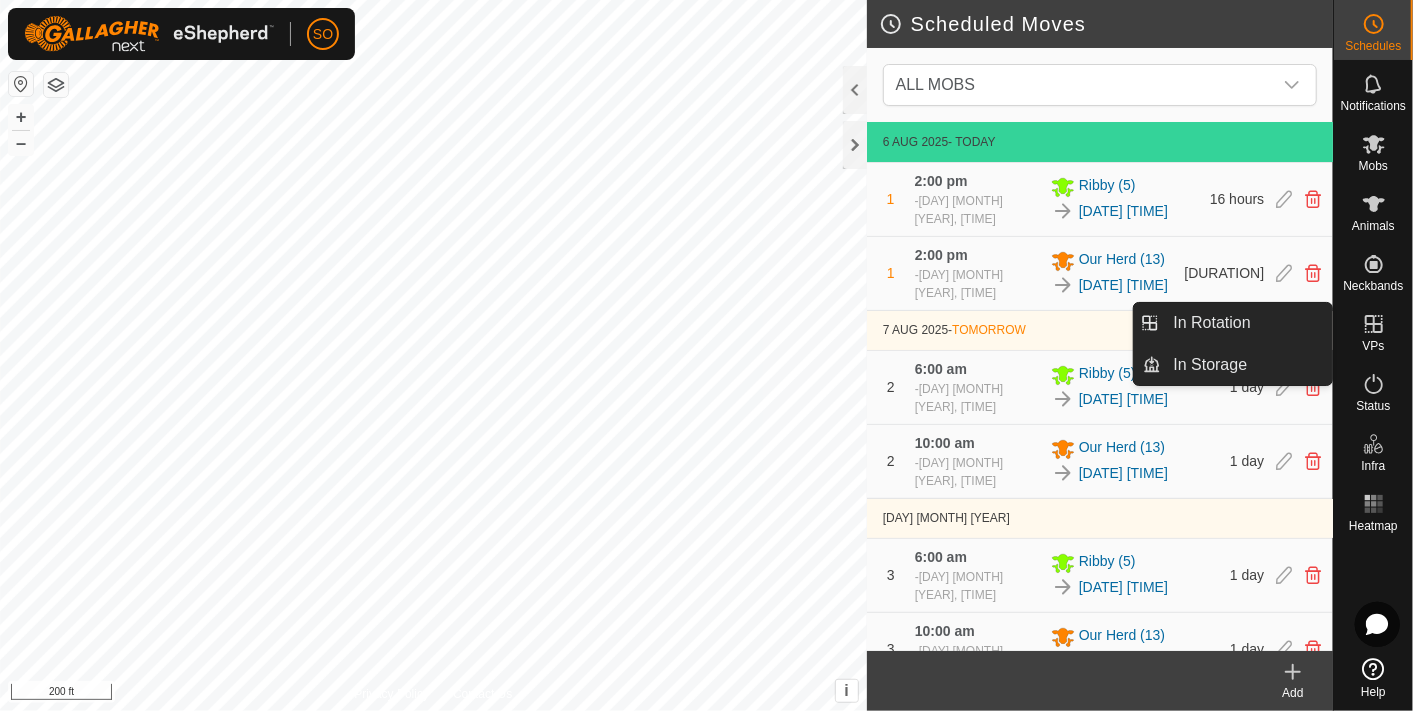 click 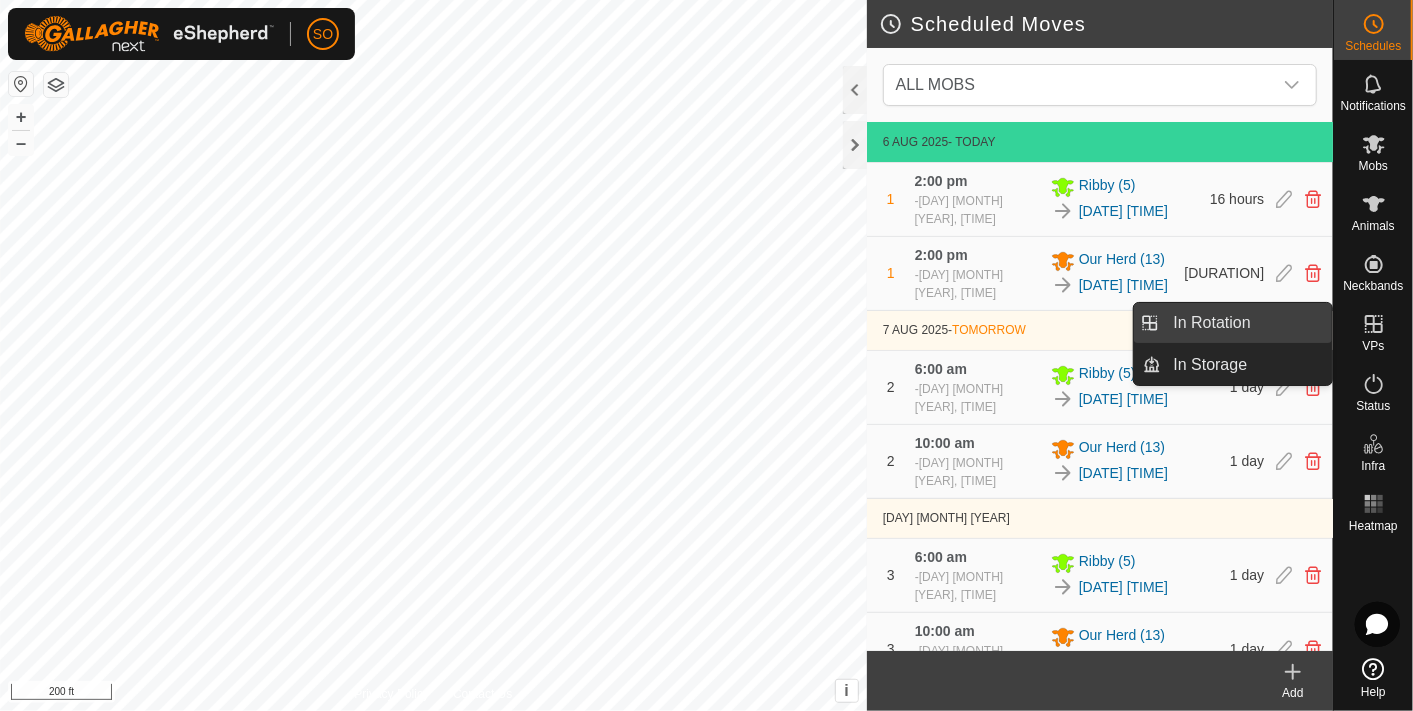click on "In Rotation" at bounding box center (1247, 323) 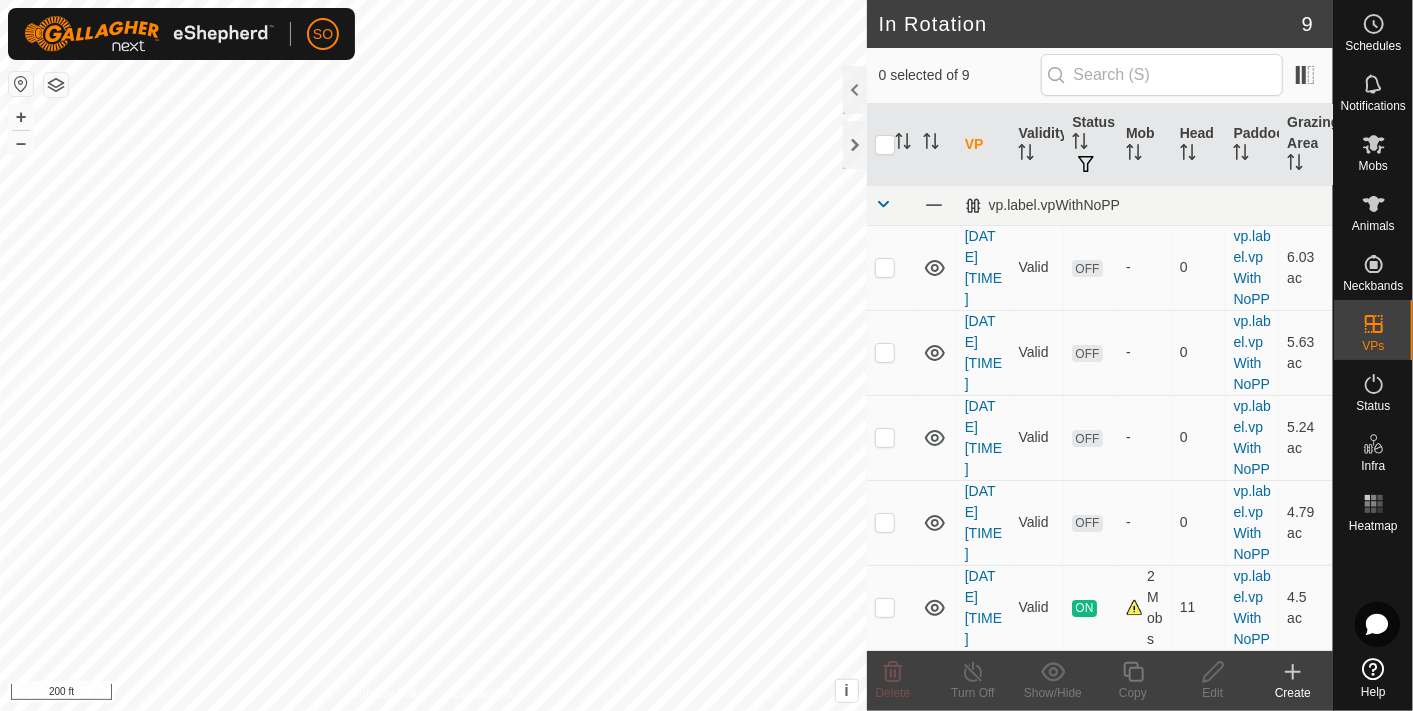 click 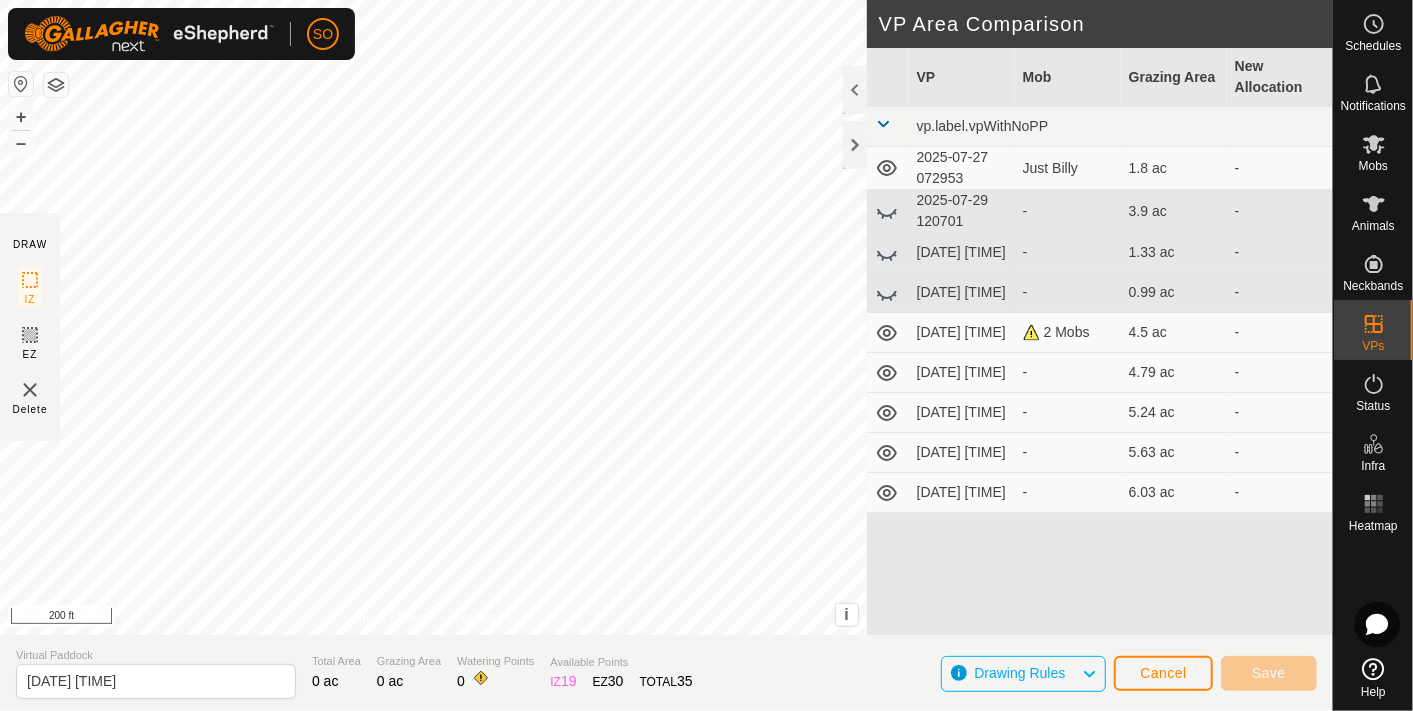 click on "SO Schedules Notifications Mobs Animals Neckbands VPs Status Infra Heatmap Help DRAW IZ EZ Delete Privacy Policy Contact Us + – ⇧ i This application includes HERE Maps. © 2024 HERE. All rights reserved. 200 ft VP Area Comparison     VP   Mob   Grazing Area   New Allocation  vp.label.vpWithNoPP  [DATE] [TIME]   Just Billy   1.8 ac   -   [DATE] [TIME]  -  3.9 ac   -   [DATE] [TIME]  -  1.33 ac   -   [DATE] [TIME]  -  0.99 ac   -   [DATE] [TIME]   2 Mobs   4.5 ac   -   [DATE] [TIME]  -  4.79 ac   -   [DATE] [TIME]  -  5.24 ac   -   [DATE] [TIME]  -  5.63 ac   -   [DATE] [TIME]  -  6.03 ac   -  Virtual Paddock [DATE] [TIME] Total Area 0 ac Grazing Area 0 ac Watering Points 0 Available Points  IZ   19  EZ  30  TOTAL   35 Drawing Rules Cancel Save" at bounding box center (706, 355) 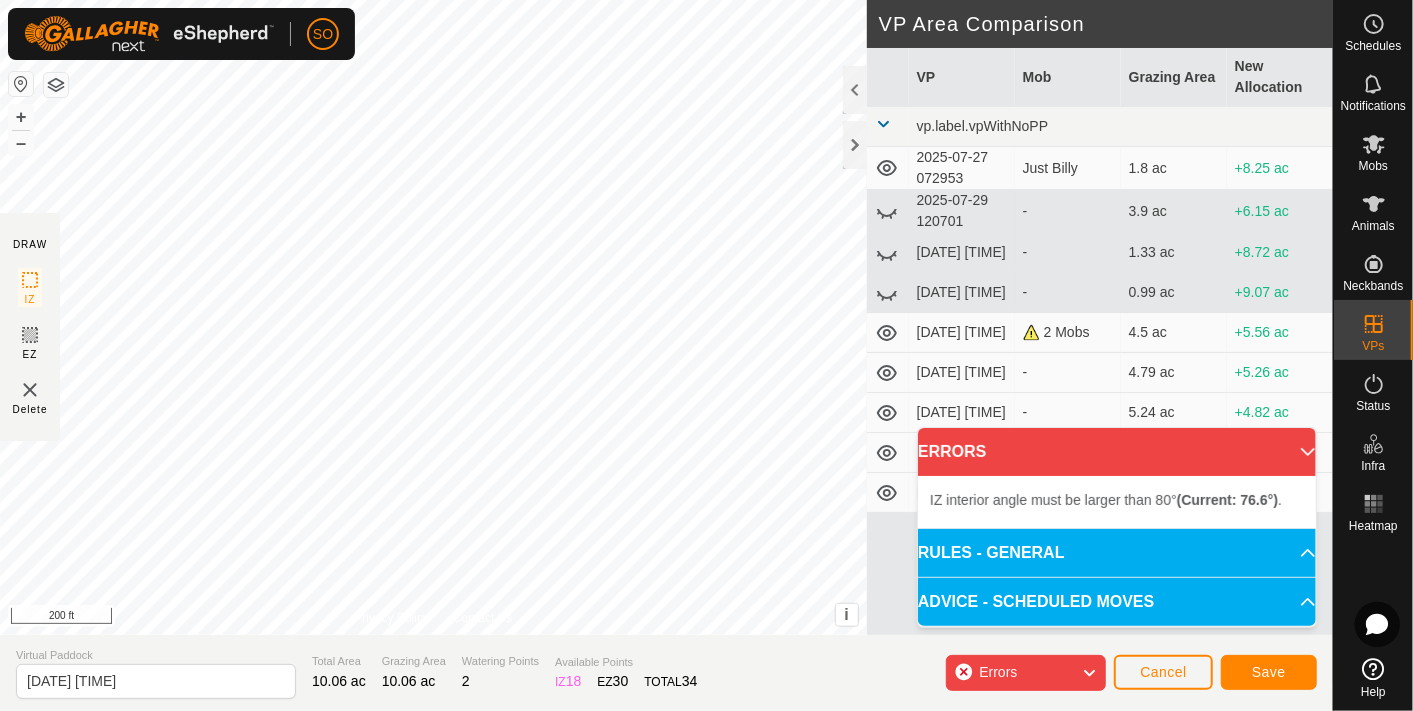 click on "SO Schedules Notifications Mobs Animals Neckbands VPs Status Infra Heatmap Help DRAW IZ EZ Delete Privacy Policy Contact Us + – ⇧ i This application includes HERE Maps. © 2024 HERE. All rights reserved. 200 ft VP Area Comparison     VP   Mob   Grazing Area   New Allocation  vp.label.vpWithNoPP  [DATE] [TIME]   Just Billy   1.8 ac  +8.25 ac  [DATE] [TIME]  -  3.9 ac  +6.15 ac  [DATE] [TIME]  -  1.33 ac  +8.72 ac  [DATE] [TIME]  -  0.99 ac  +9.07 ac  [DATE] [TIME]   2 Mobs   4.5 ac  +5.56 ac  [DATE] [TIME]  -  4.79 ac  +5.26 ac  [DATE] [TIME]  -  5.24 ac  +4.82 ac  [DATE] [TIME]  -  5.63 ac  +4.42 ac  [DATE] [TIME]  -  6.03 ac  +4.03 ac Virtual Paddock [DATE] [TIME] Total Area 10.06 ac Grazing Area 10.06 ac Watering Points 2 Available Points  IZ   18  EZ  30  TOTAL   34 Errors Cancel Save
ERRORS IZ interior angle must be larger than 80°  (Current: 76.6°) . RULES - GENERAL To make a VP valid for activation, it must meet the following requirements:" at bounding box center (706, 355) 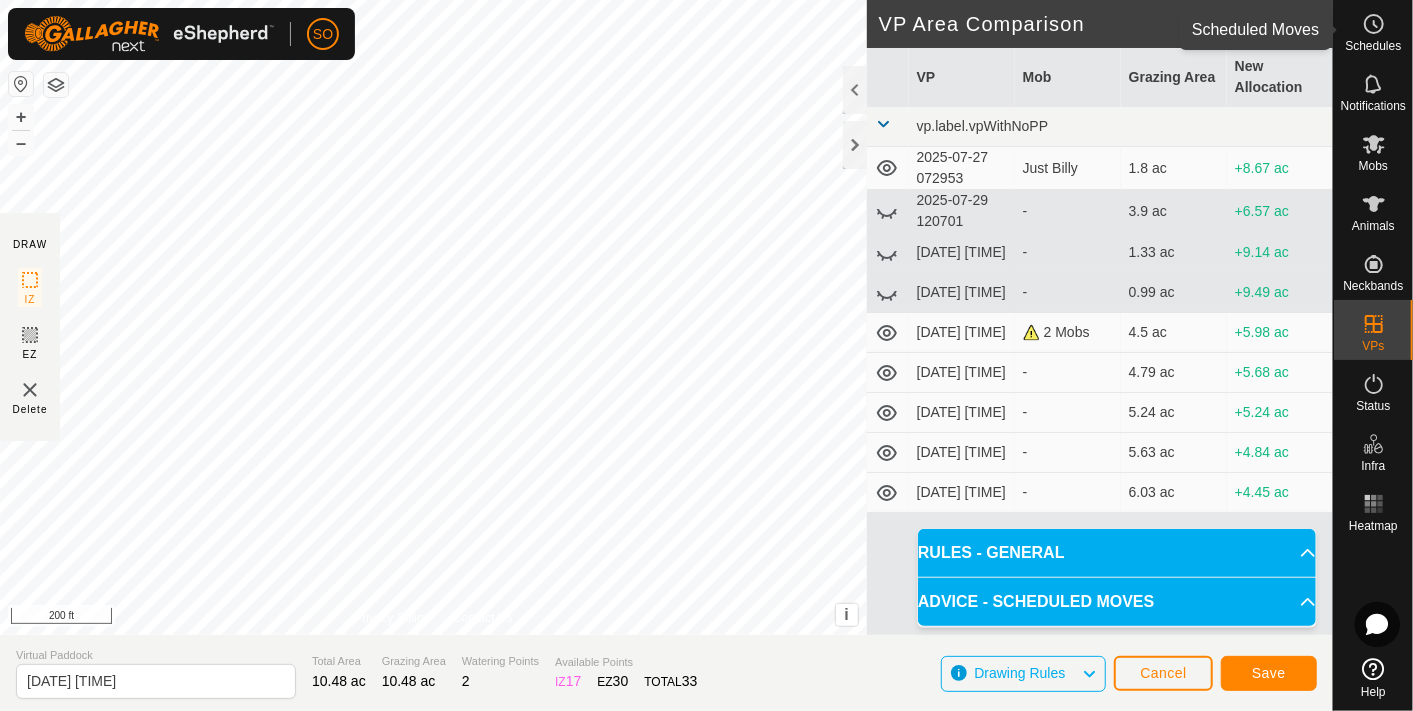 click 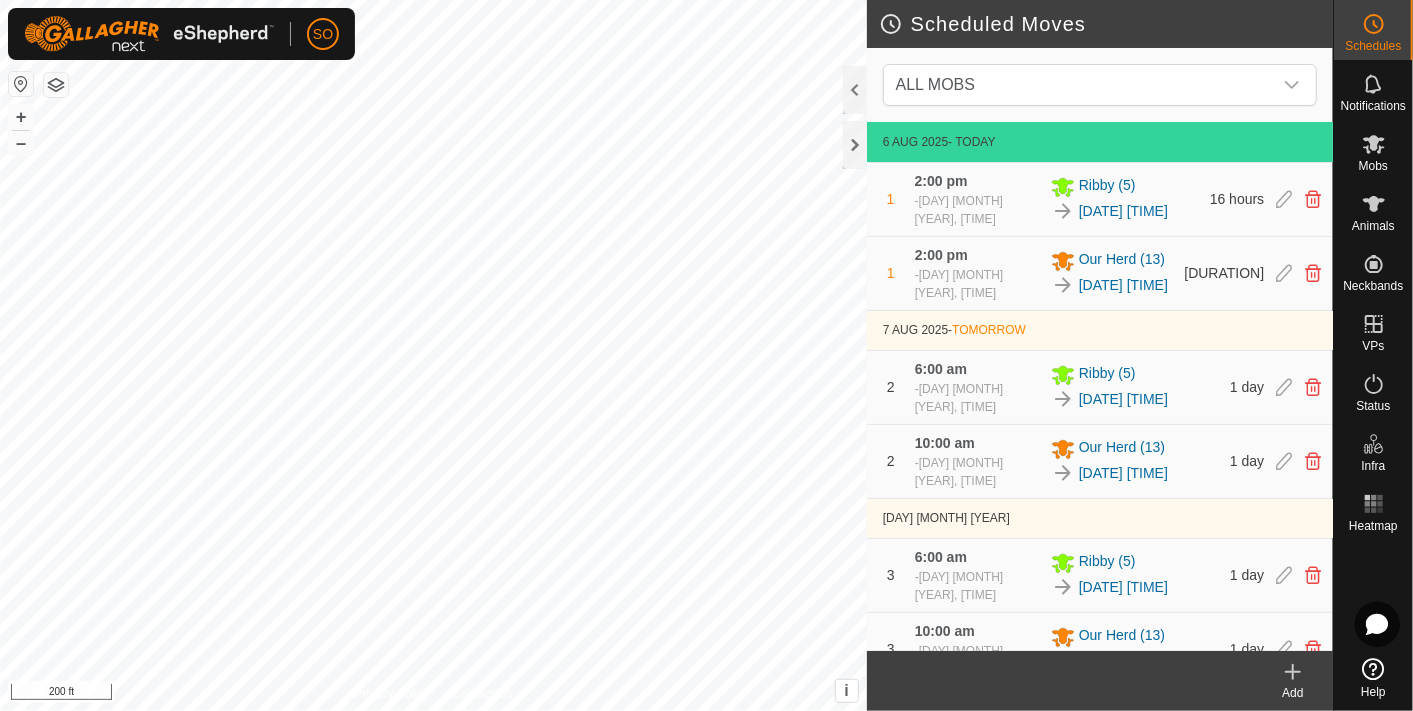 click 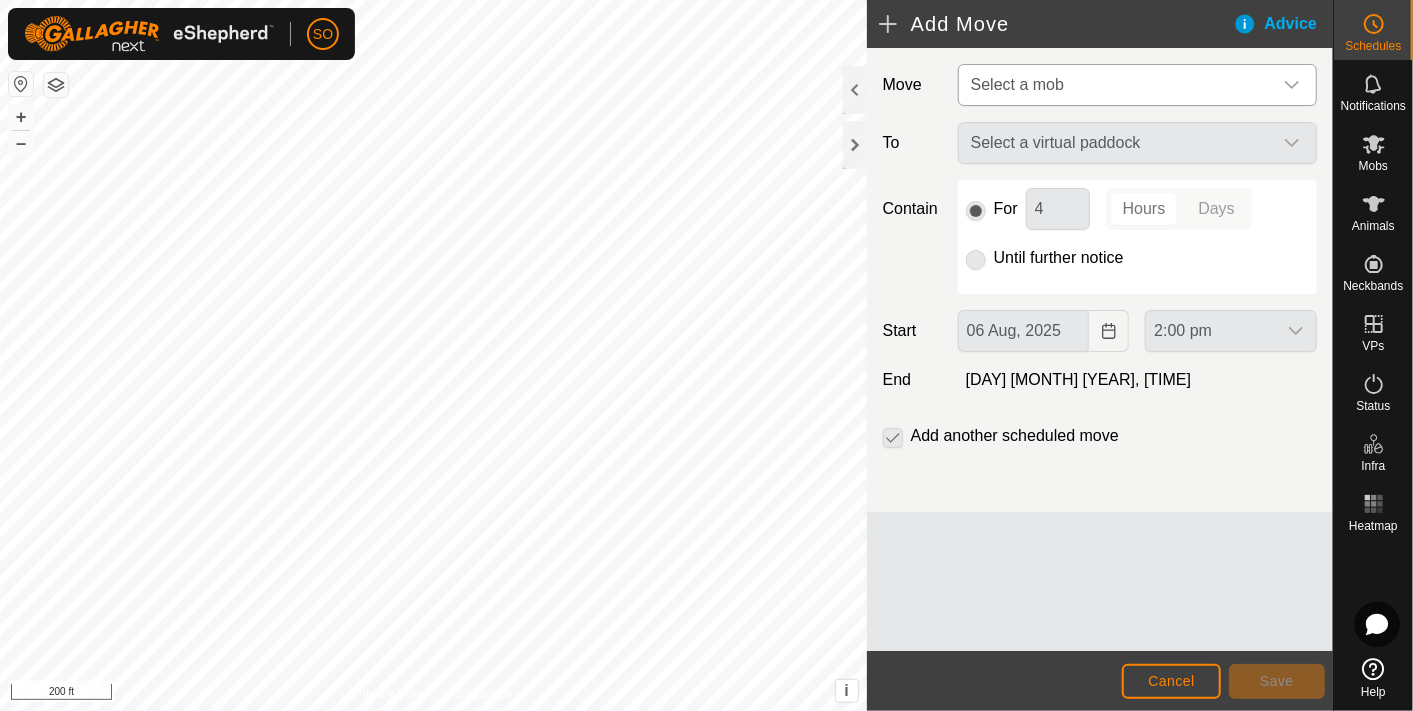 click 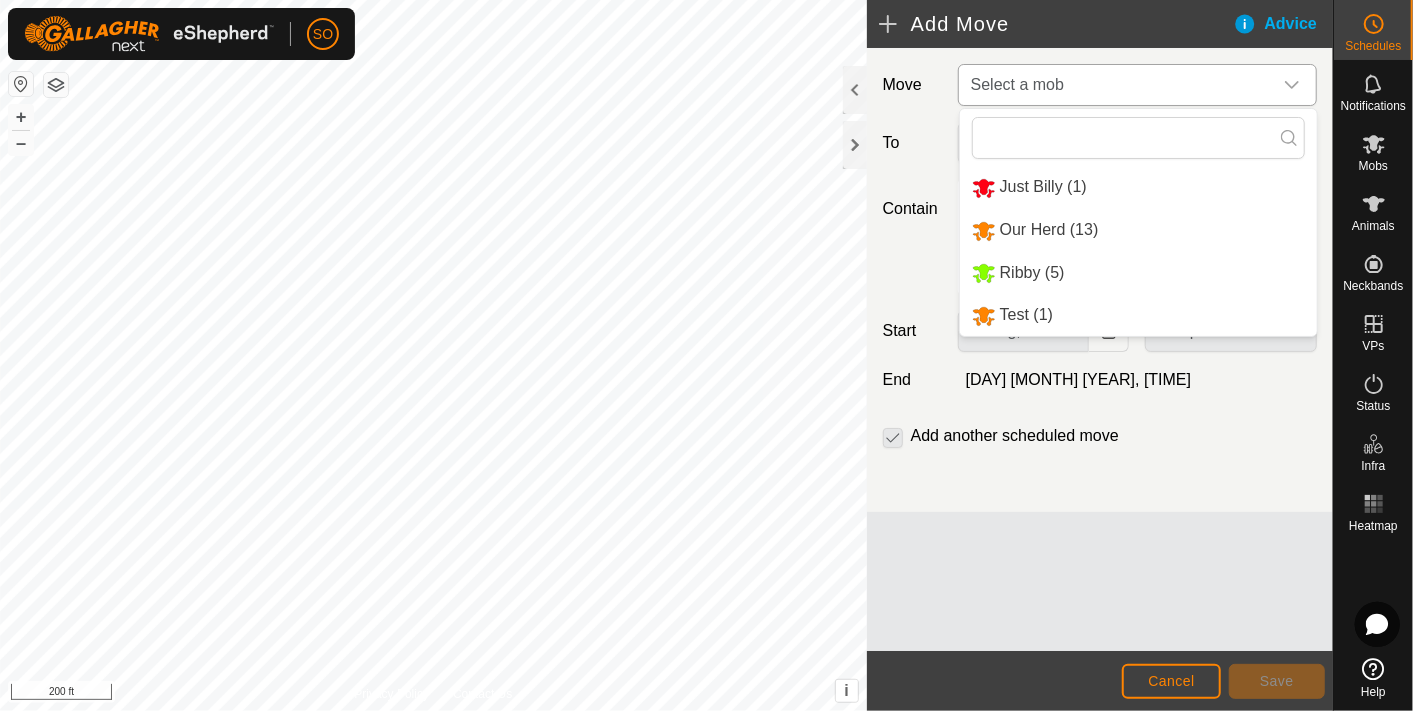 click on "Ribby (5)" at bounding box center (1138, 273) 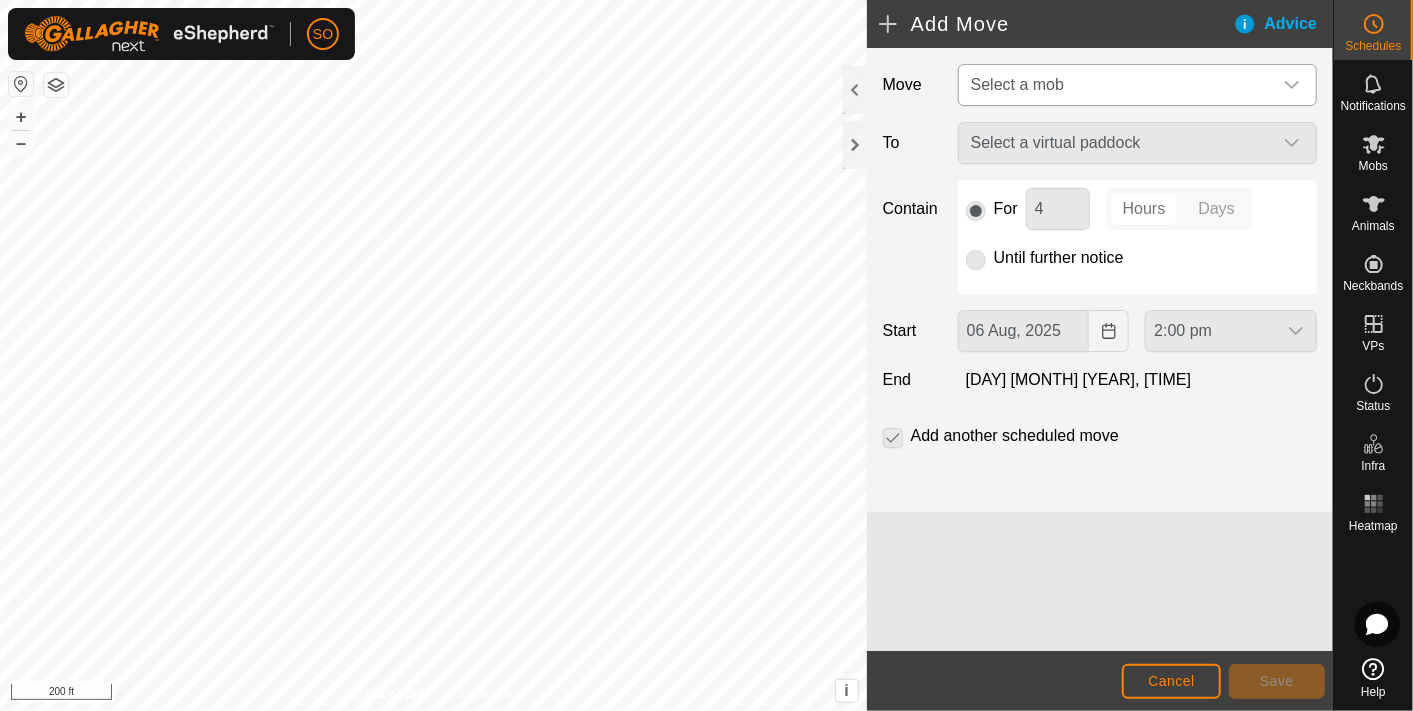 type on "[DAY] [MONTH], [YEAR]" 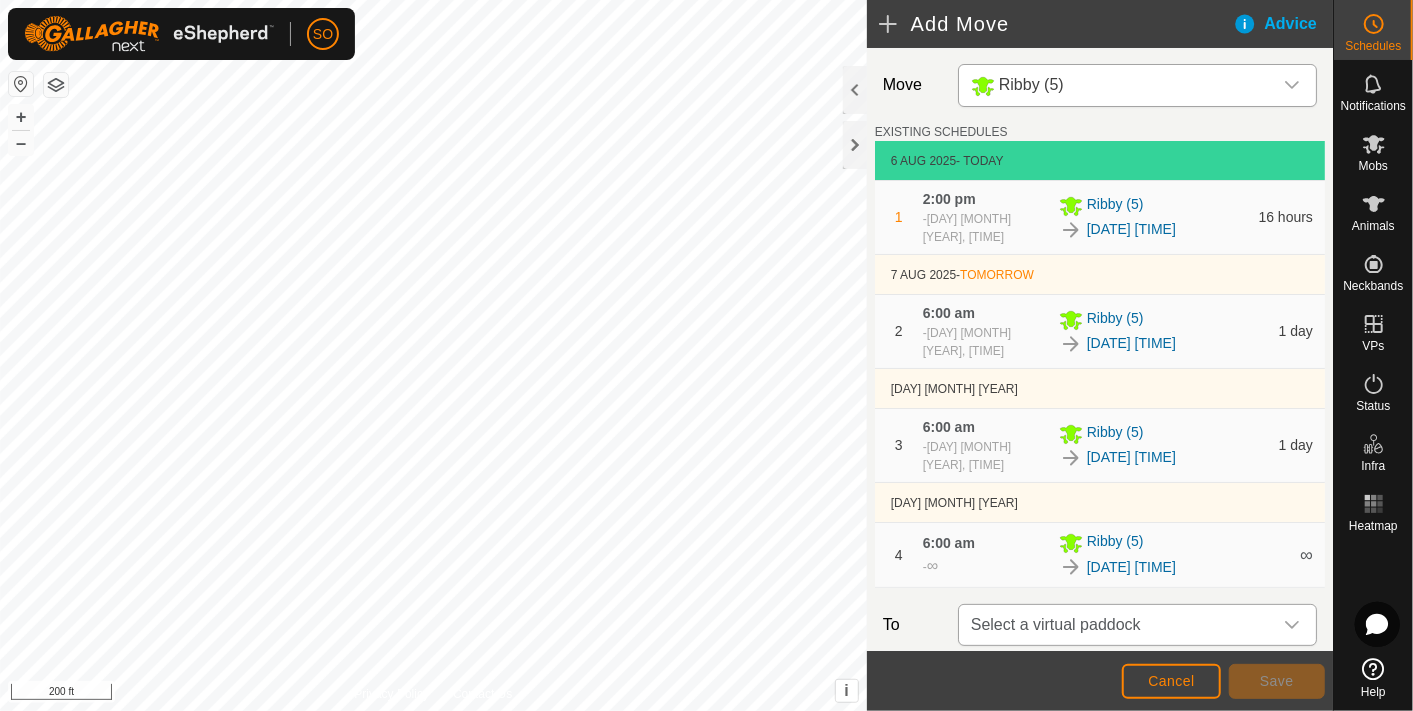 click 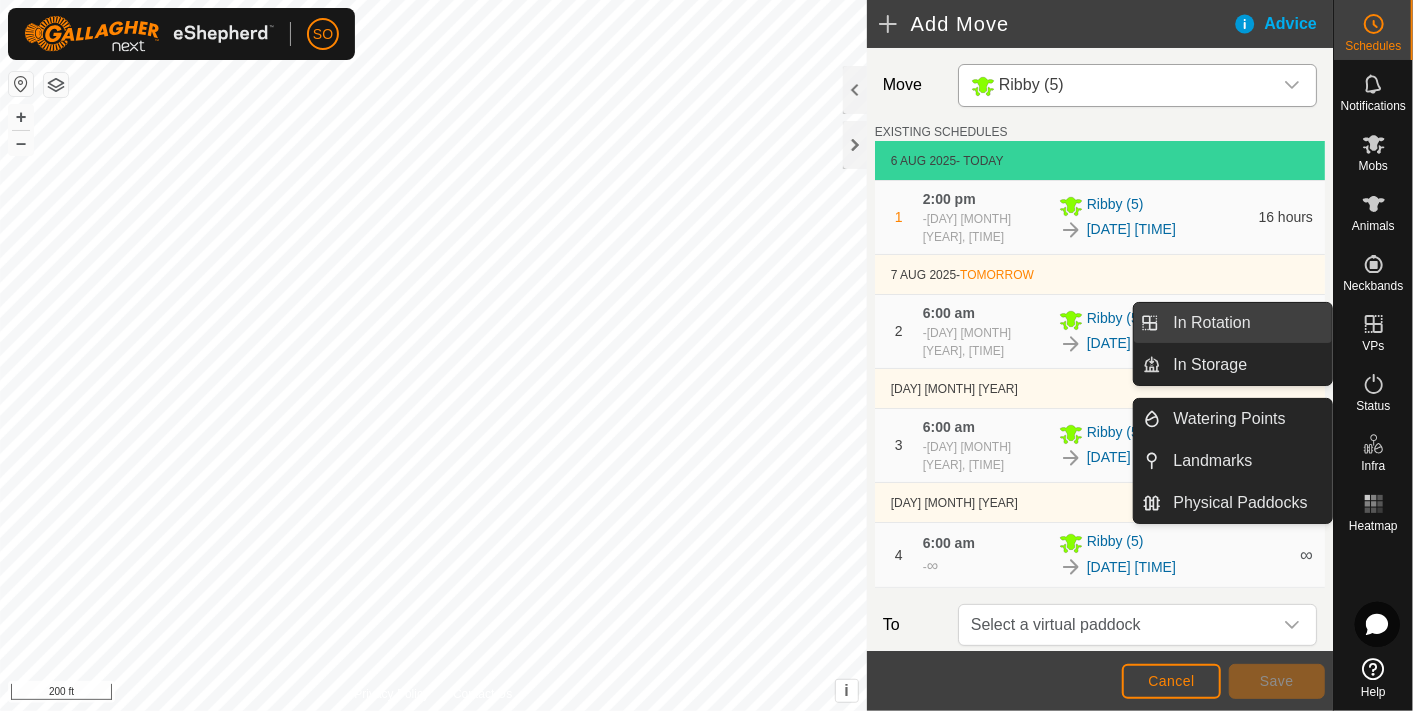 click on "In Rotation" at bounding box center (1247, 323) 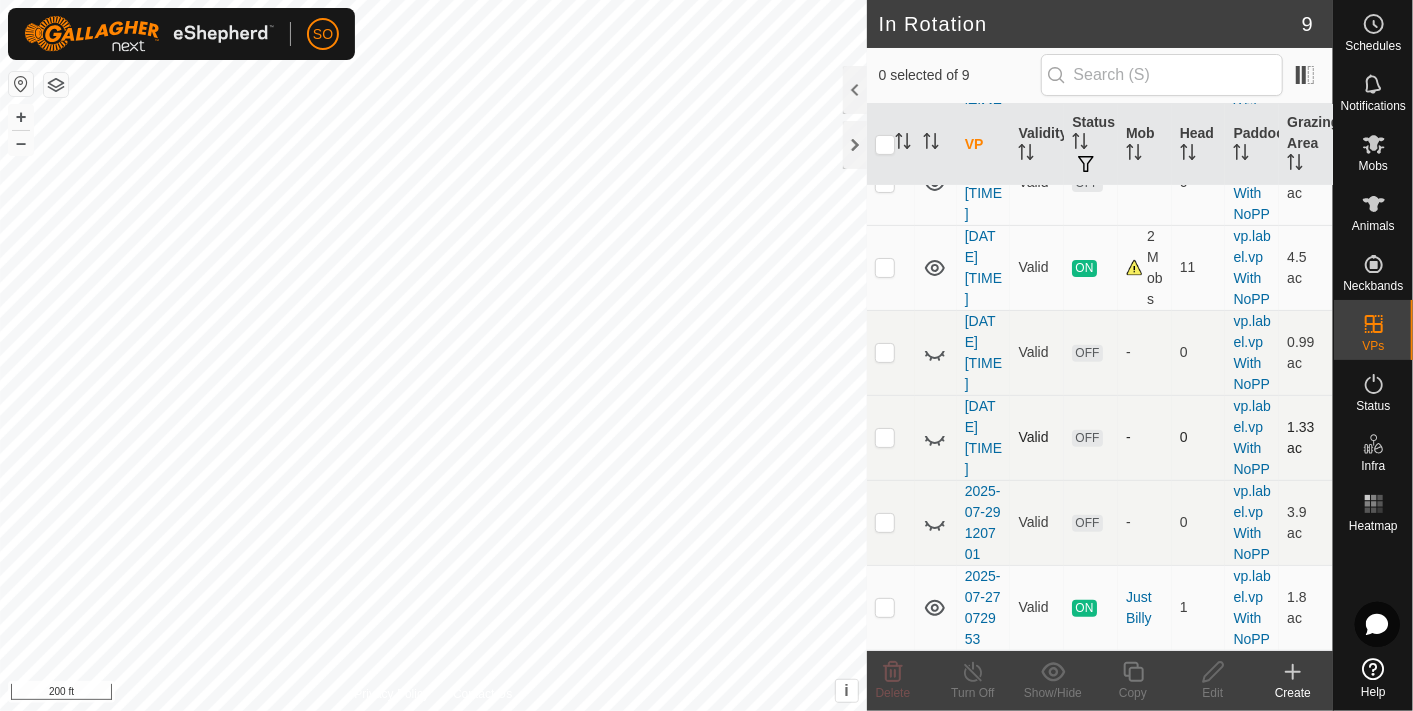 scroll, scrollTop: 444, scrollLeft: 0, axis: vertical 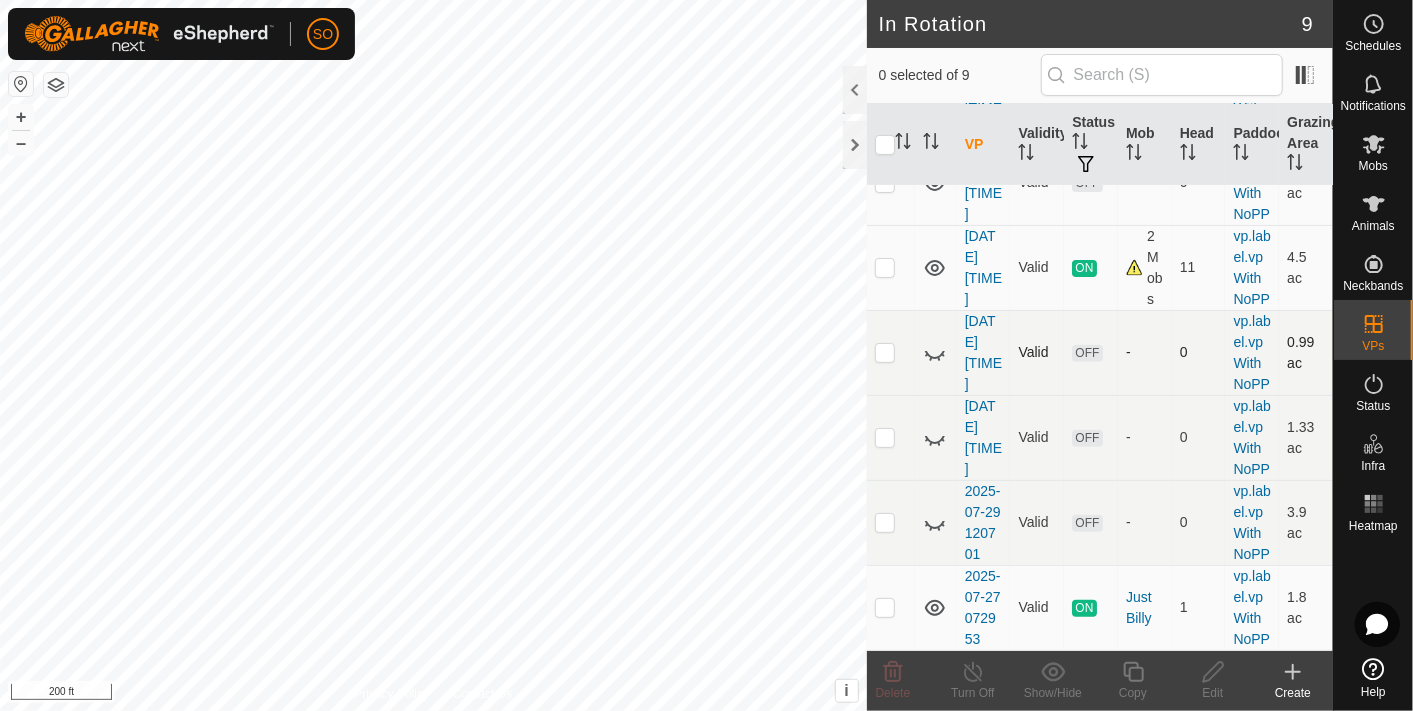 drag, startPoint x: 935, startPoint y: 361, endPoint x: 946, endPoint y: 391, distance: 31.95309 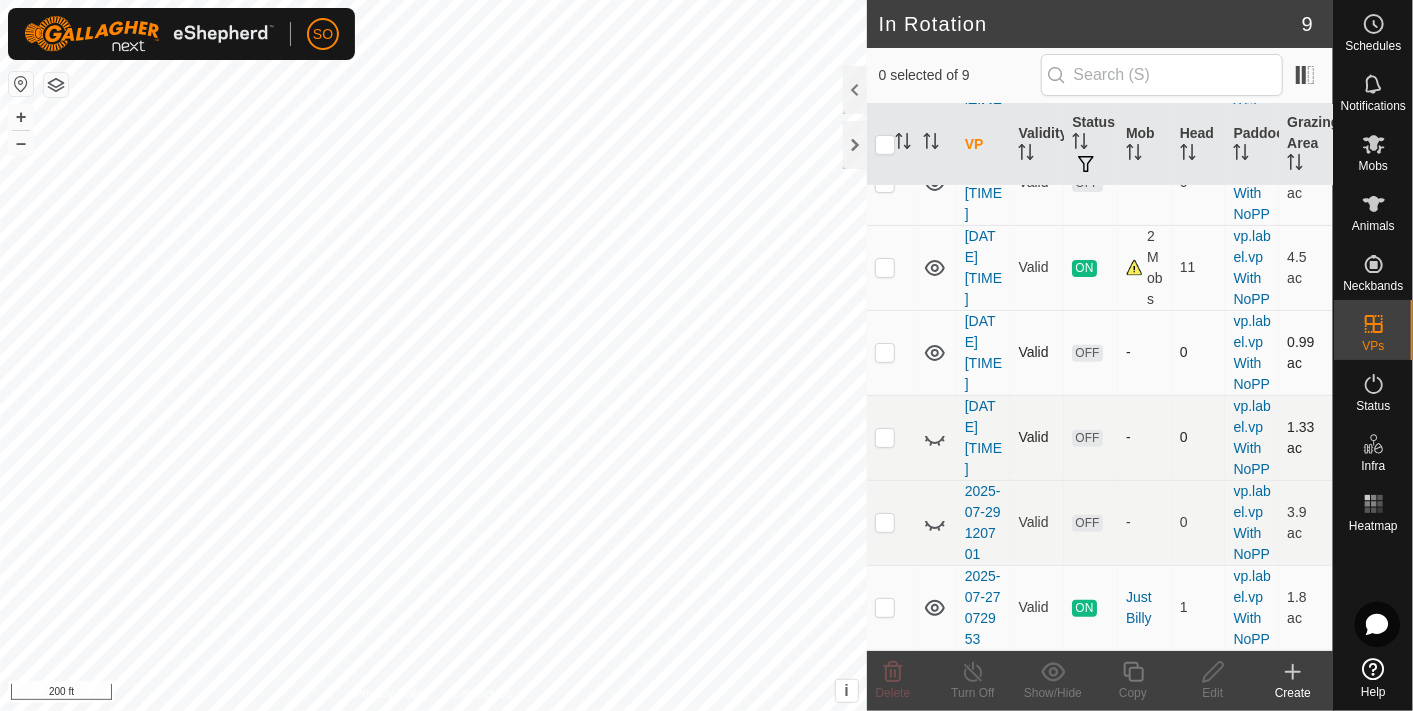 click 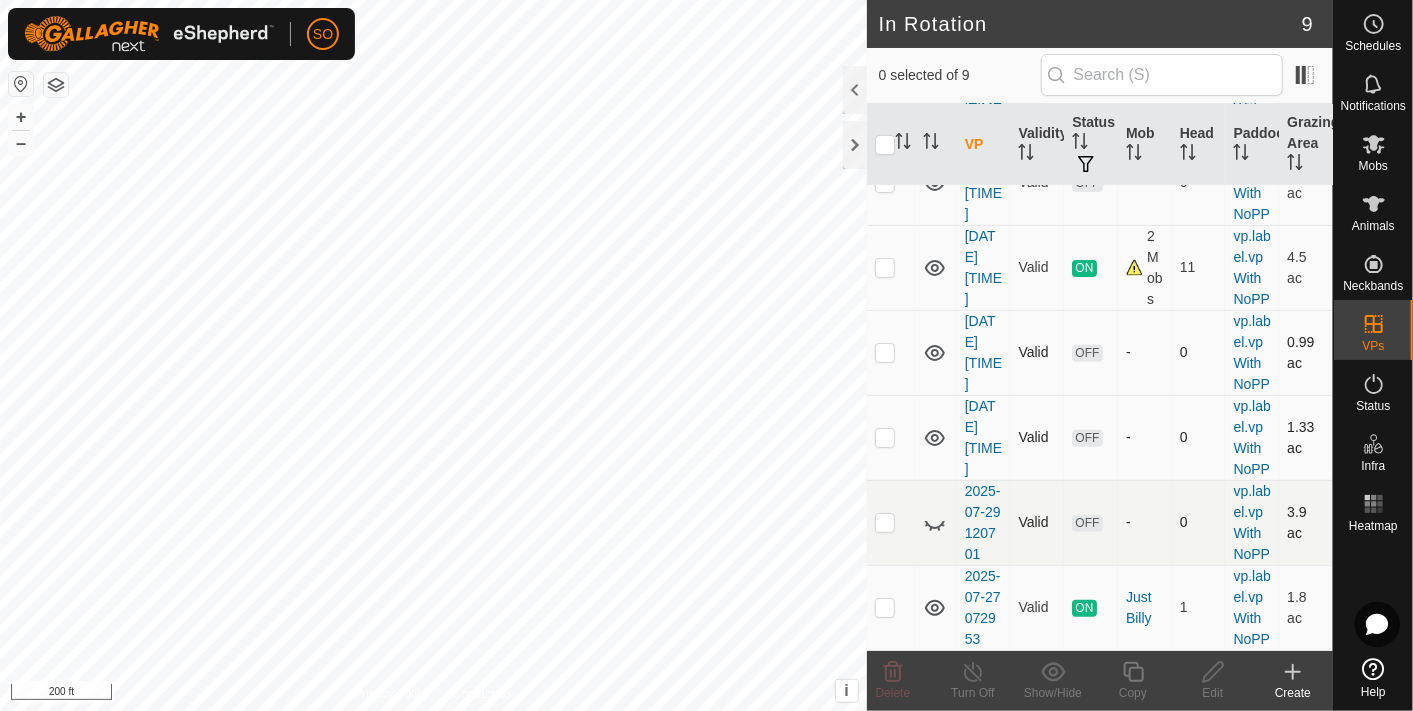 click 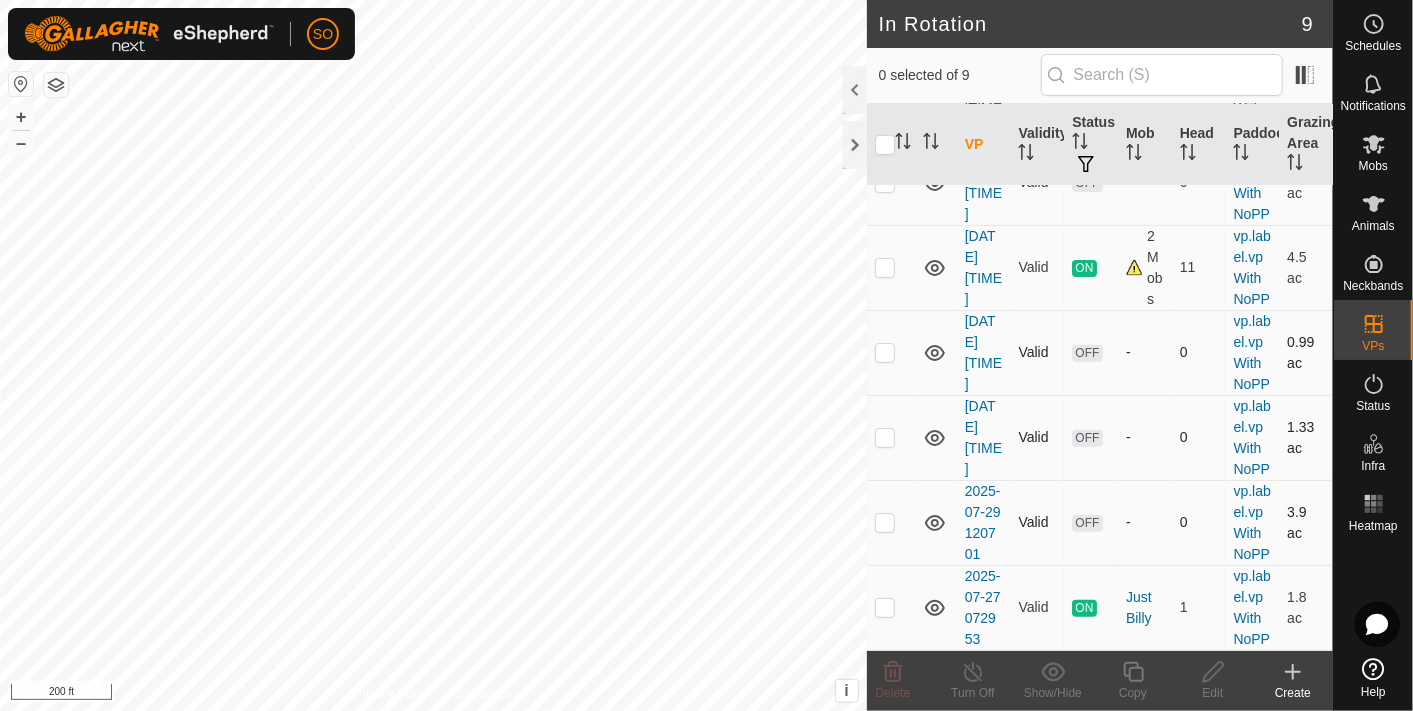 scroll, scrollTop: 525, scrollLeft: 0, axis: vertical 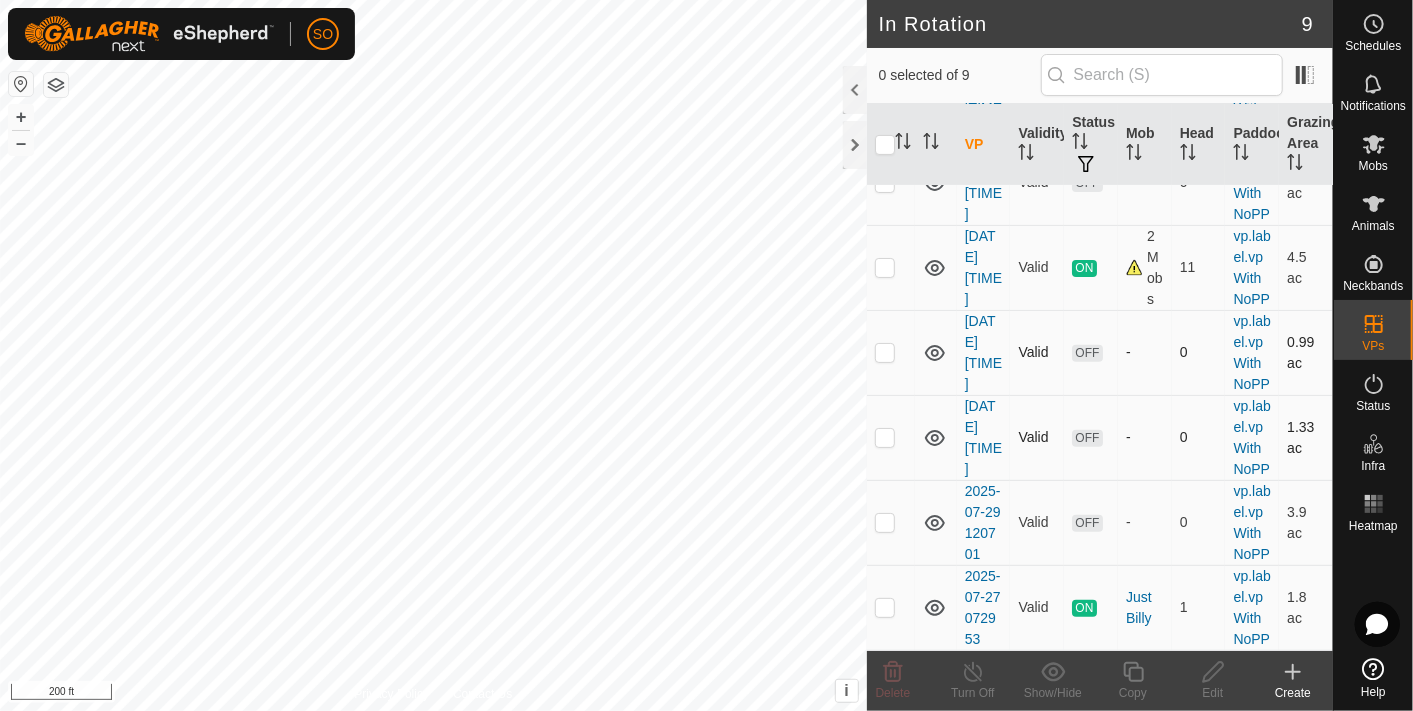 click 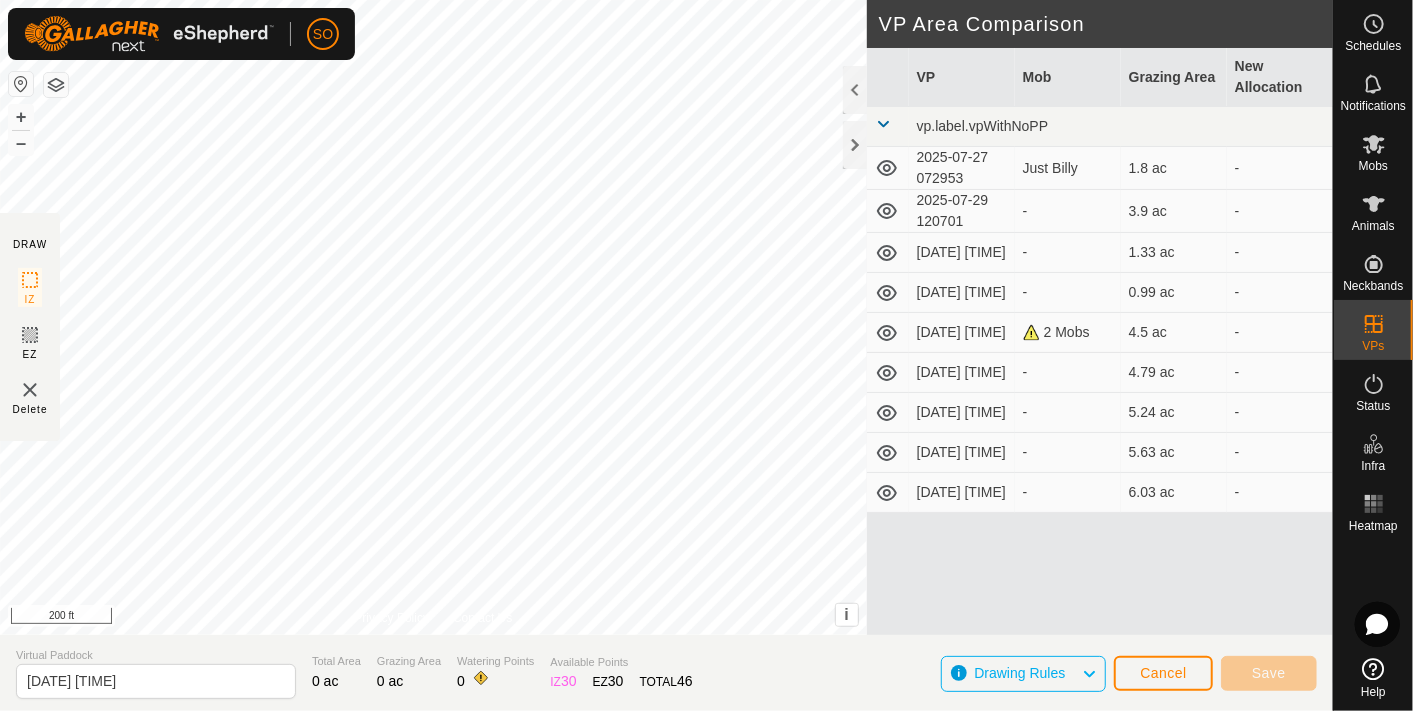 click on "SO Schedules Notifications Mobs Animals Neckbands VPs Status Infra Heatmap Help DRAW IZ EZ Delete Privacy Policy Contact Us + – ⇧ i This application includes HERE Maps. © 2024 HERE. All rights reserved. 200 ft VP Area Comparison     VP   Mob   Grazing Area   New Allocation  vp.label.vpWithNoPP  [DATE] [TIME]   Just Billy   1.8 ac   -   [DATE] [TIME]  -  3.9 ac   -   [DATE] [TIME]  -  1.33 ac   -   [DATE] [TIME]  -  0.99 ac   -   [DATE] [TIME]   2 Mobs   4.5 ac   -   [DATE] [TIME]  -  4.79 ac   -   [DATE] [TIME]  -  5.24 ac   -   [DATE] [TIME]  -  5.63 ac   -   [DATE] [TIME]  -  6.03 ac   -  Virtual Paddock [DATE] [TIME] Total Area 0 ac Grazing Area 0 ac Watering Points 0 Available Points  IZ   30  EZ  30  TOTAL   46 Drawing Rules Cancel Save" at bounding box center (706, 355) 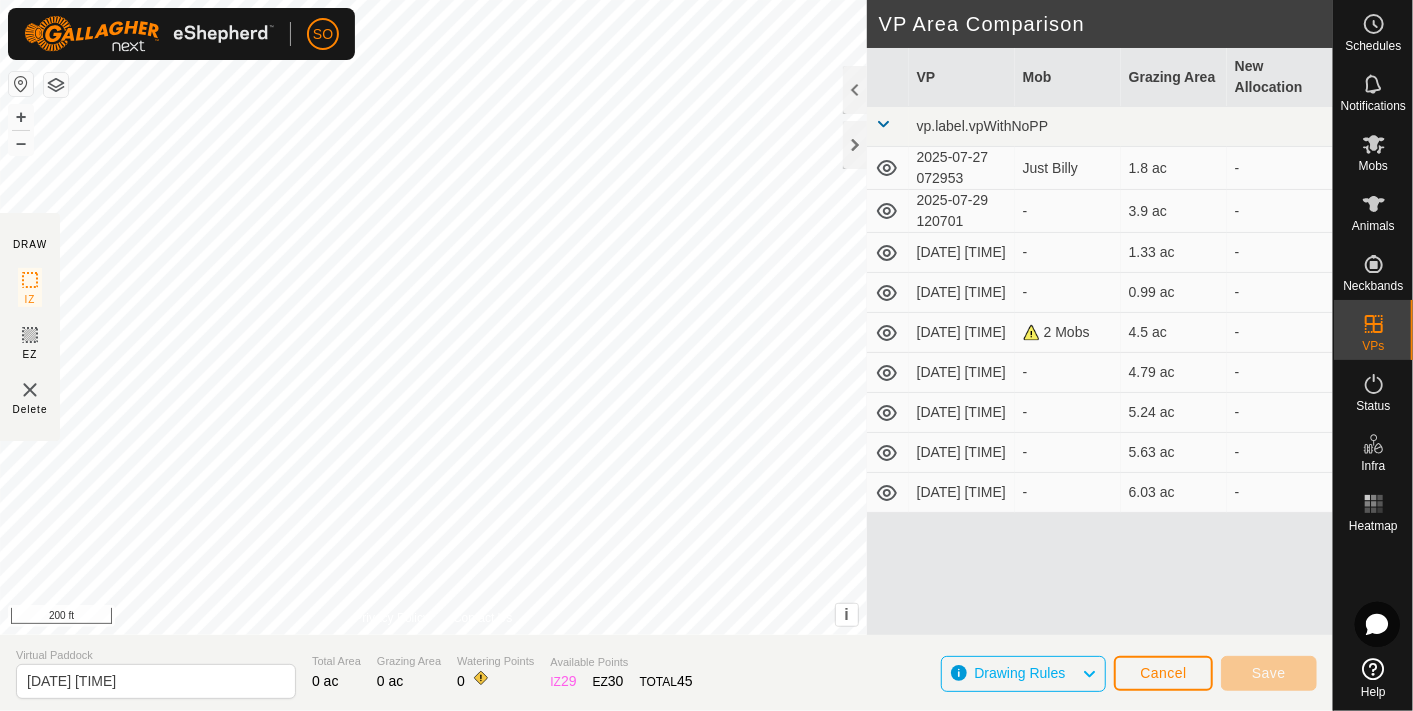 click on "SO Schedules Notifications Mobs Animals Neckbands VPs Status Infra Heatmap Help DRAW IZ EZ Delete Privacy Policy Contact Us + – ⇧ i This application includes HERE Maps. © 2024 HERE. All rights reserved. 200 ft VP Area Comparison     VP   Mob   Grazing Area   New Allocation  vp.label.vpWithNoPP  [DATE] [TIME]   Just Billy   1.8 ac   -   [DATE] [TIME]  -  3.9 ac   -   [DATE] [TIME]  -  1.33 ac   -   [DATE] [TIME]  -  0.99 ac   -   [DATE] [TIME]   2 Mobs   4.5 ac   -   [DATE] [TIME]  -  4.79 ac   -   [DATE] [TIME]  -  5.24 ac   -   [DATE] [TIME]  -  5.63 ac   -   [DATE] [TIME]  -  6.03 ac   -  Virtual Paddock [DATE] [TIME] Total Area 0 ac Grazing Area 0 ac Watering Points 0 Available Points  IZ   29  EZ  30  TOTAL   45 Drawing Rules Cancel Save" at bounding box center [706, 355] 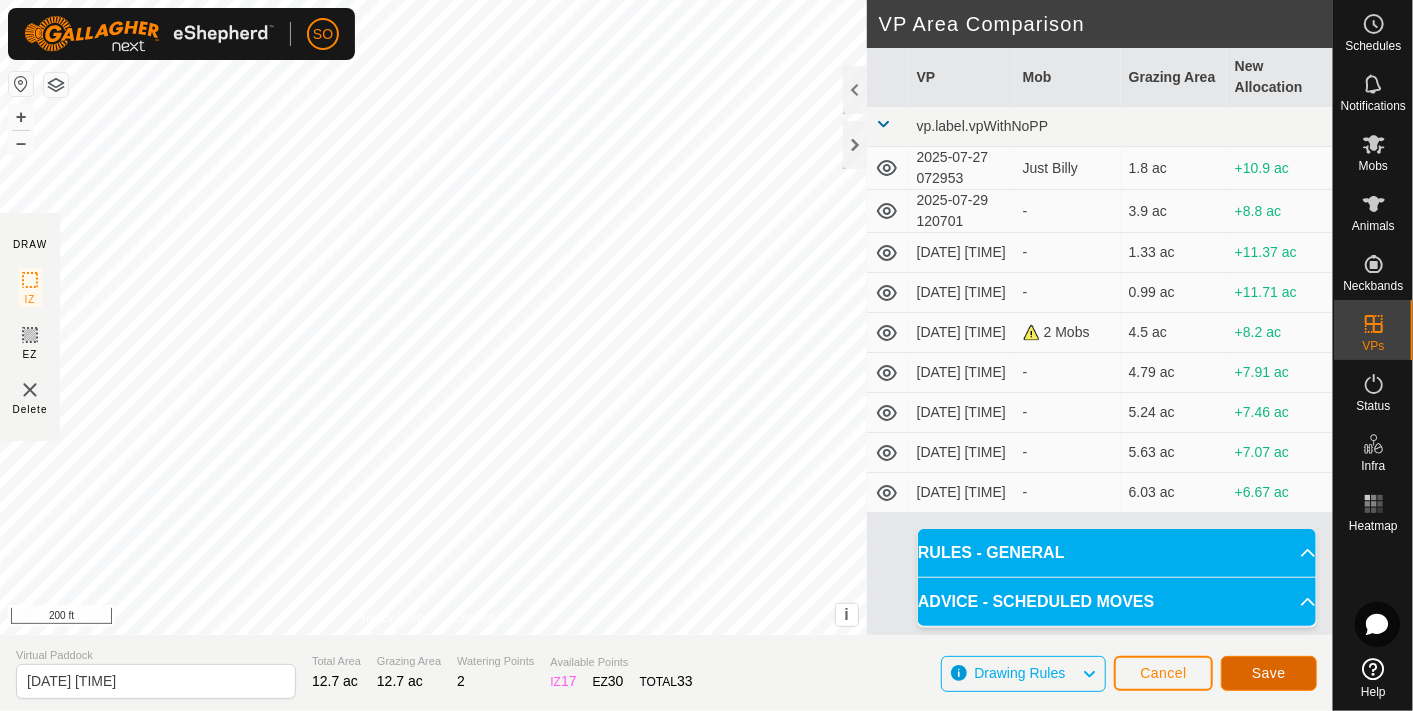 click on "Save" 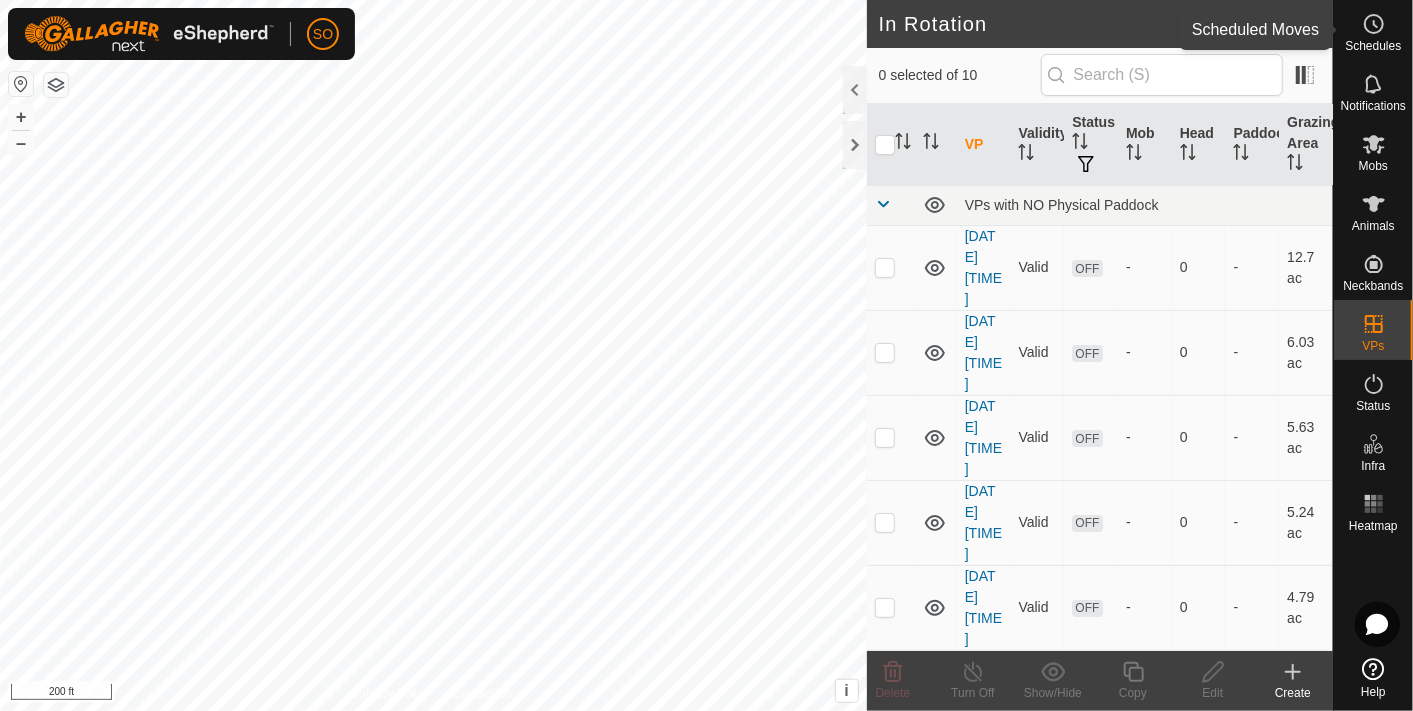 click 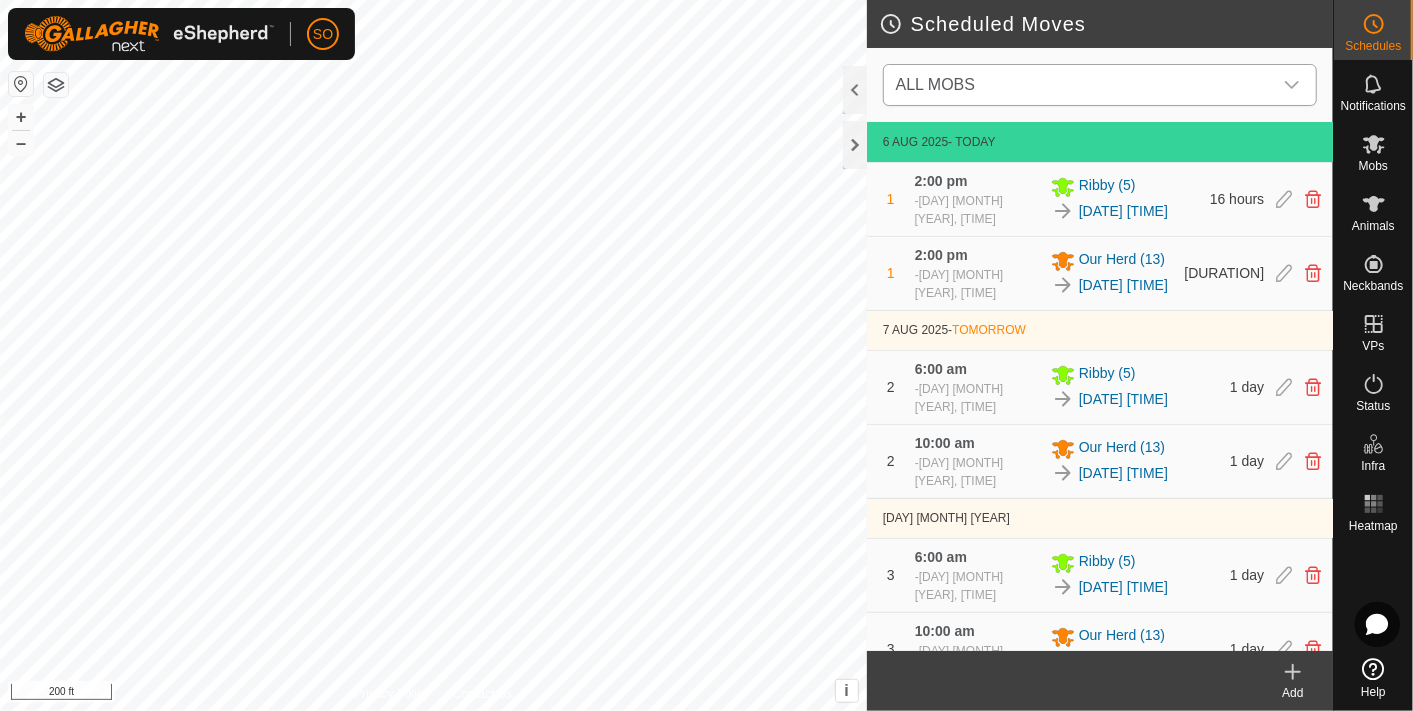 click at bounding box center (1292, 85) 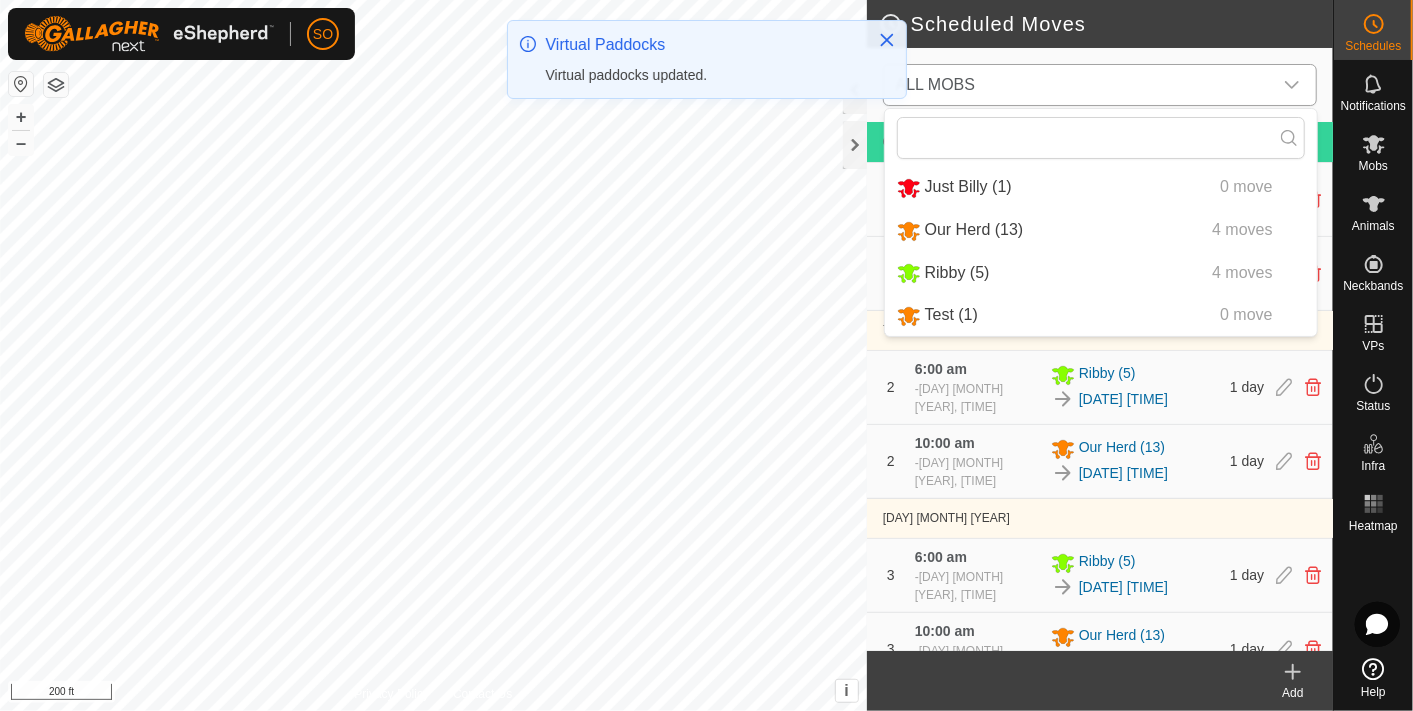 click on "Ribby (5) 4 moves" at bounding box center [1101, 273] 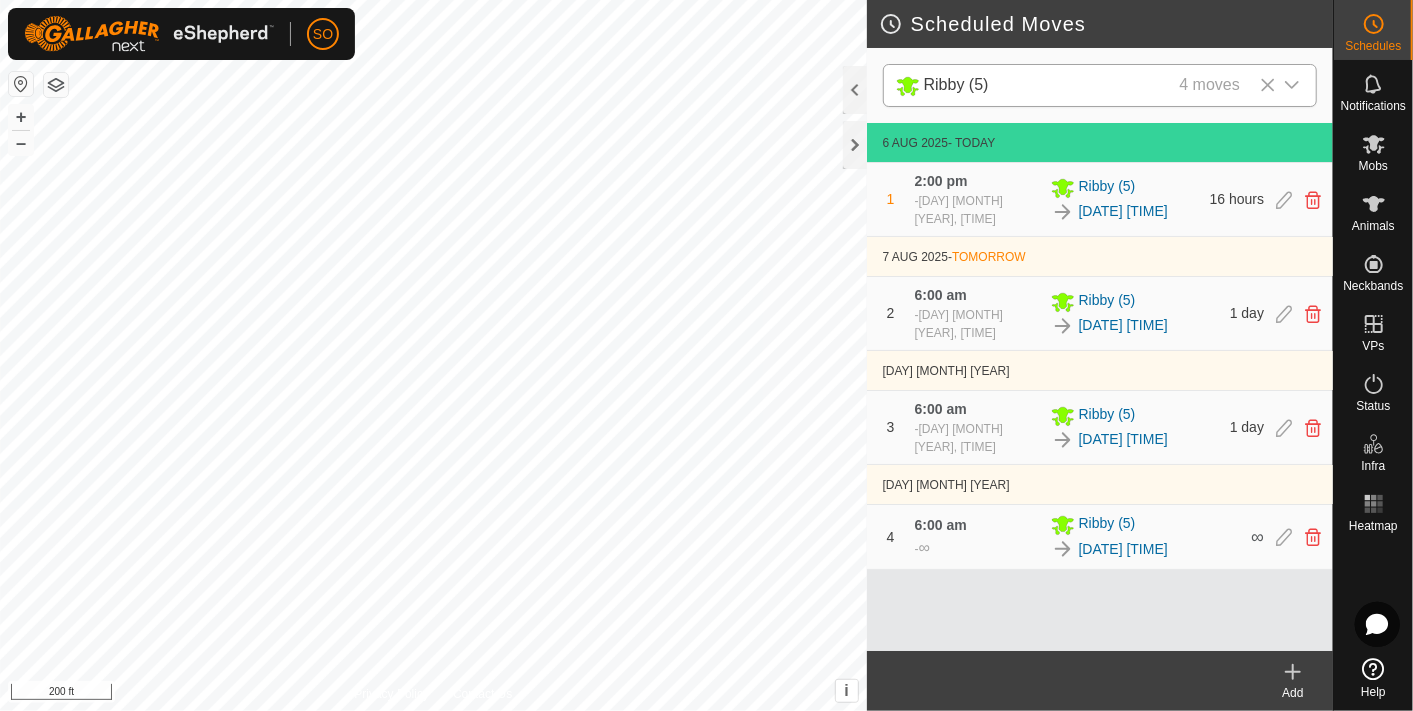 click 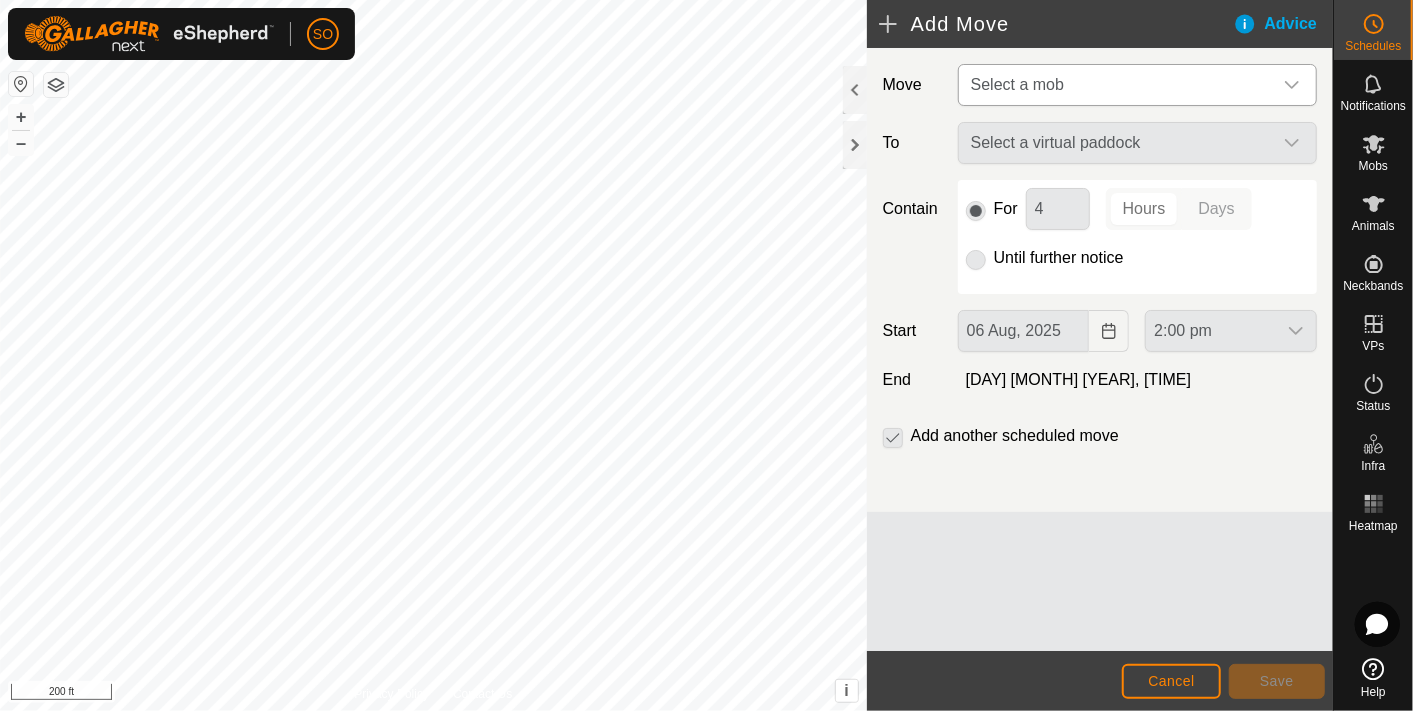 click 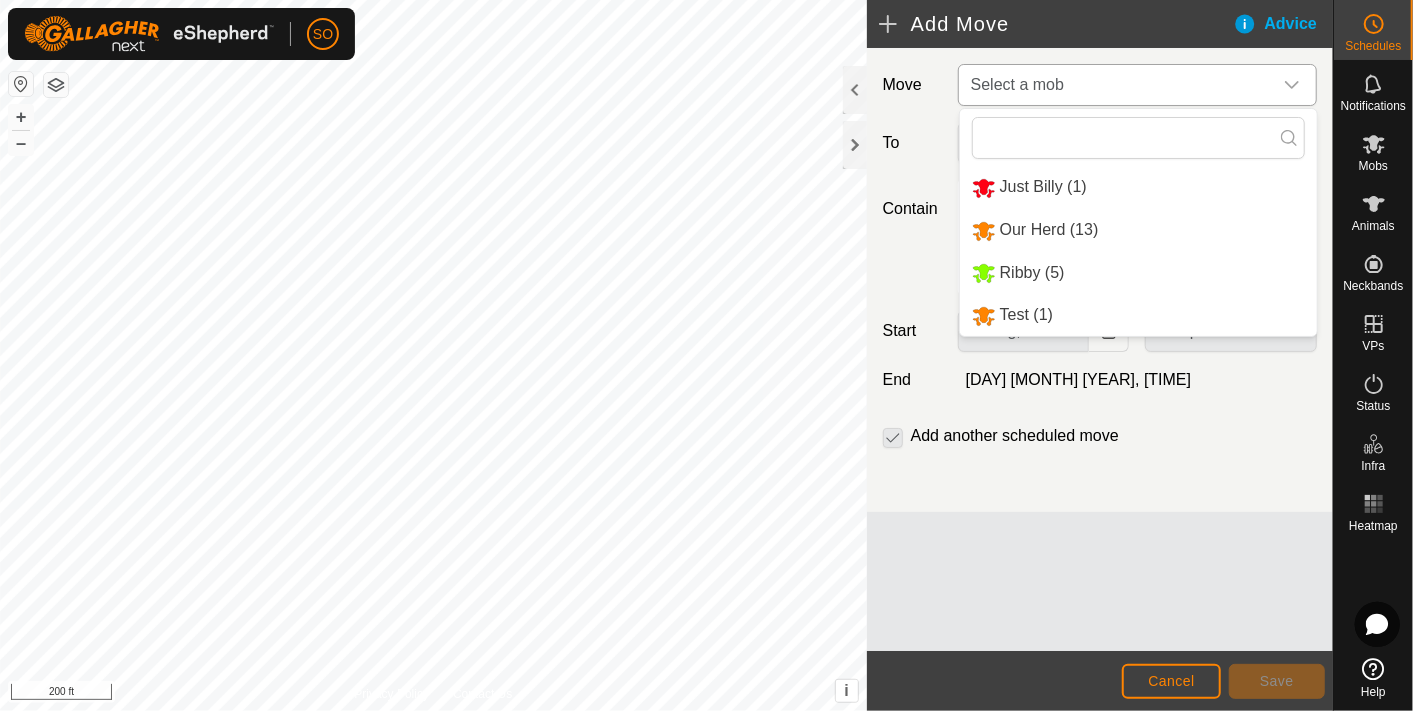 click on "Ribby (5)" at bounding box center (1138, 273) 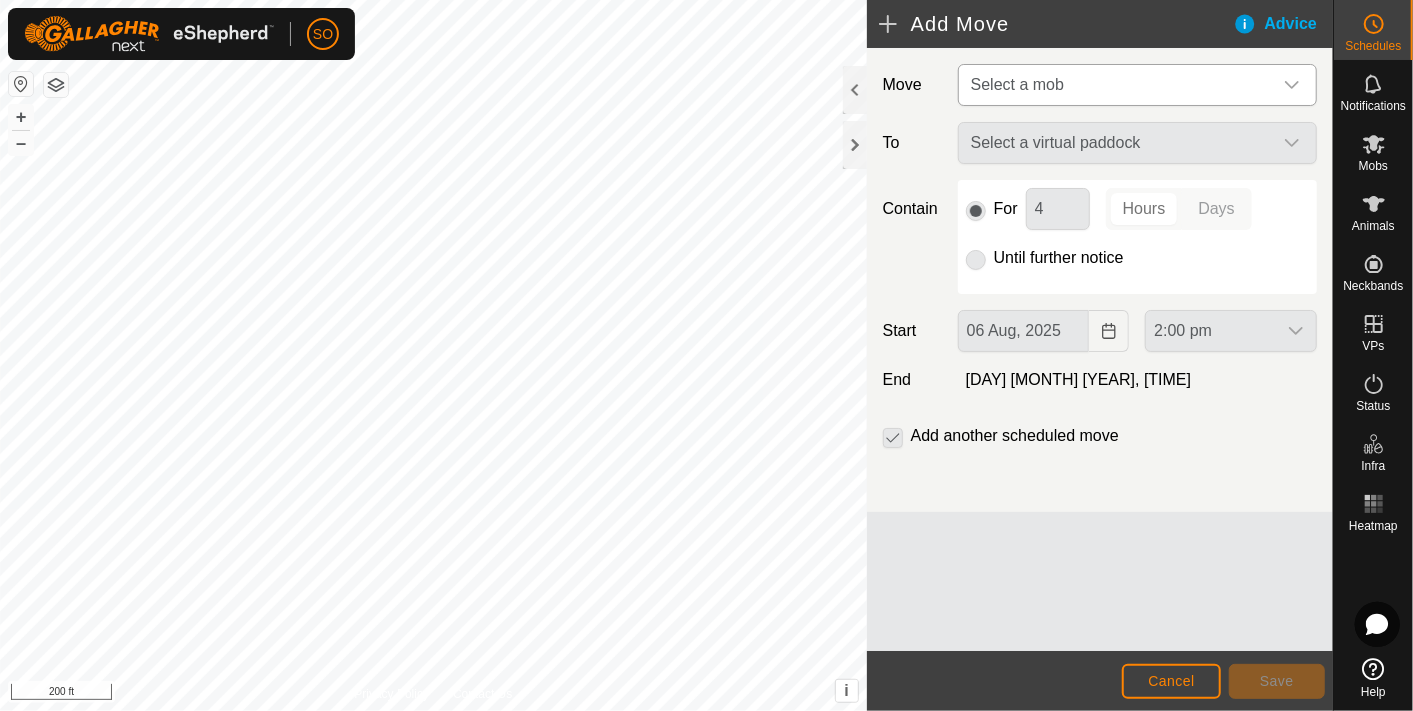 type on "[DAY] [MONTH], [YEAR]" 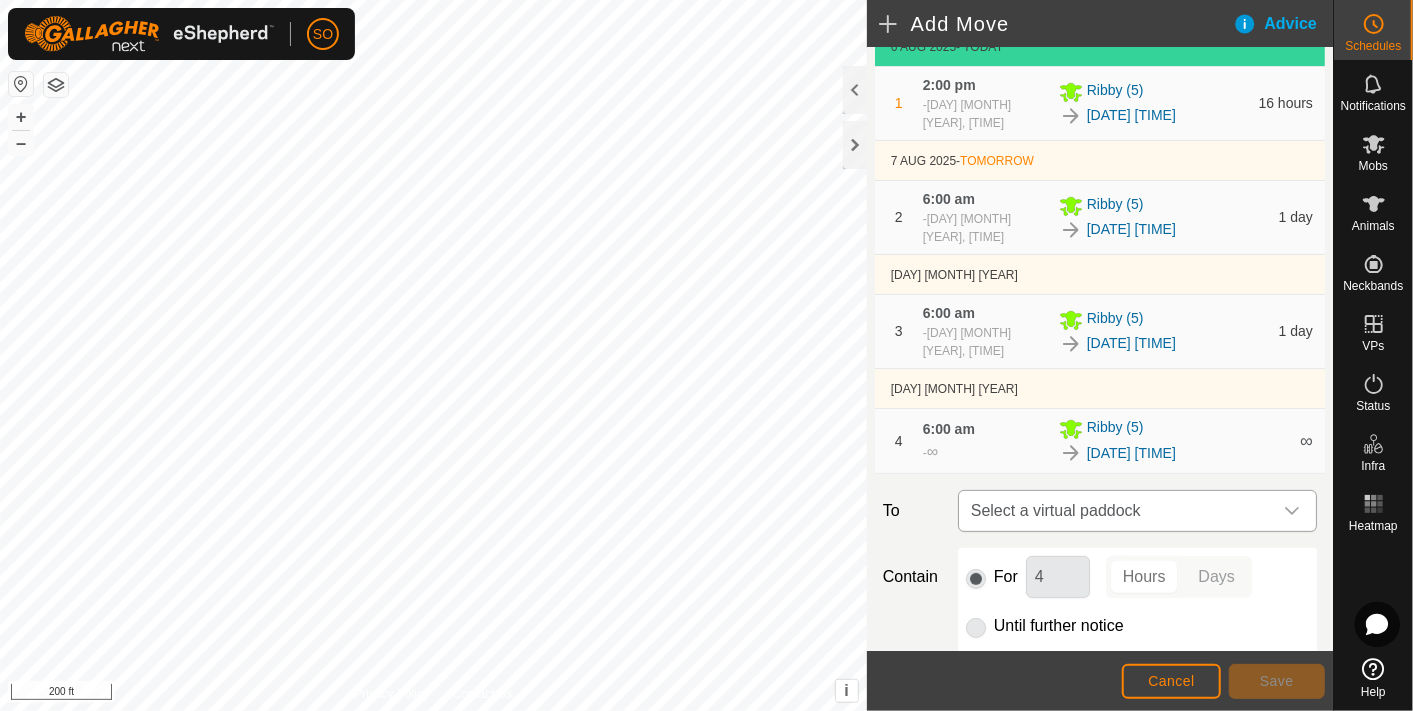 scroll, scrollTop: 313, scrollLeft: 0, axis: vertical 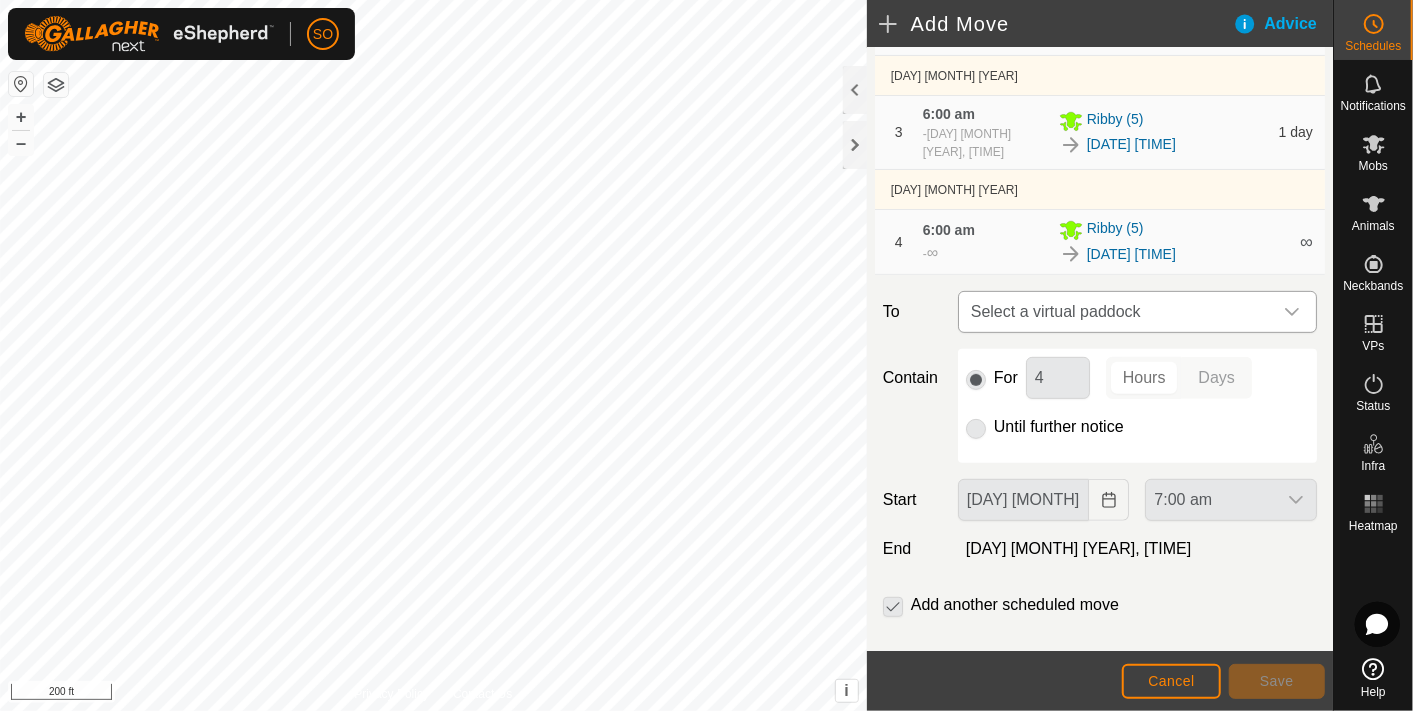 click 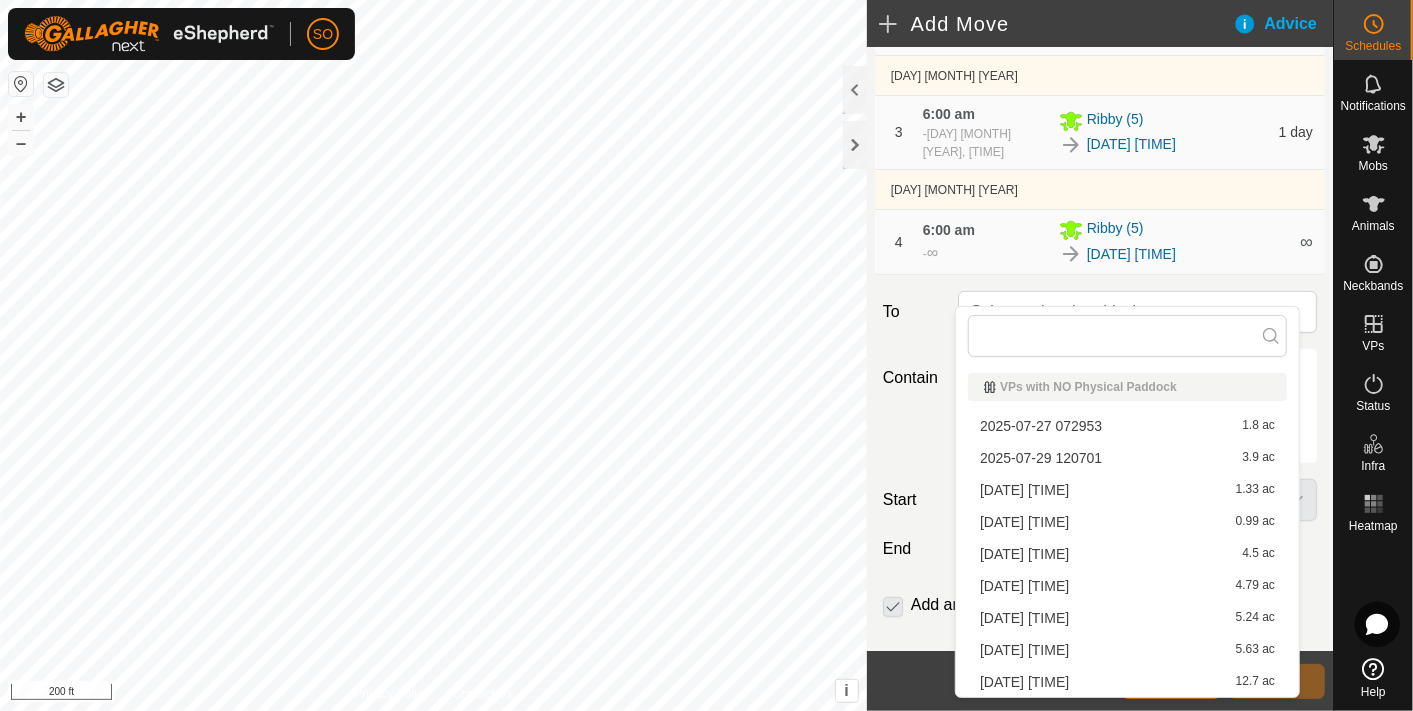 click on "[DATE] [TIME]  12.7 ac" at bounding box center [1127, 682] 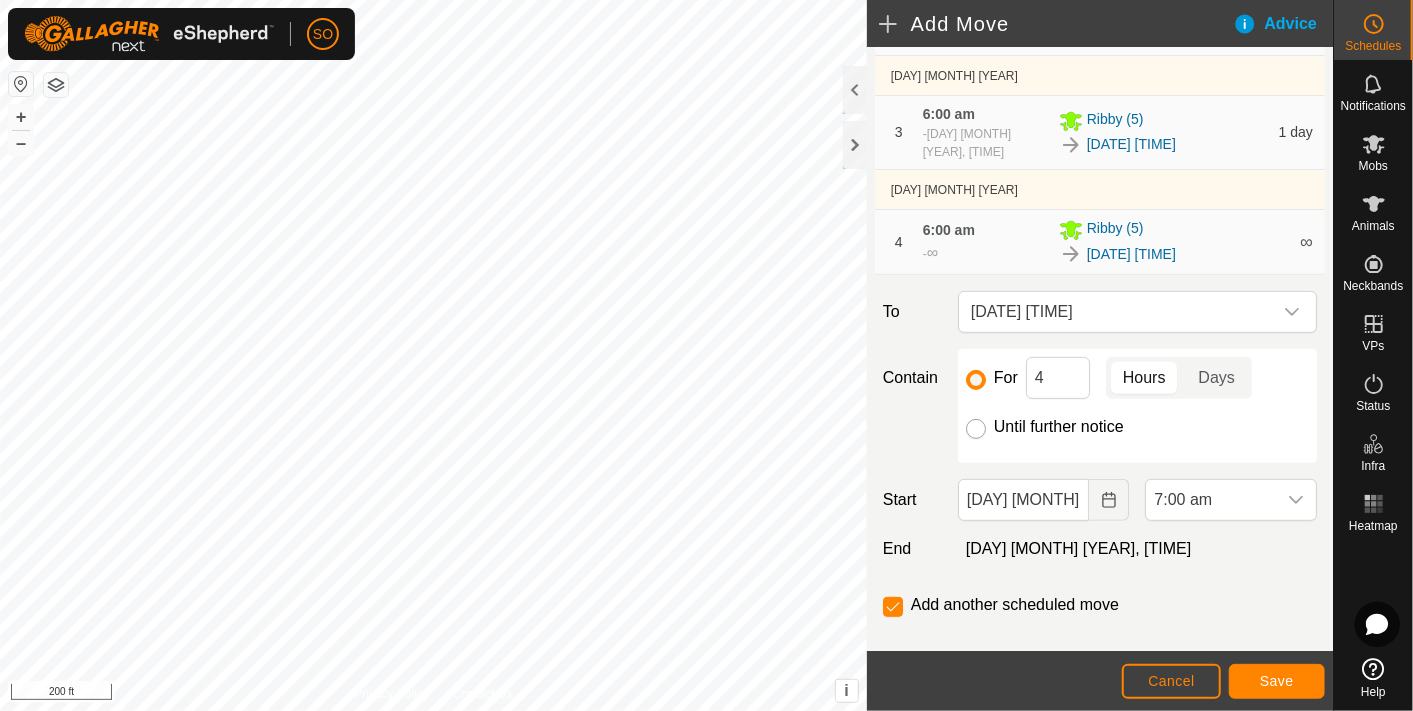 click on "Until further notice" at bounding box center (976, 429) 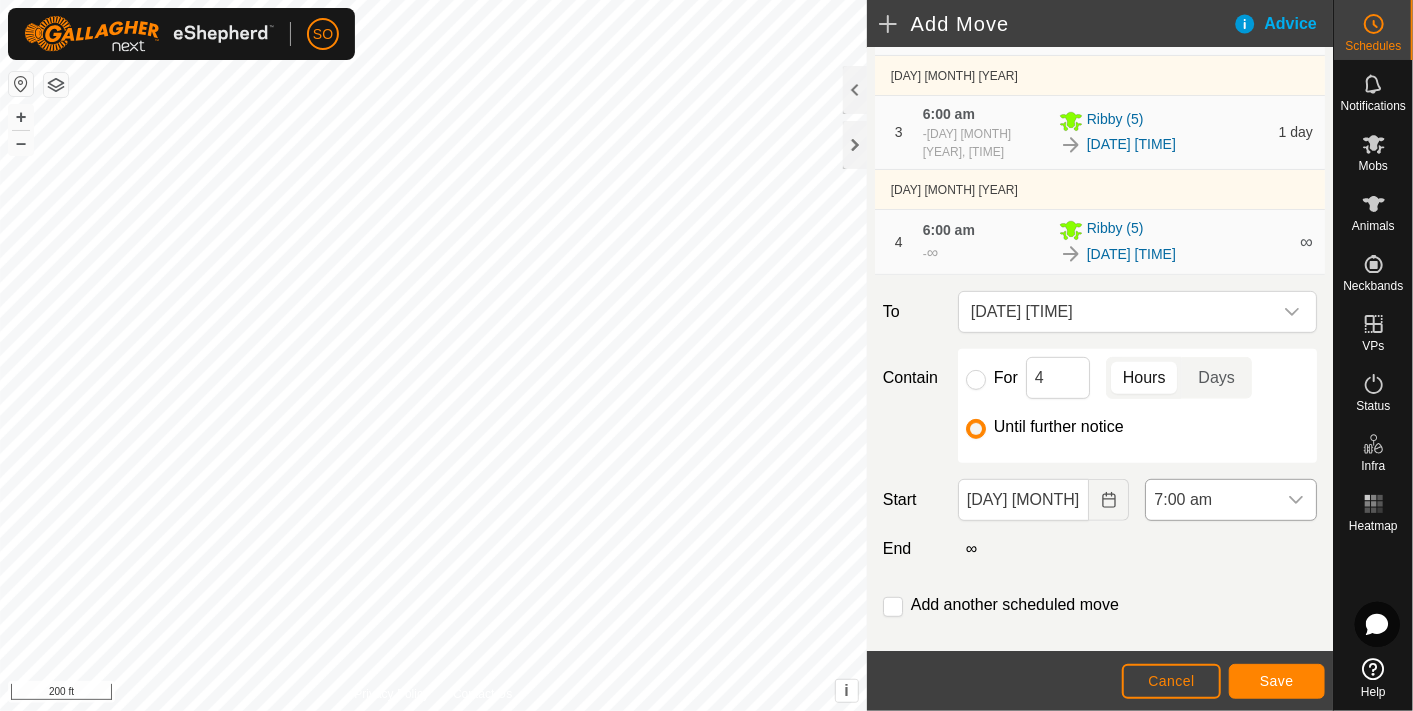 click 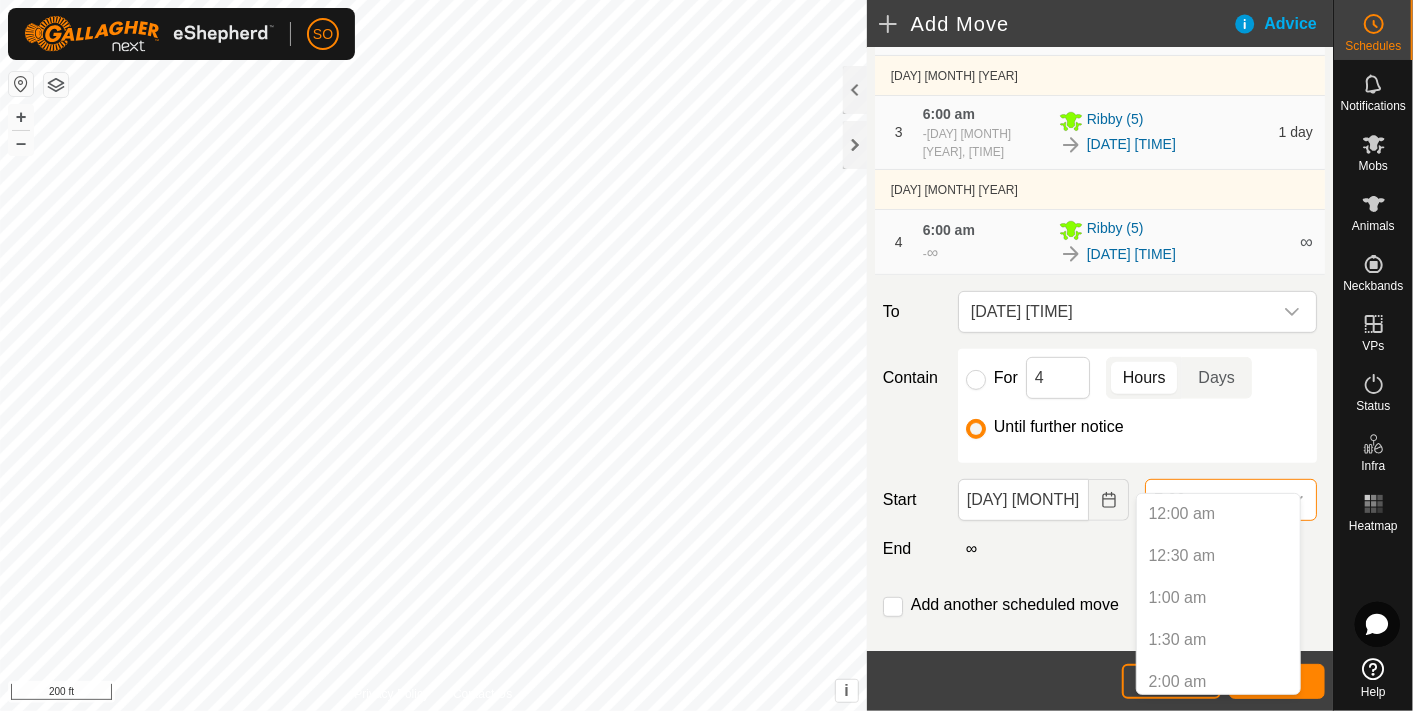 scroll, scrollTop: 427, scrollLeft: 0, axis: vertical 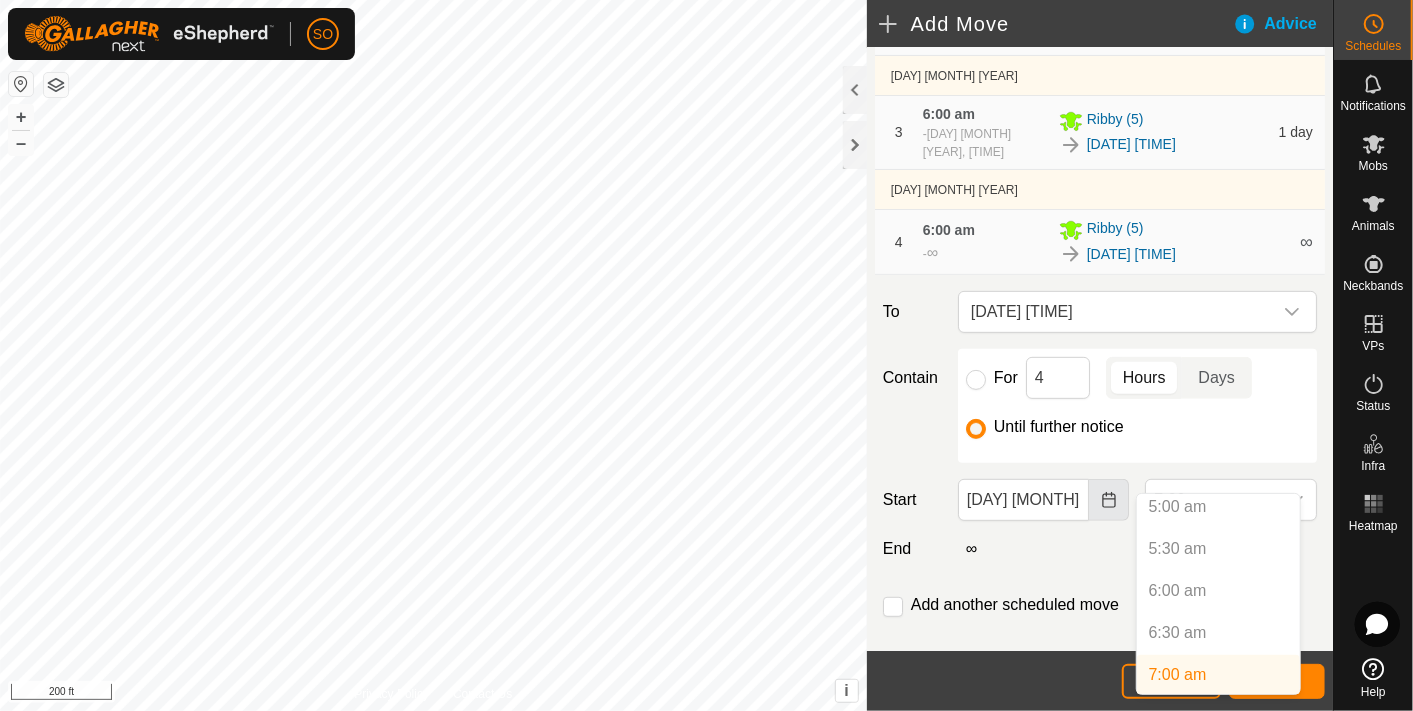 click 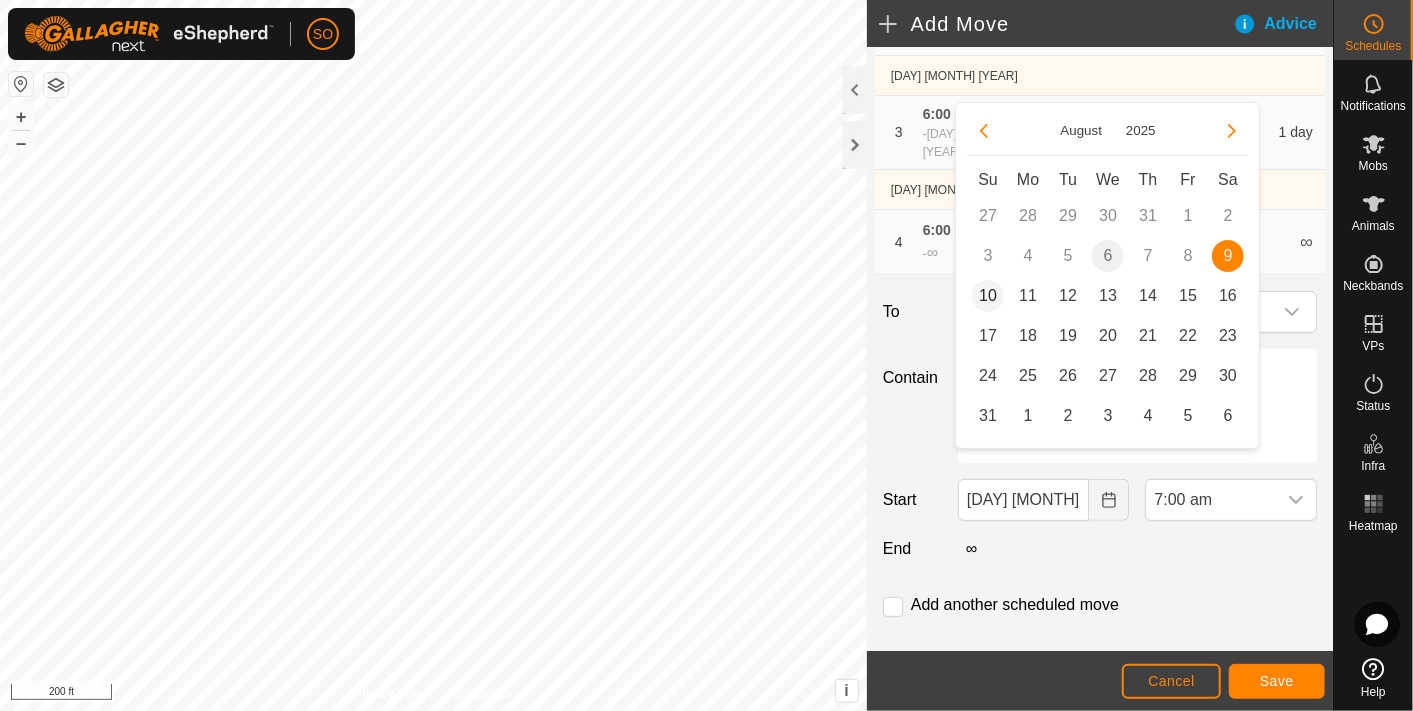 click on "10" at bounding box center [988, 296] 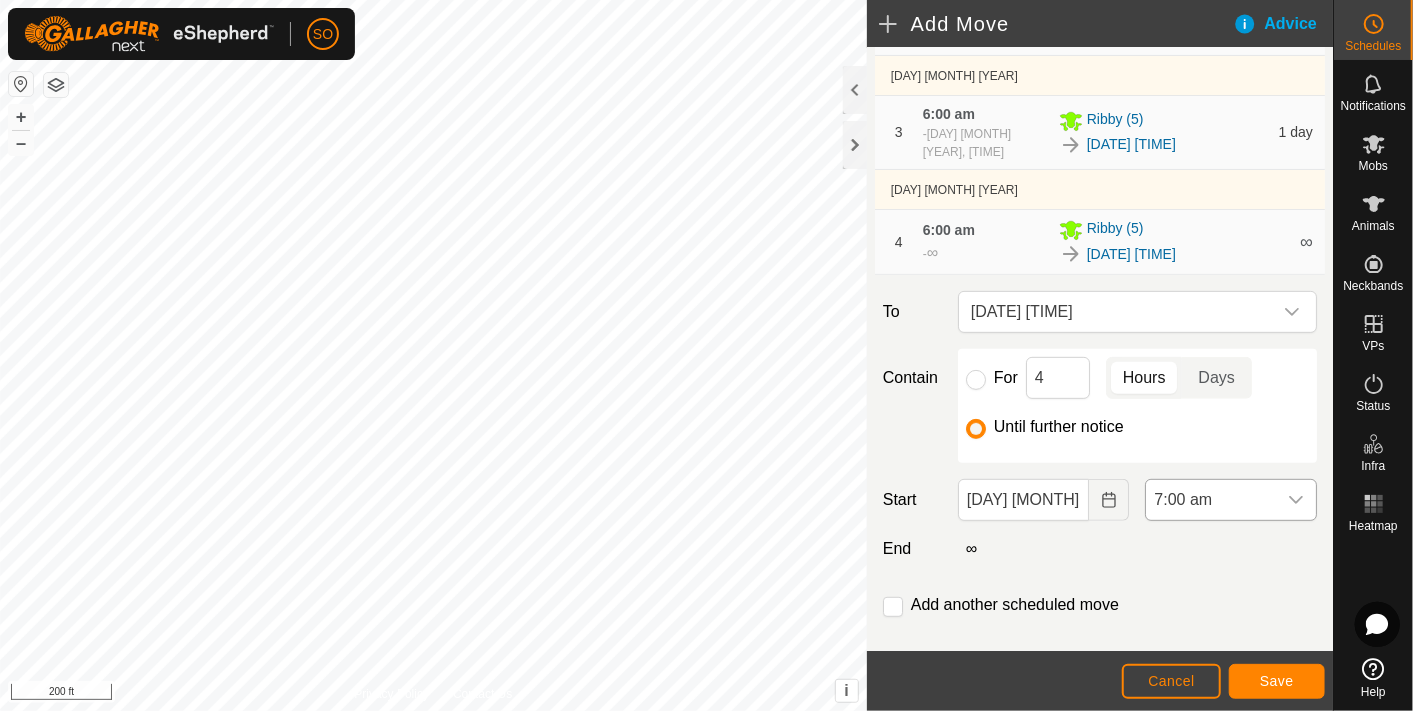 click 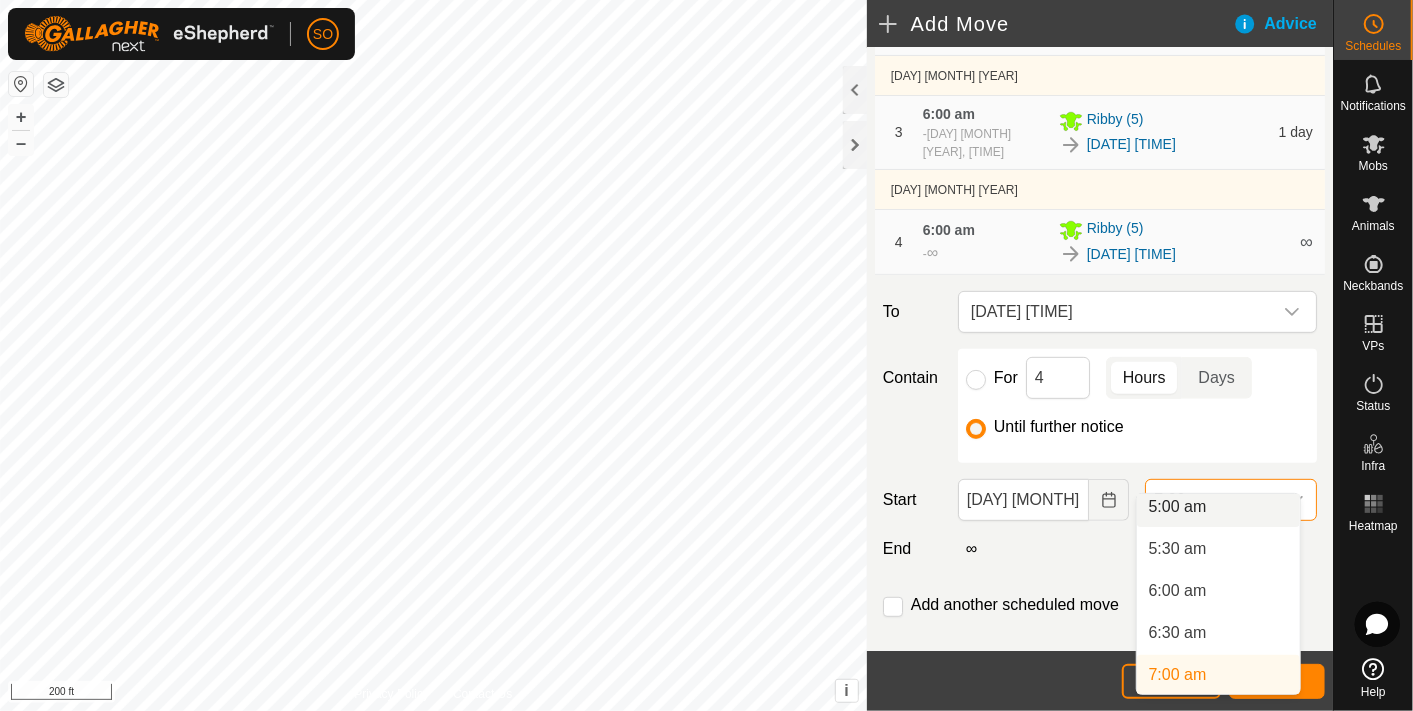 scroll, scrollTop: 420, scrollLeft: 0, axis: vertical 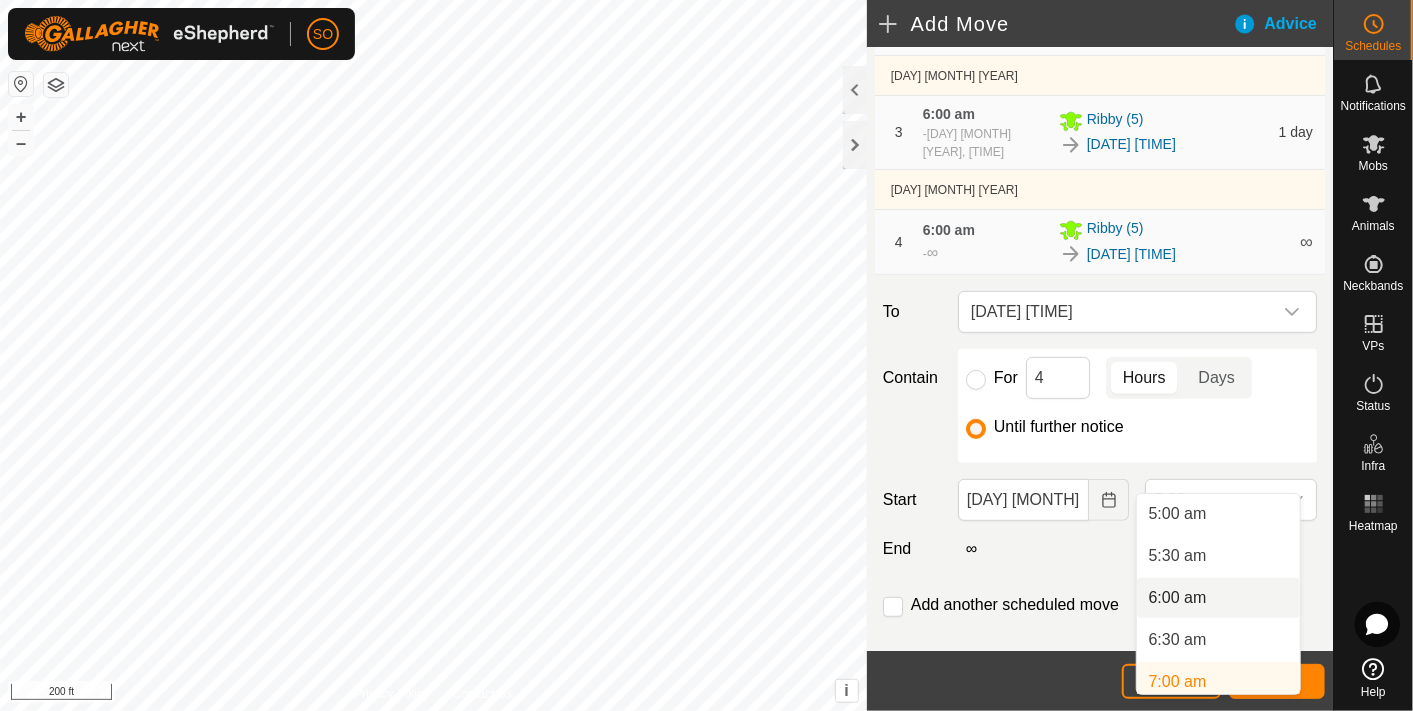 click on "6:00 am" at bounding box center [1218, 598] 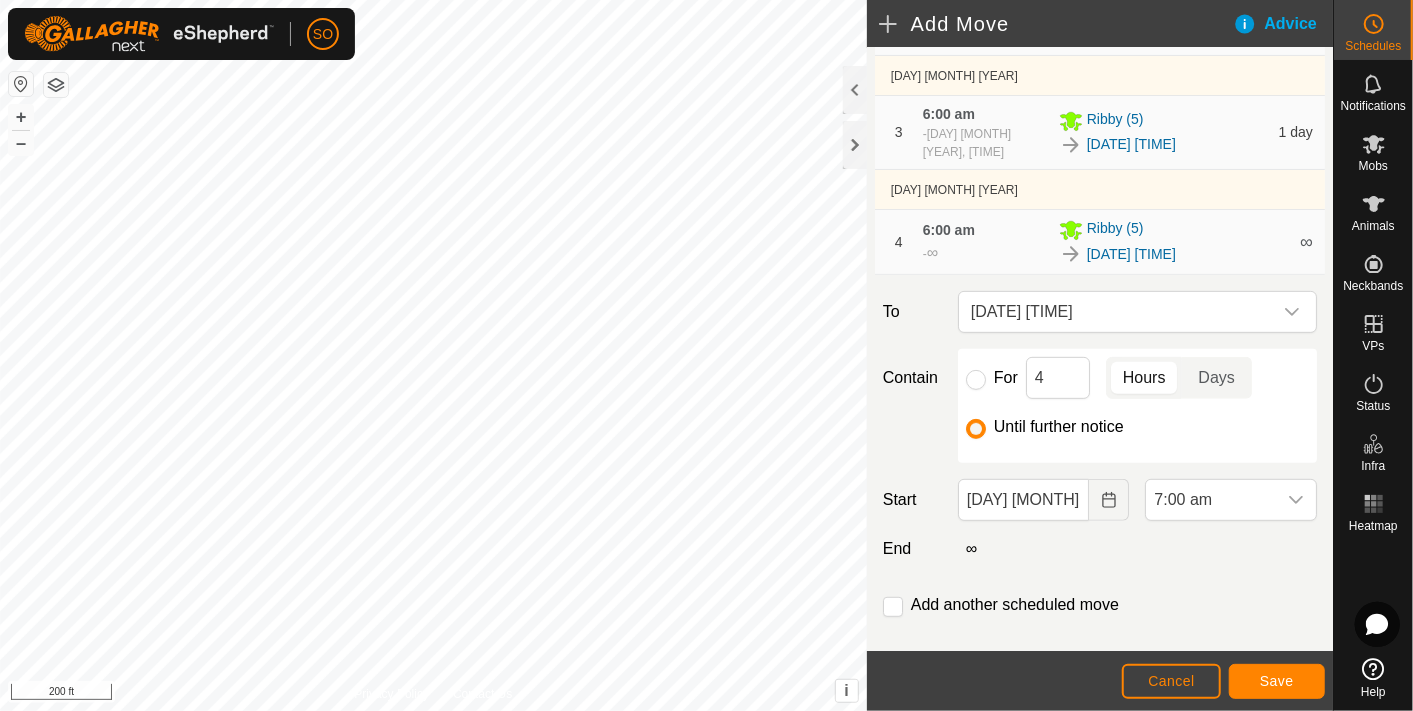 scroll, scrollTop: 427, scrollLeft: 0, axis: vertical 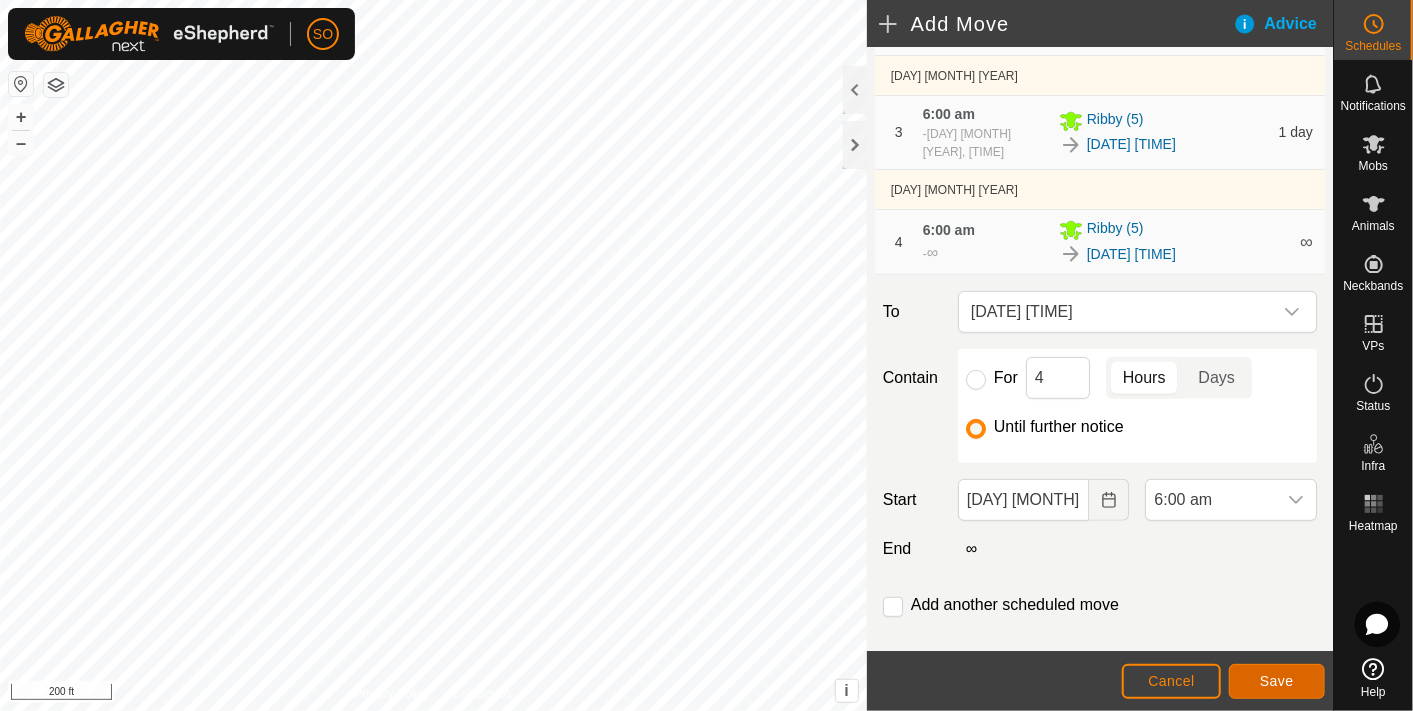 click on "Save" 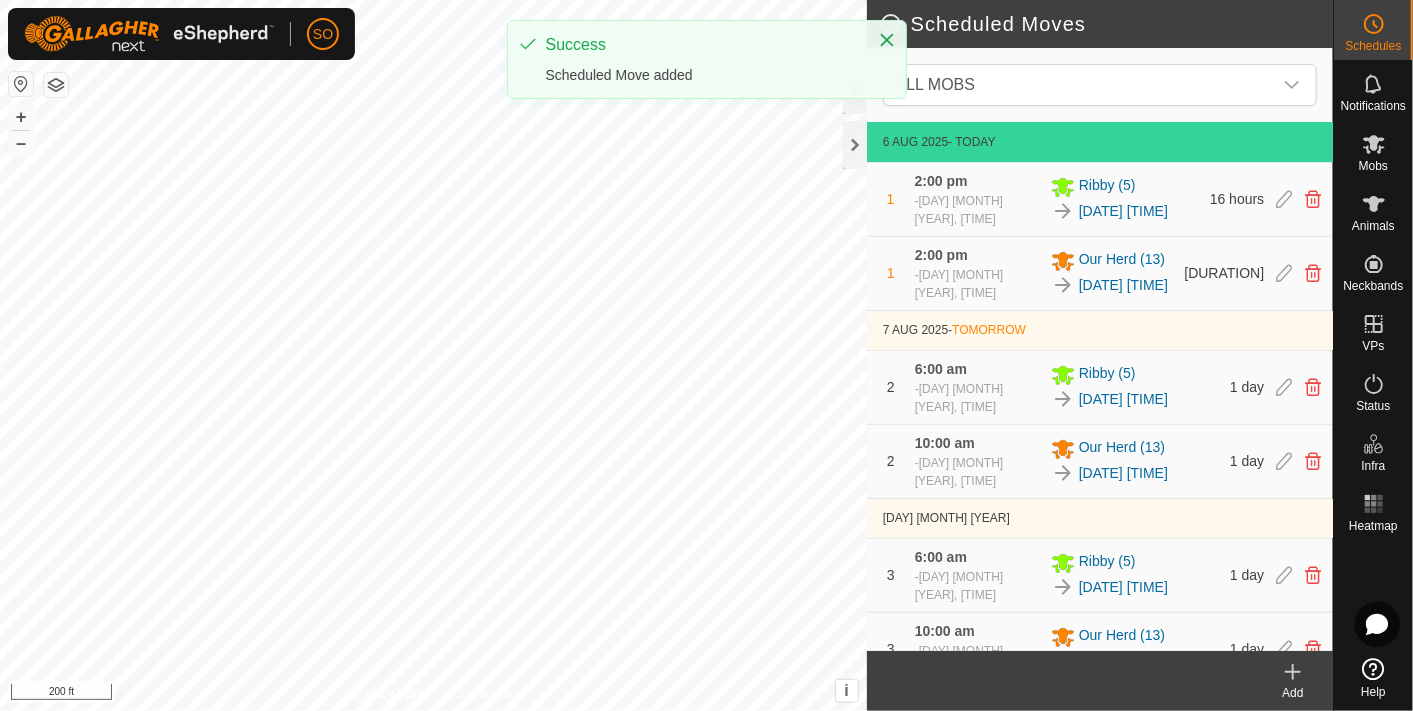 click 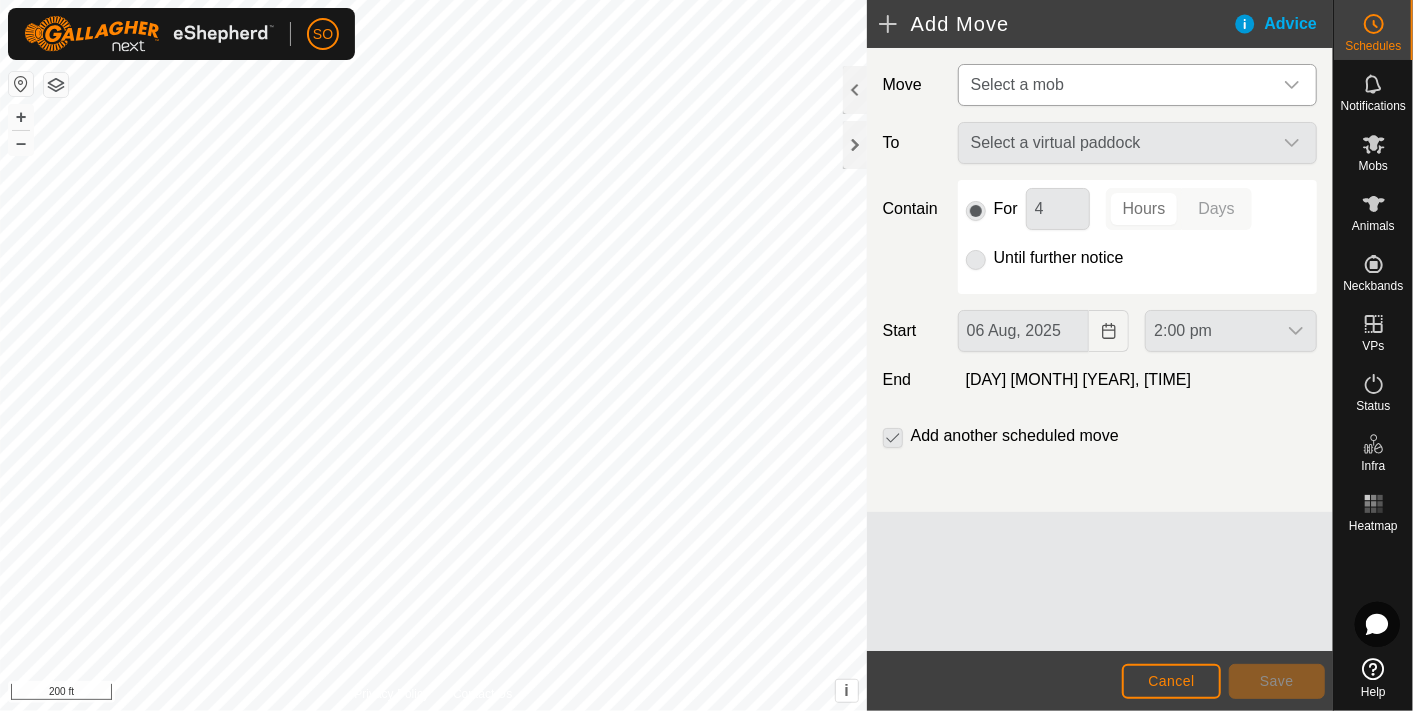 click 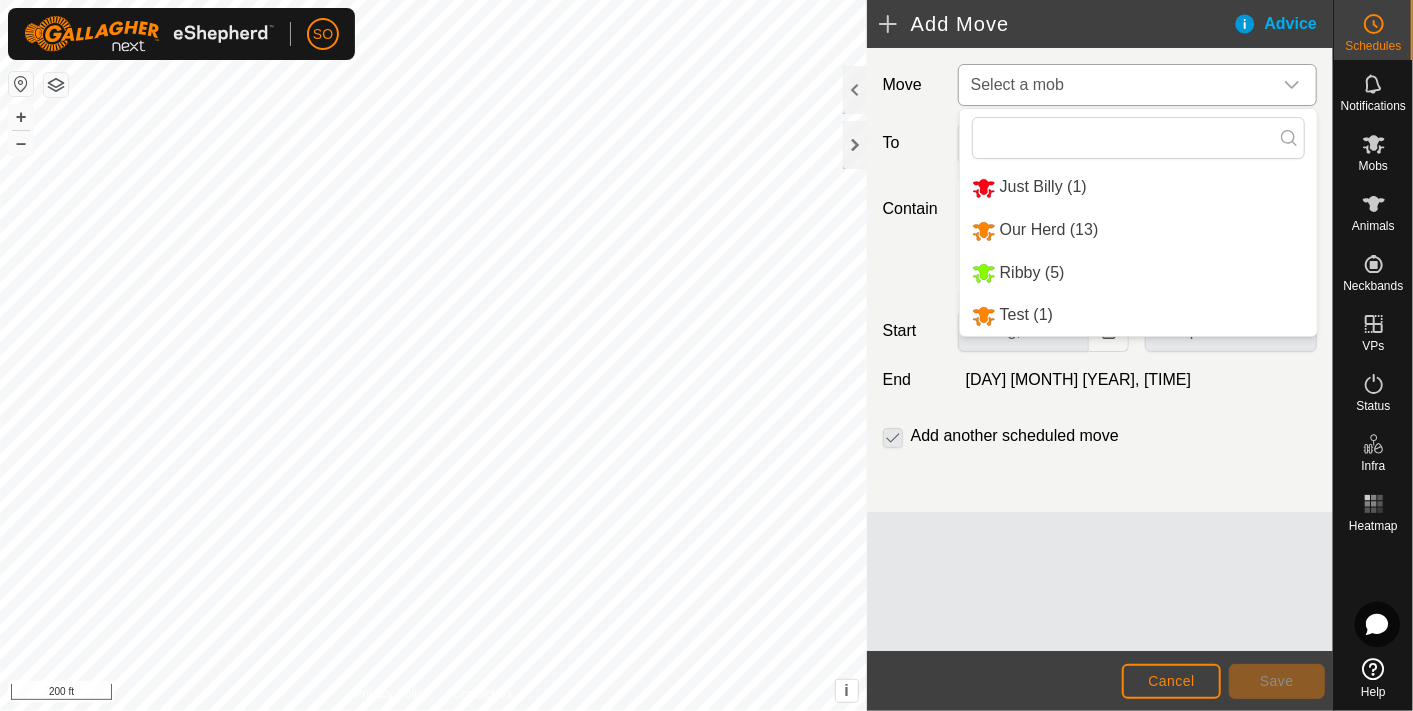 click on "Our Herd (13)" at bounding box center [1138, 230] 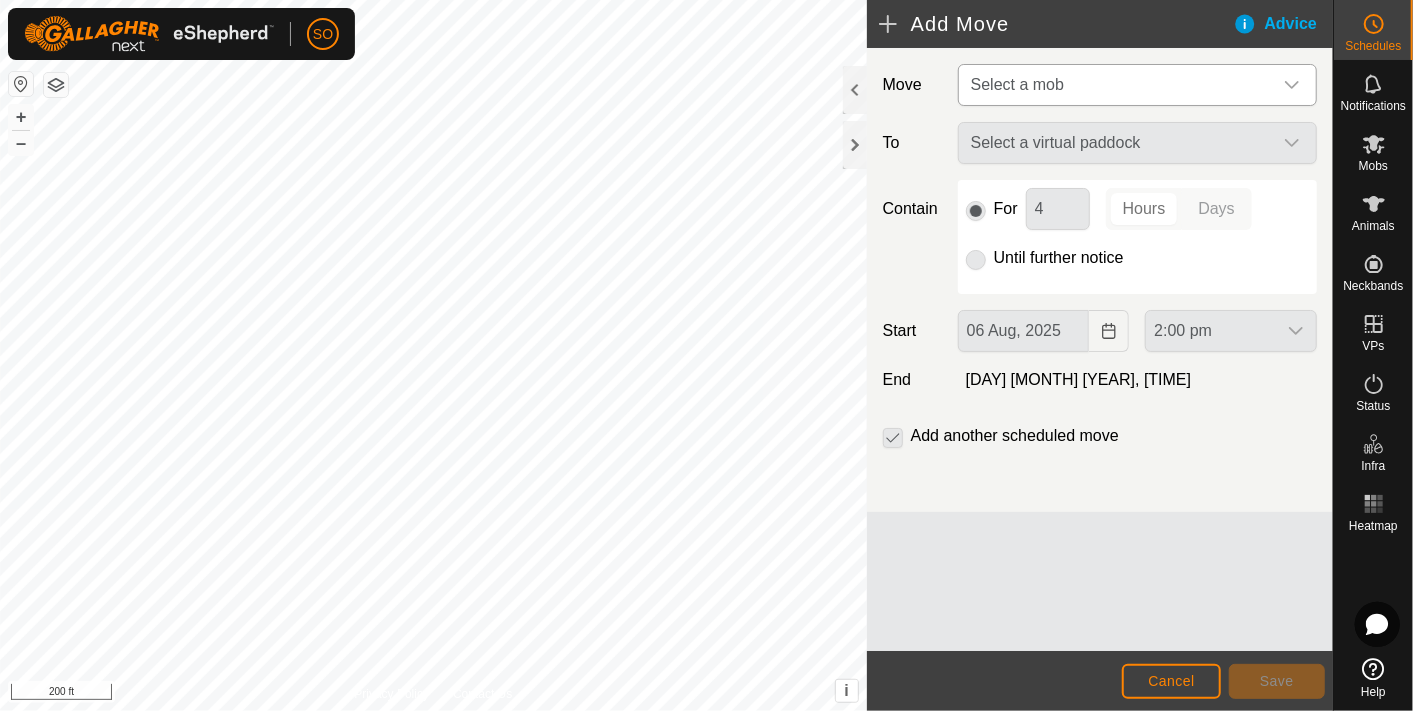 type on "[DAY] [MONTH], [YEAR]" 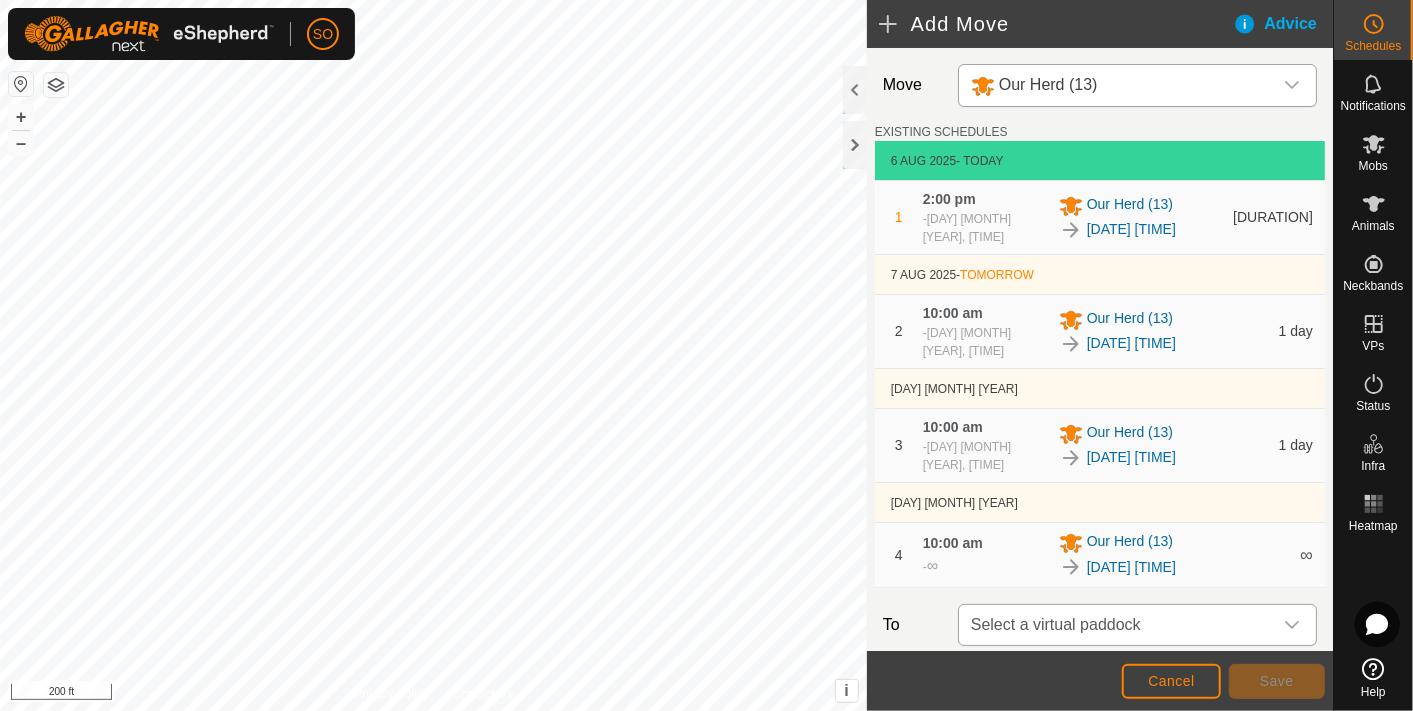 click 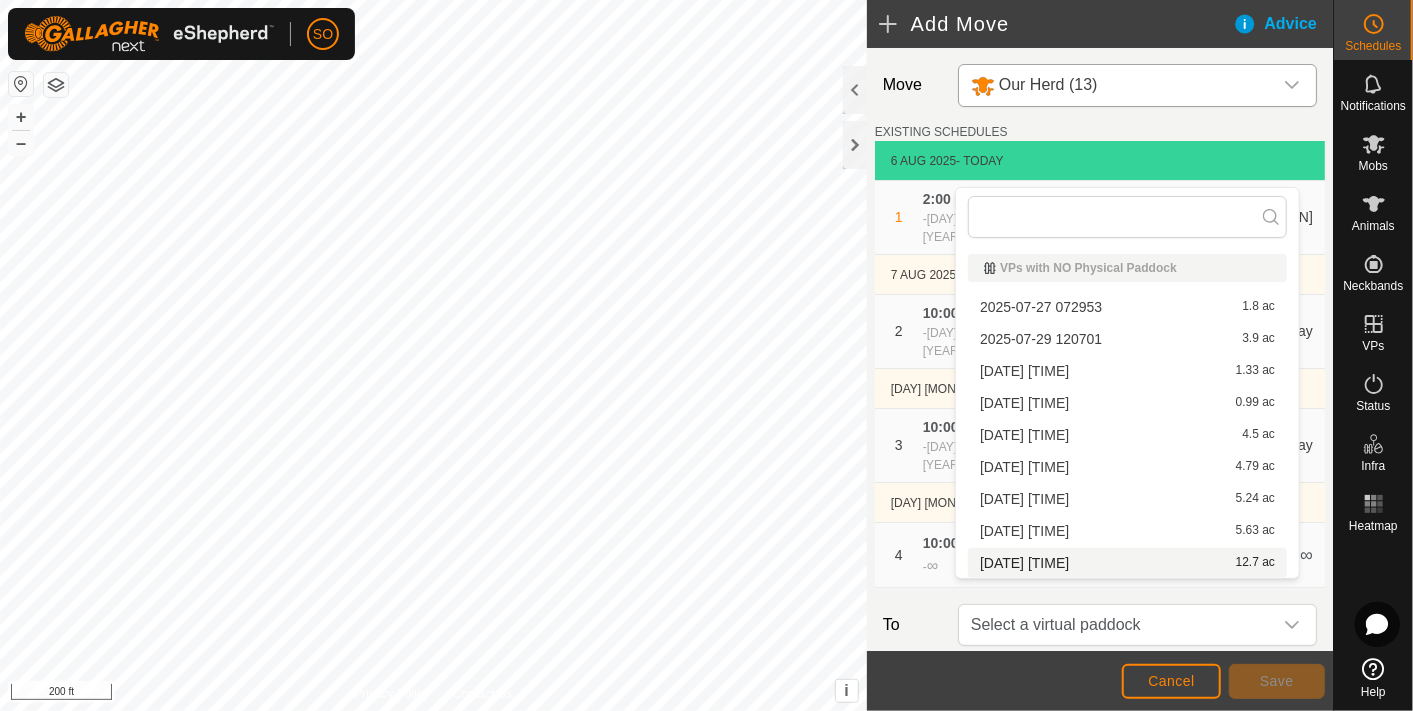 click on "[DATE] [TIME]  12.7 ac" at bounding box center (1127, 563) 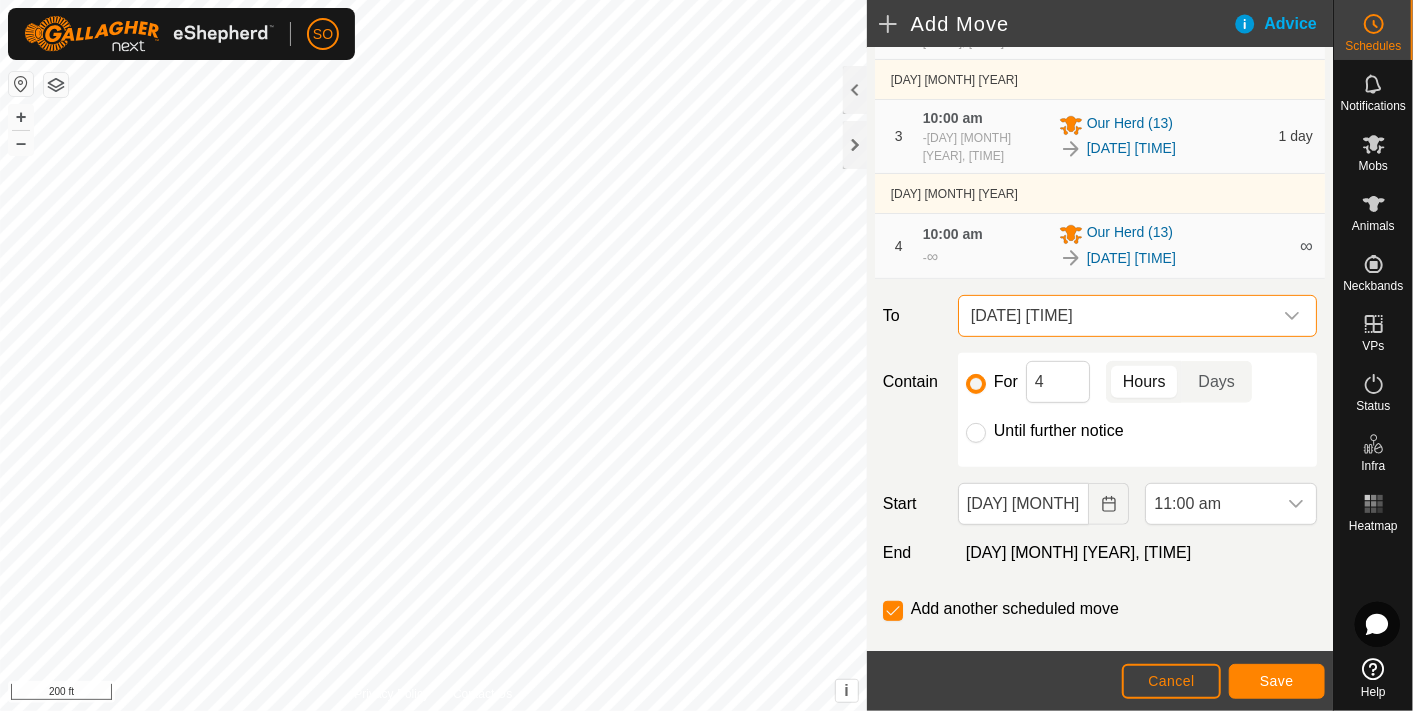 scroll, scrollTop: 313, scrollLeft: 0, axis: vertical 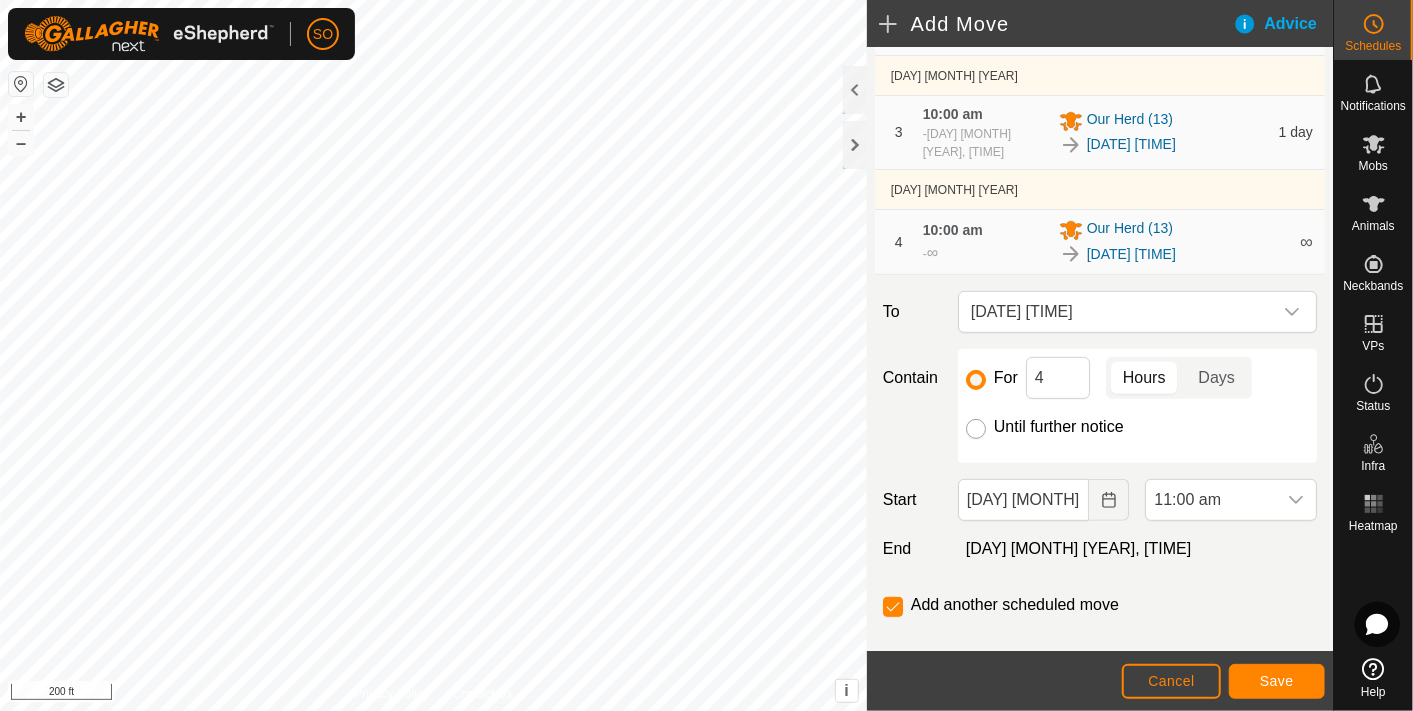 click on "Until further notice" at bounding box center [976, 429] 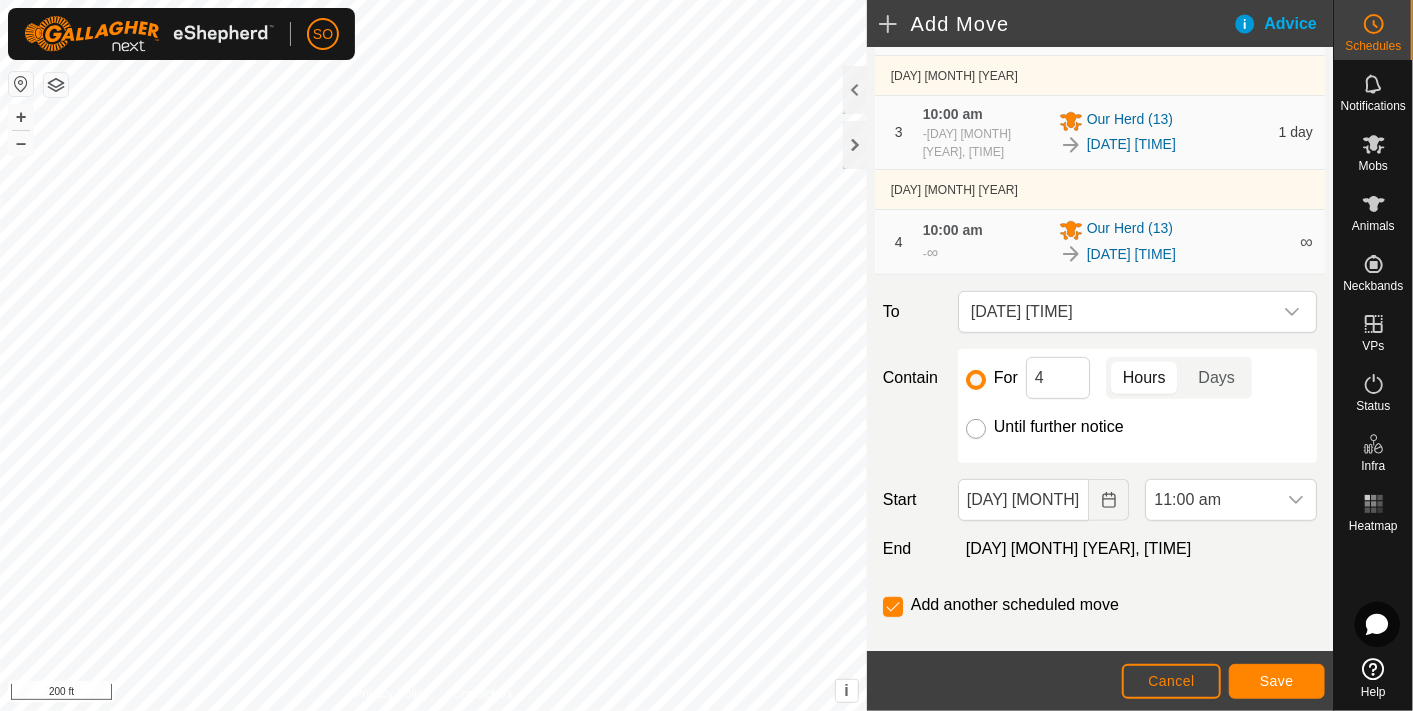 radio on "true" 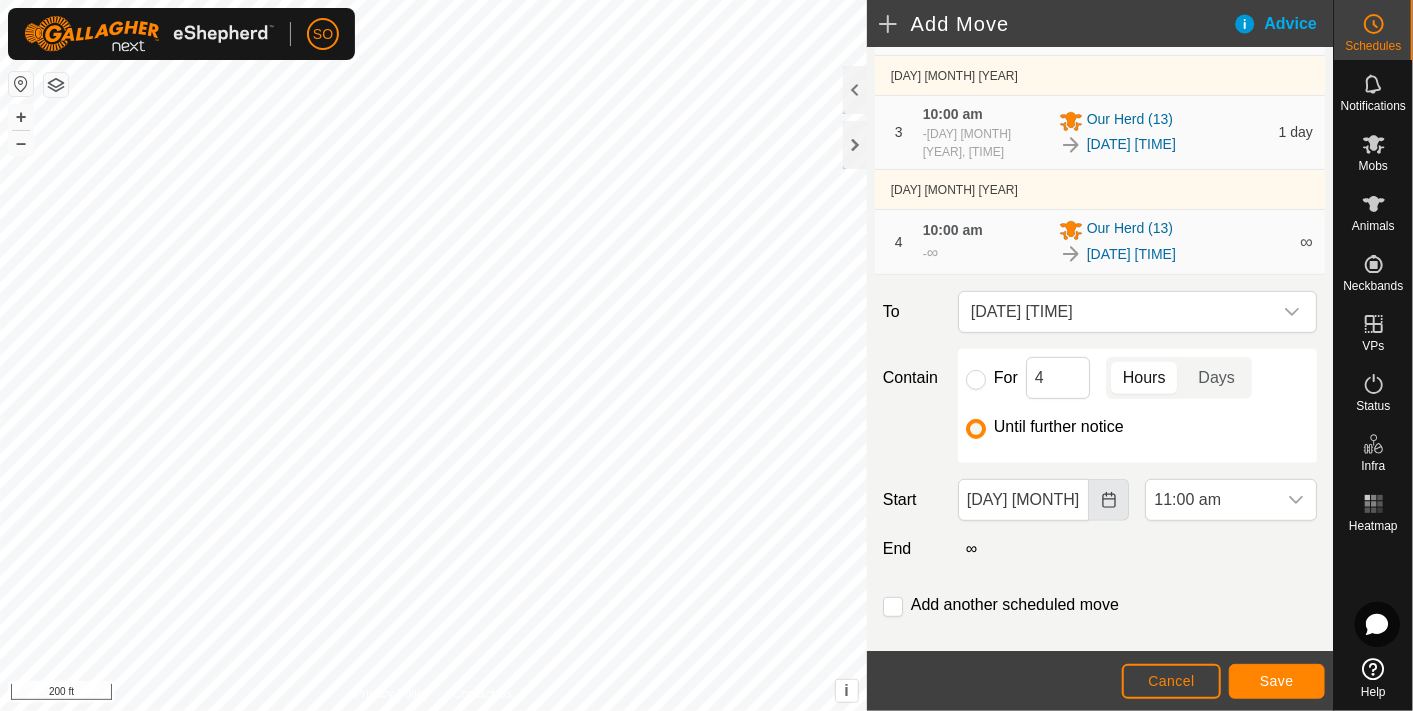 click 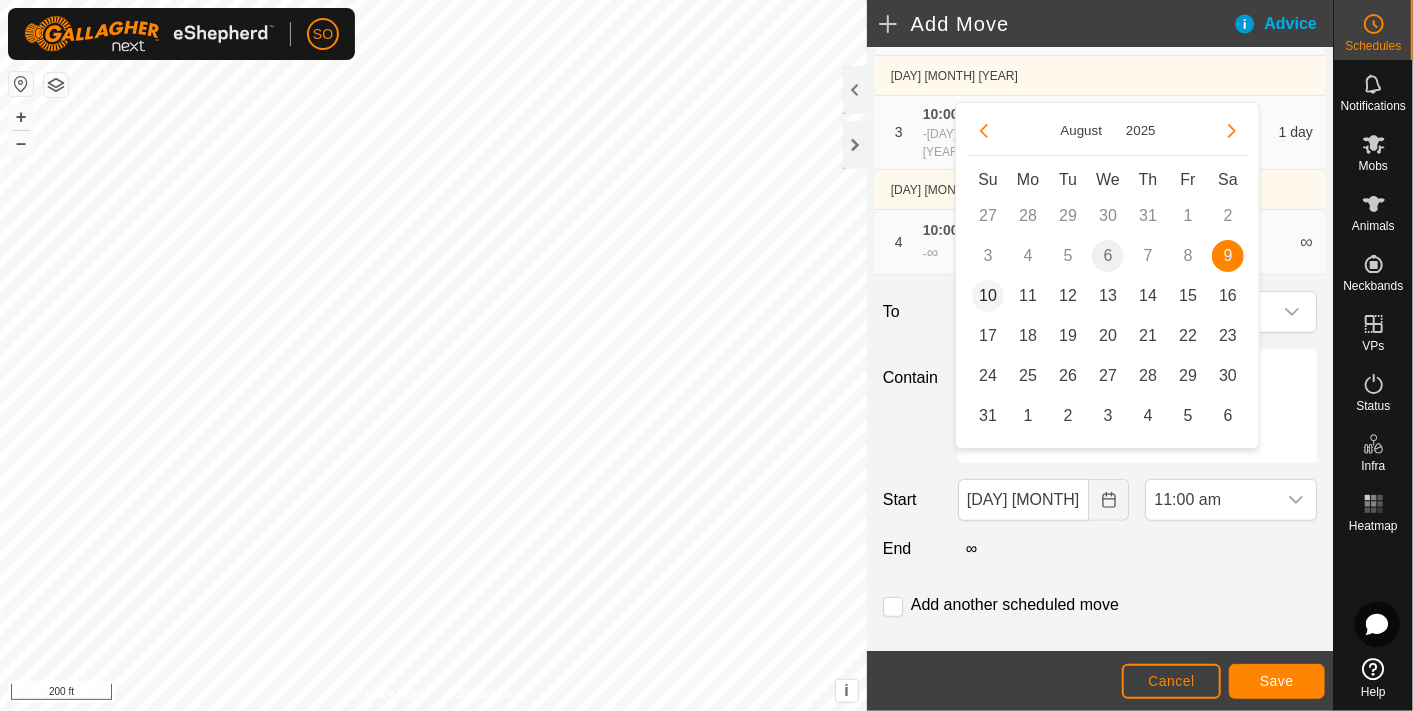 click on "10" at bounding box center [988, 296] 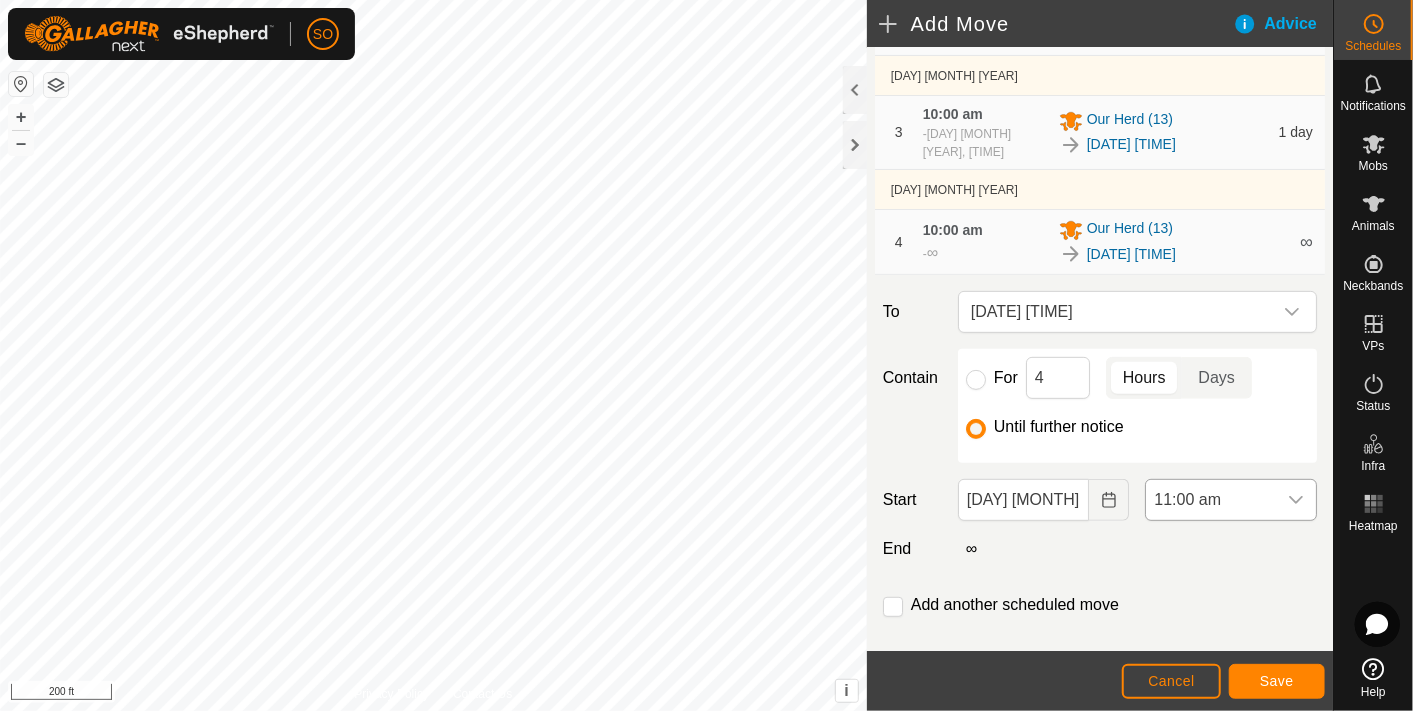click 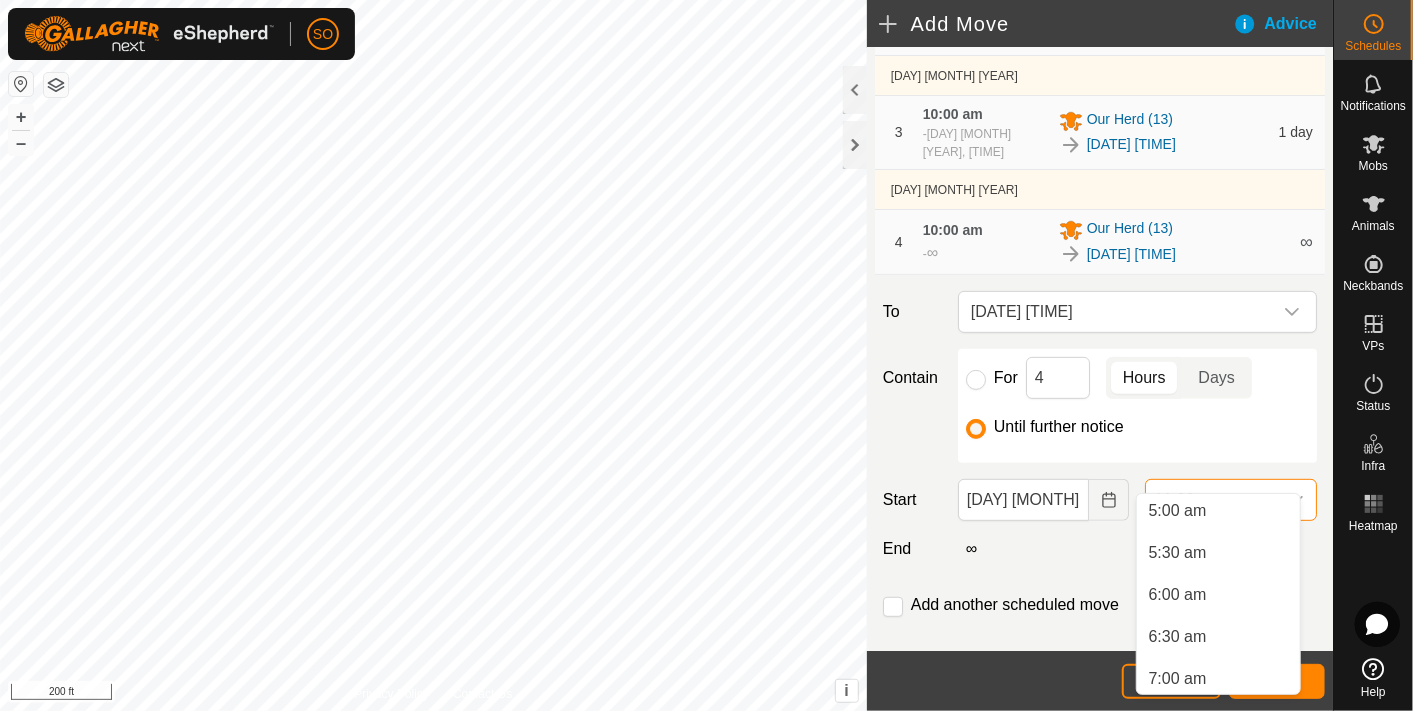 scroll, scrollTop: 475, scrollLeft: 0, axis: vertical 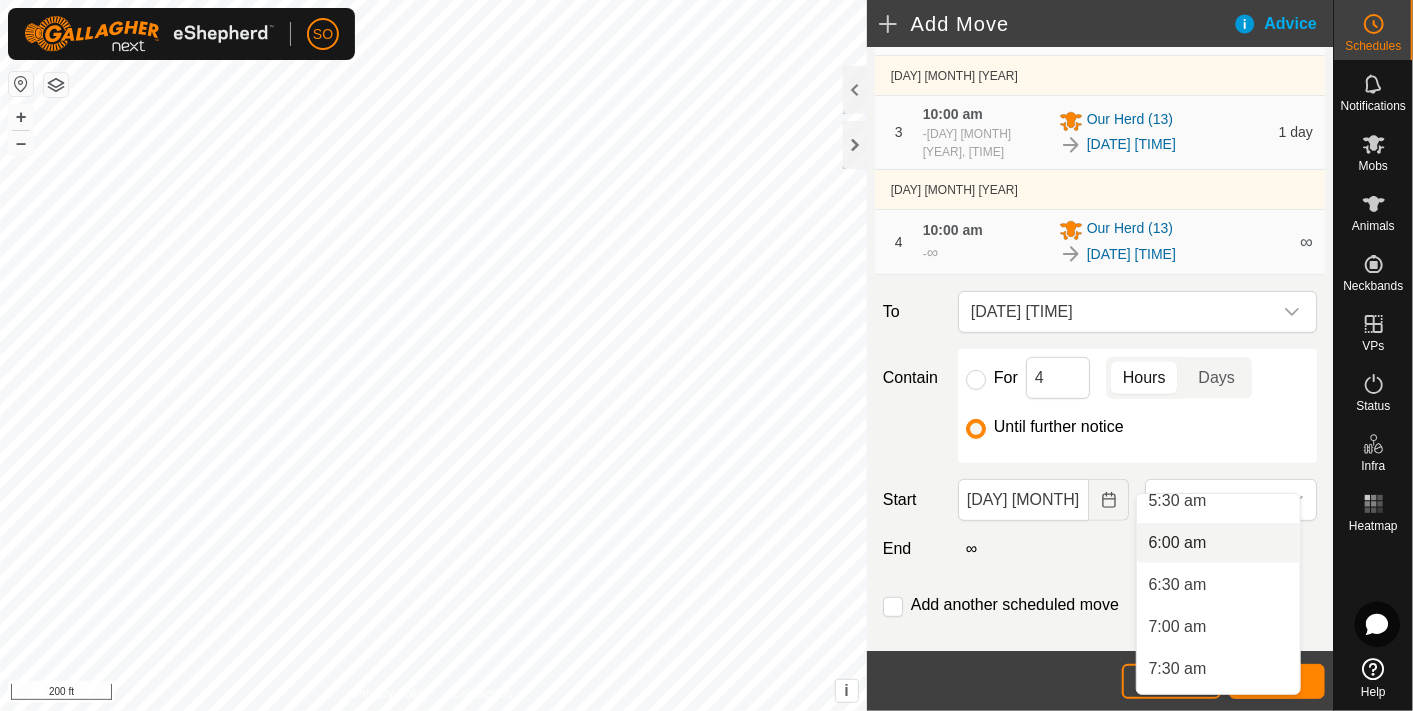 click on "6:00 am" at bounding box center [1218, 543] 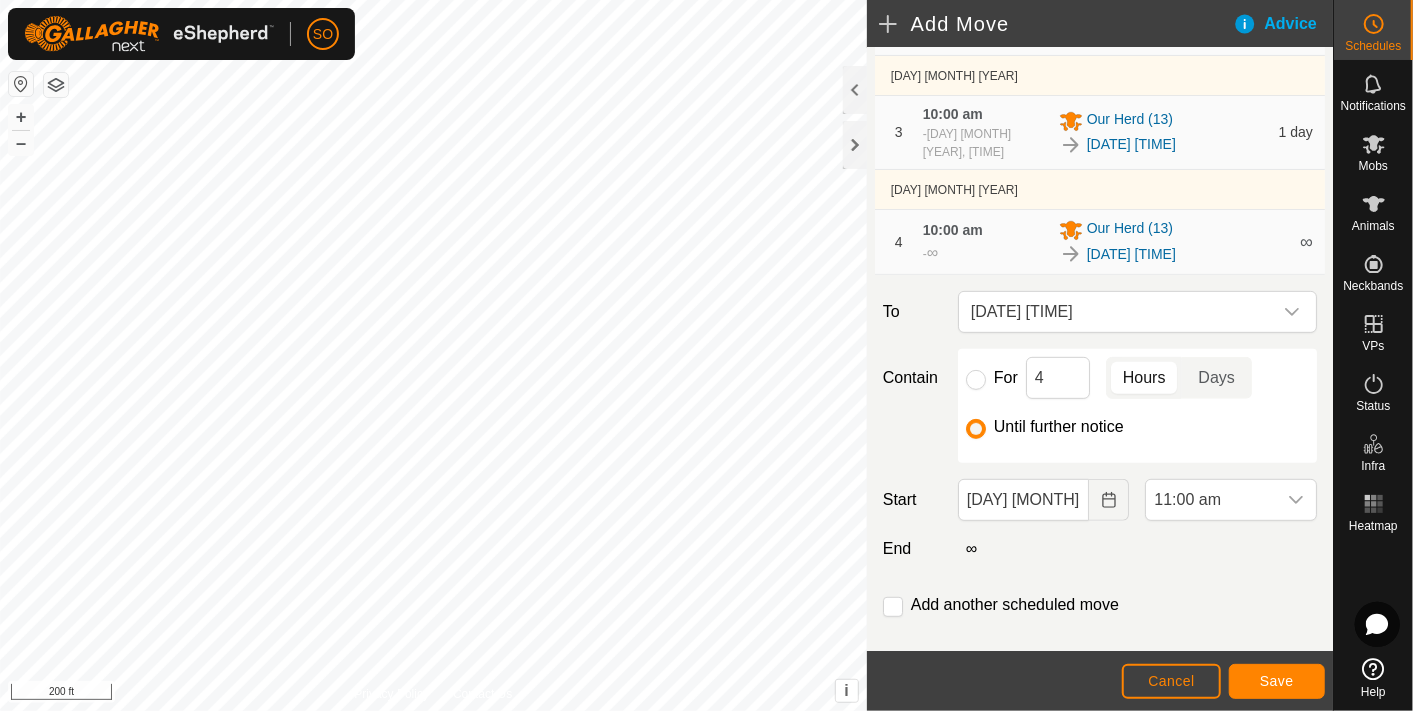 scroll, scrollTop: 763, scrollLeft: 0, axis: vertical 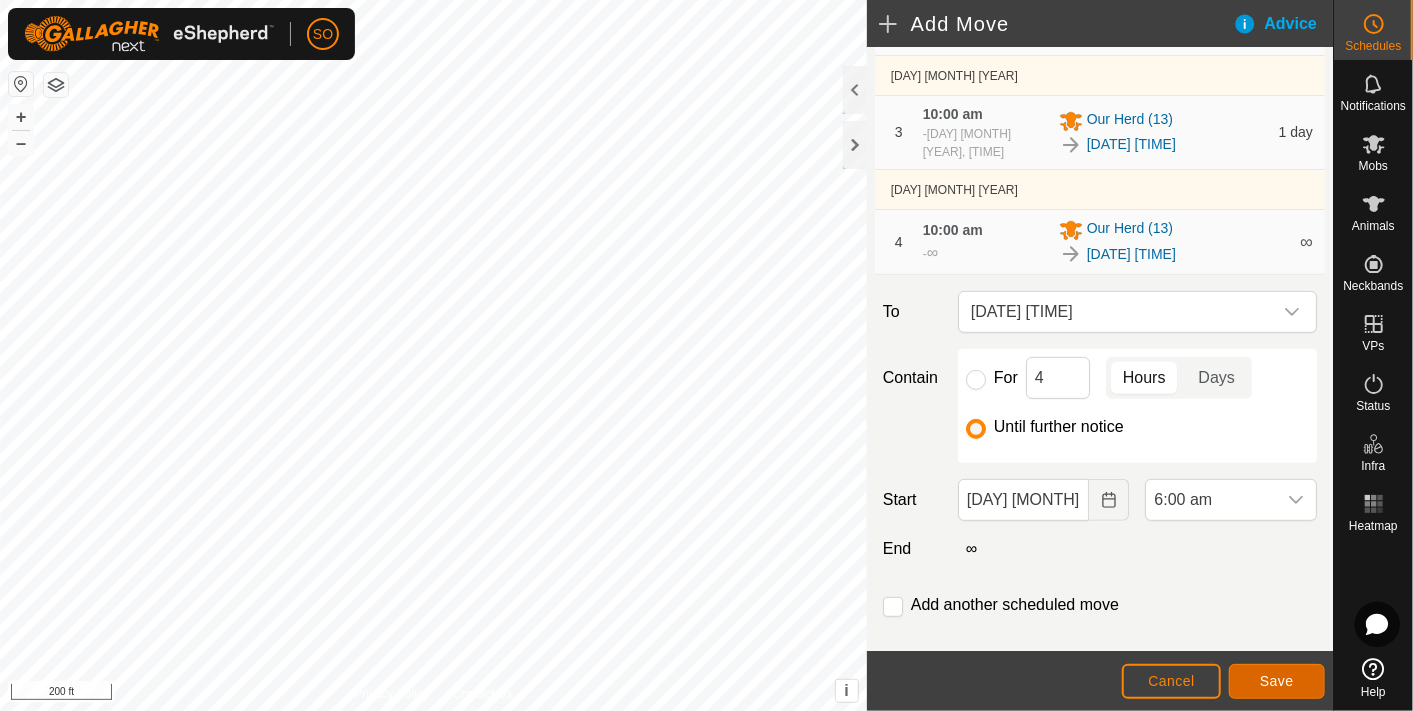 click on "Save" 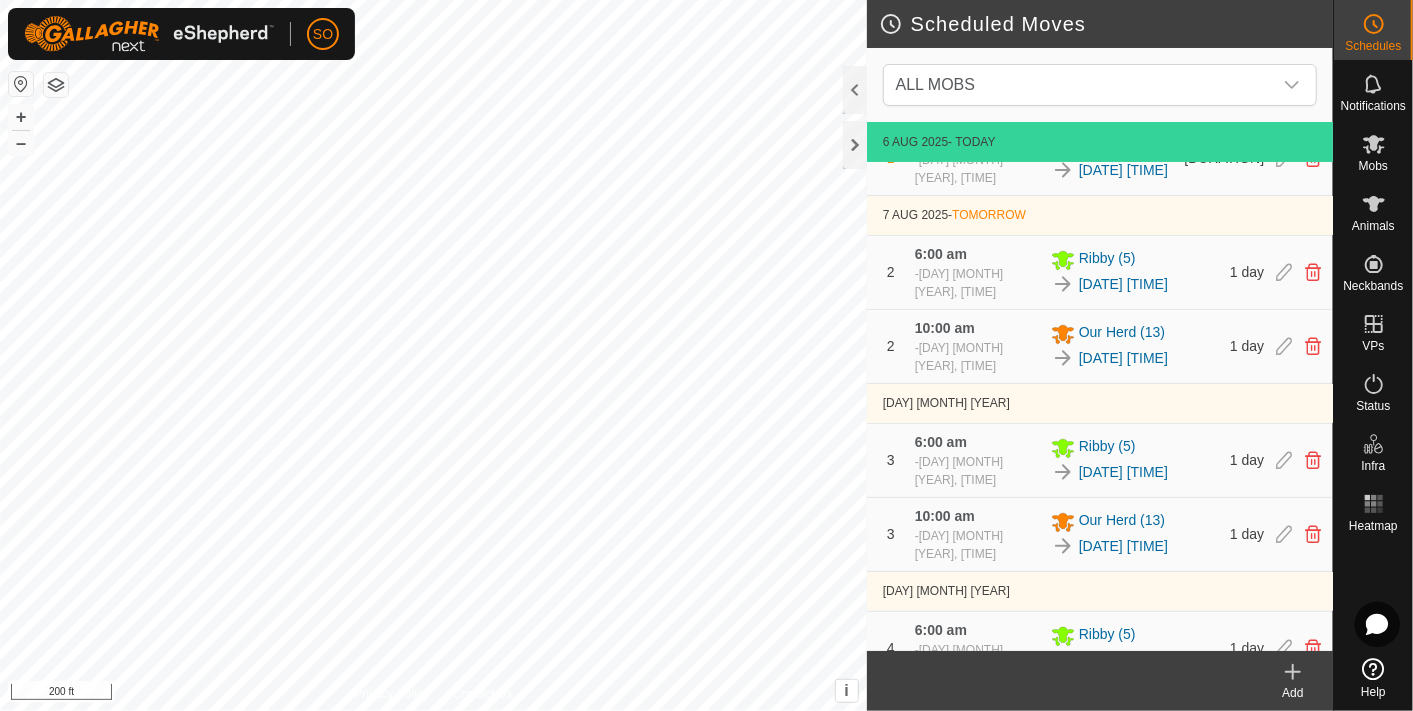 scroll, scrollTop: 0, scrollLeft: 0, axis: both 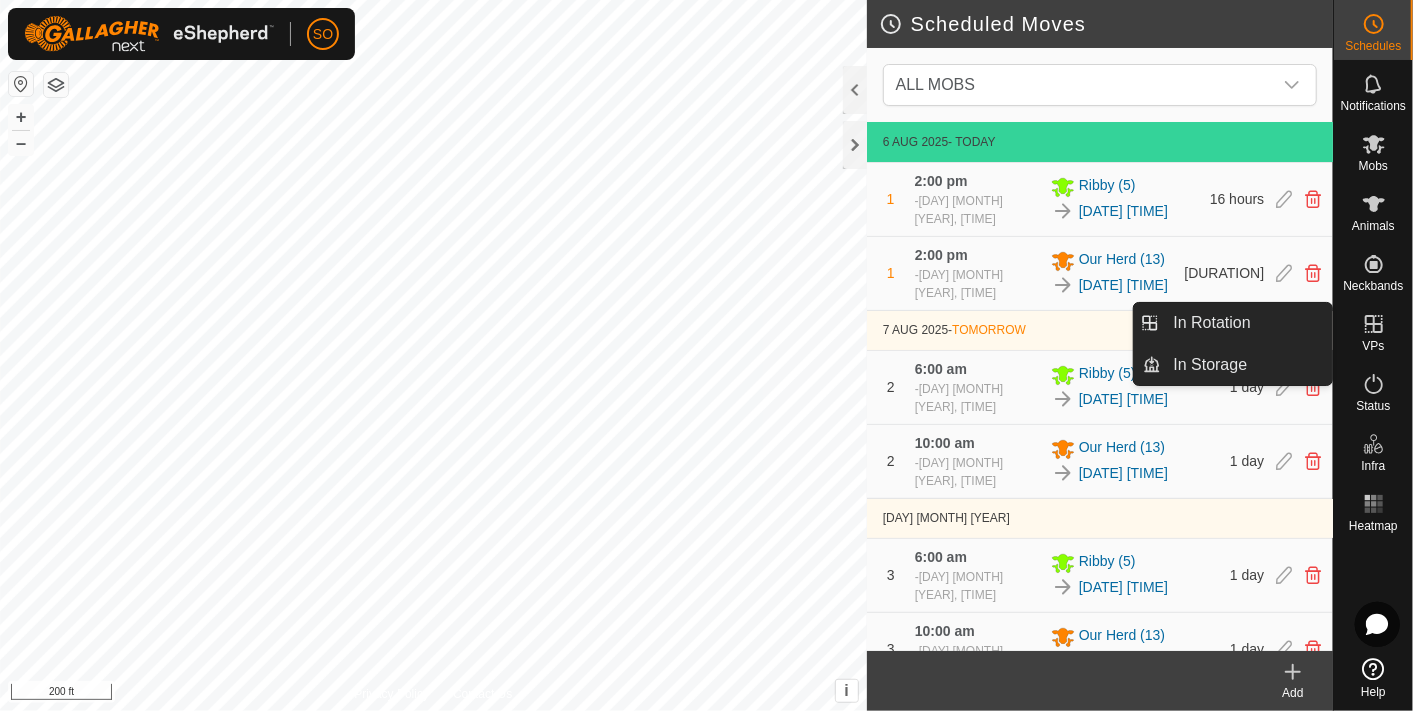 click 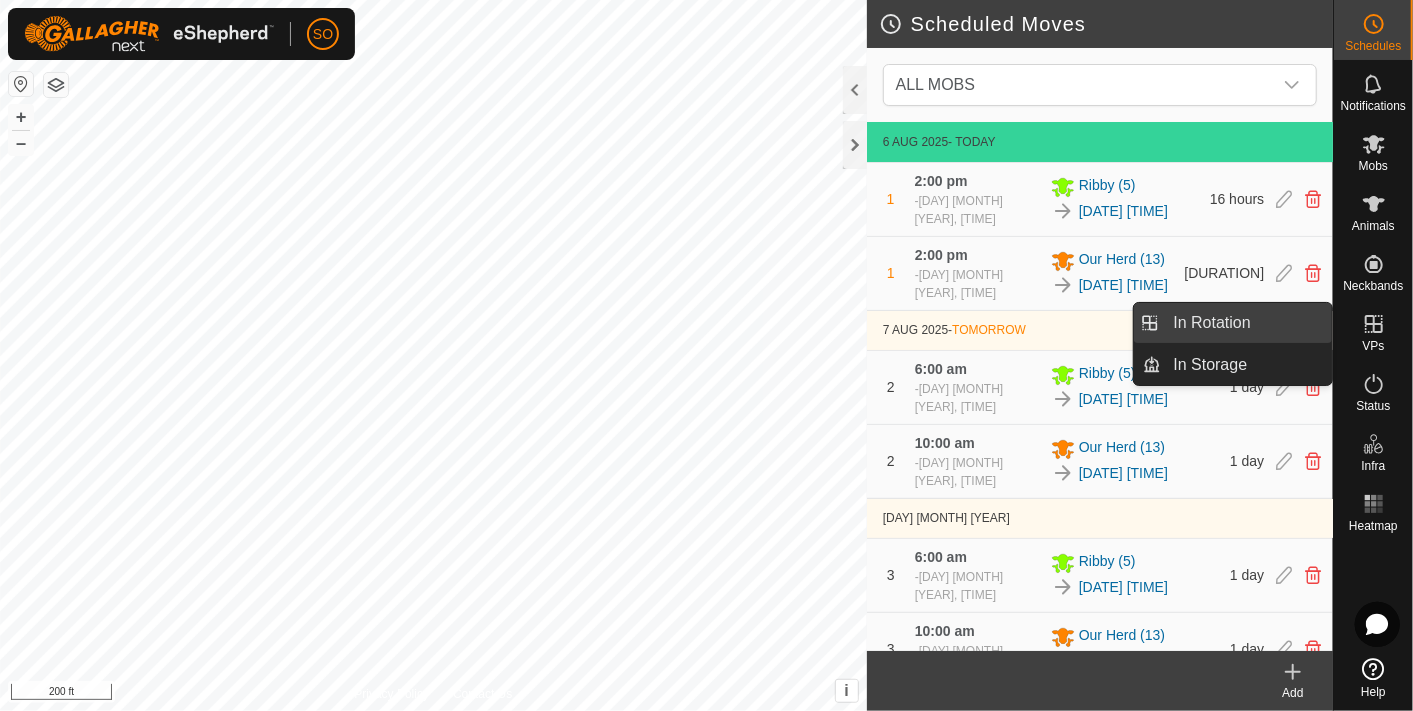 click on "In Rotation" at bounding box center [1247, 323] 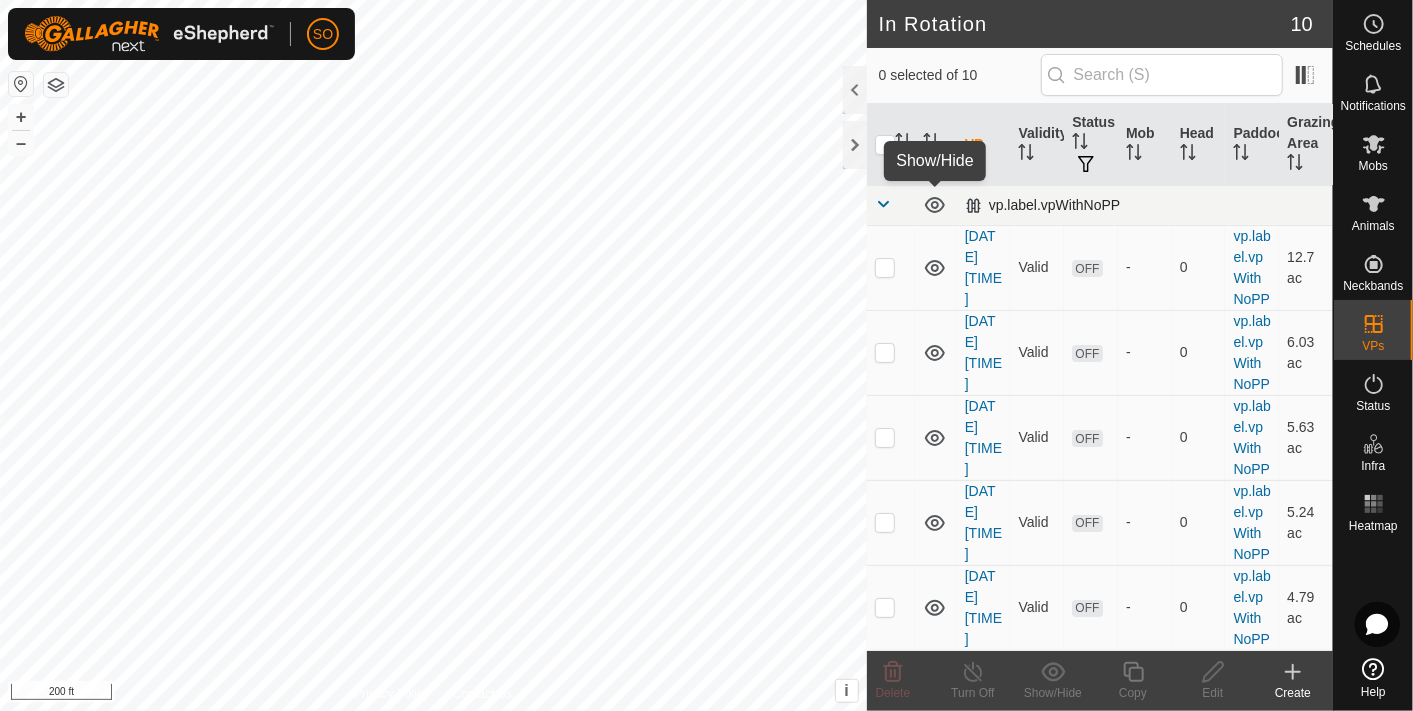 click 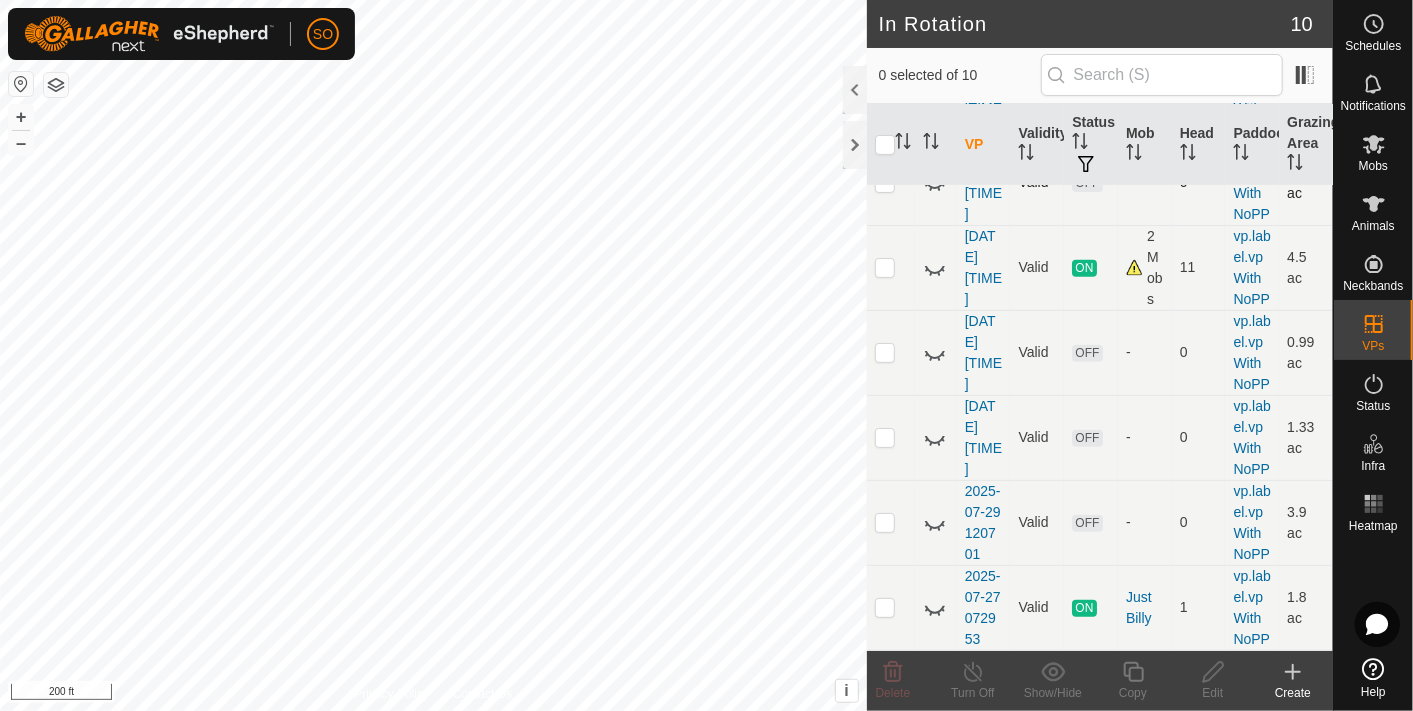 scroll, scrollTop: 444, scrollLeft: 0, axis: vertical 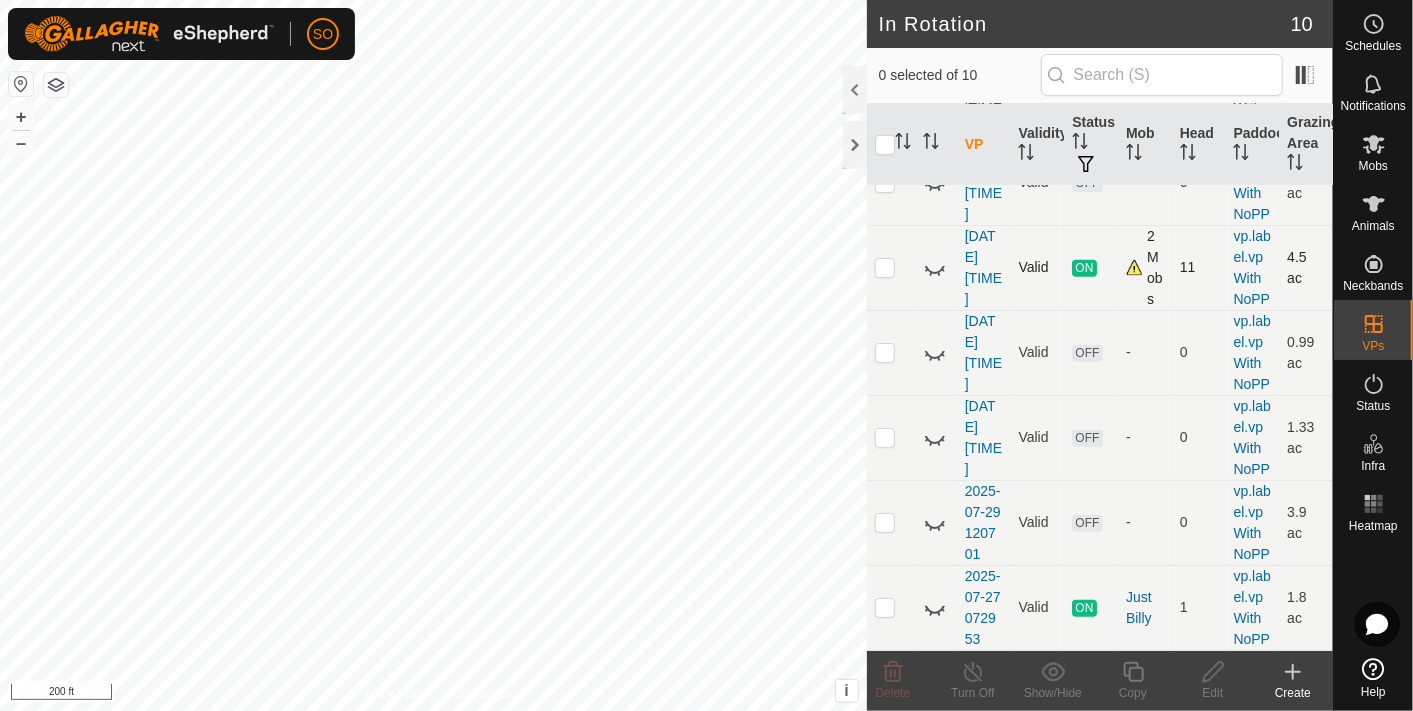 click 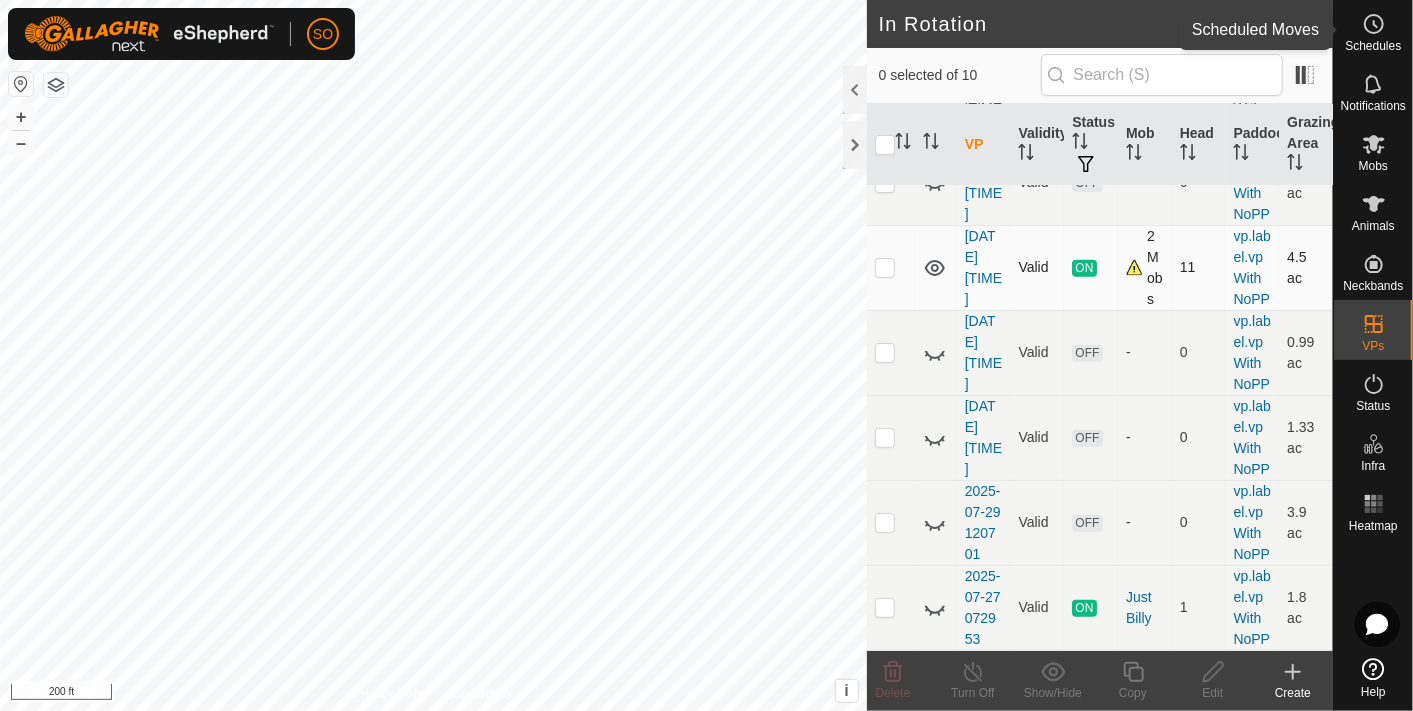 click 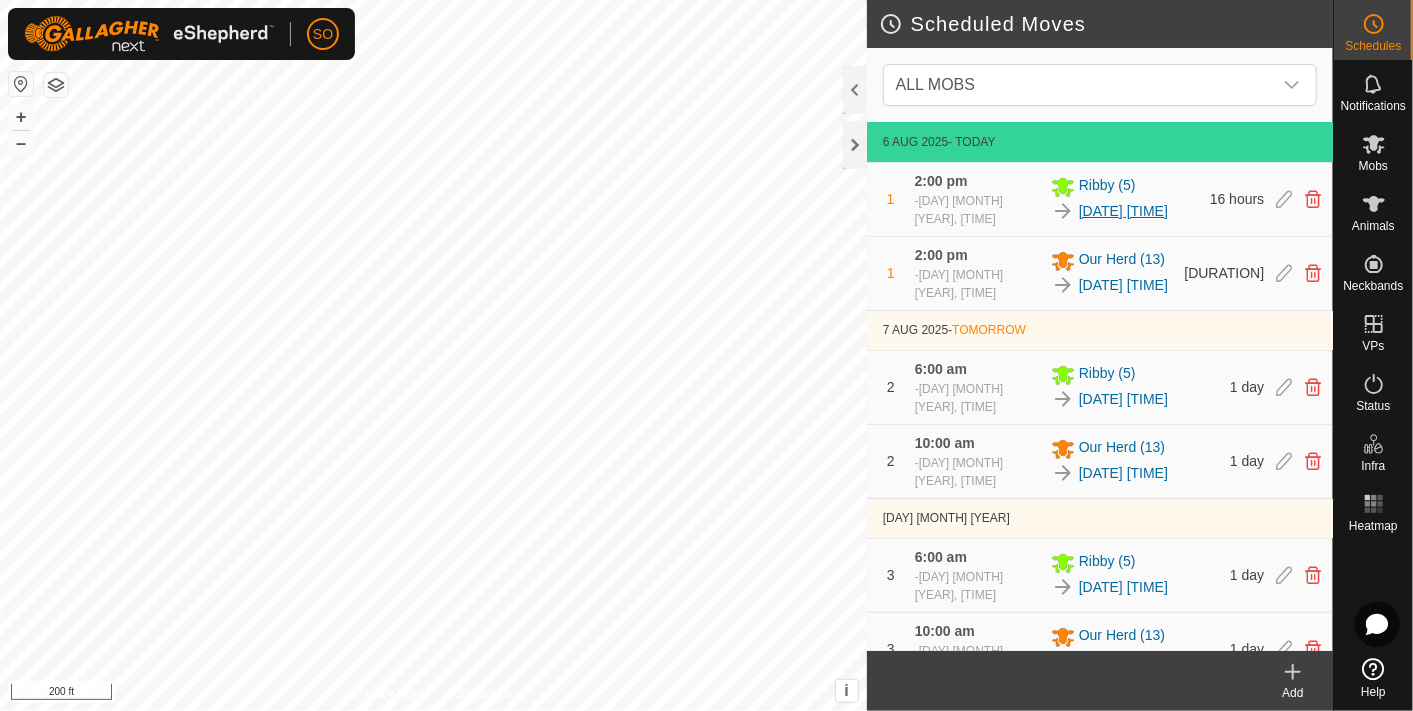 click on "[DATE] [TIME]" at bounding box center [1123, 211] 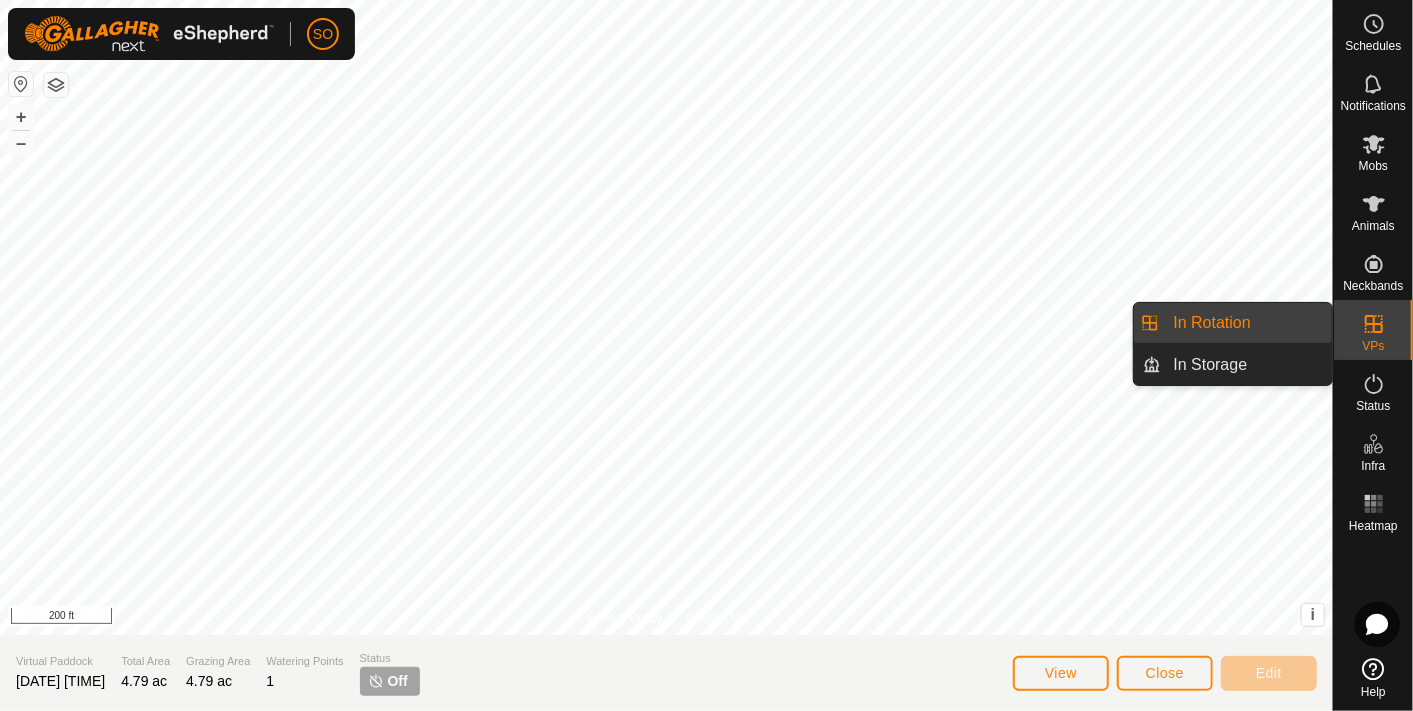 click on "In Rotation" at bounding box center [1247, 323] 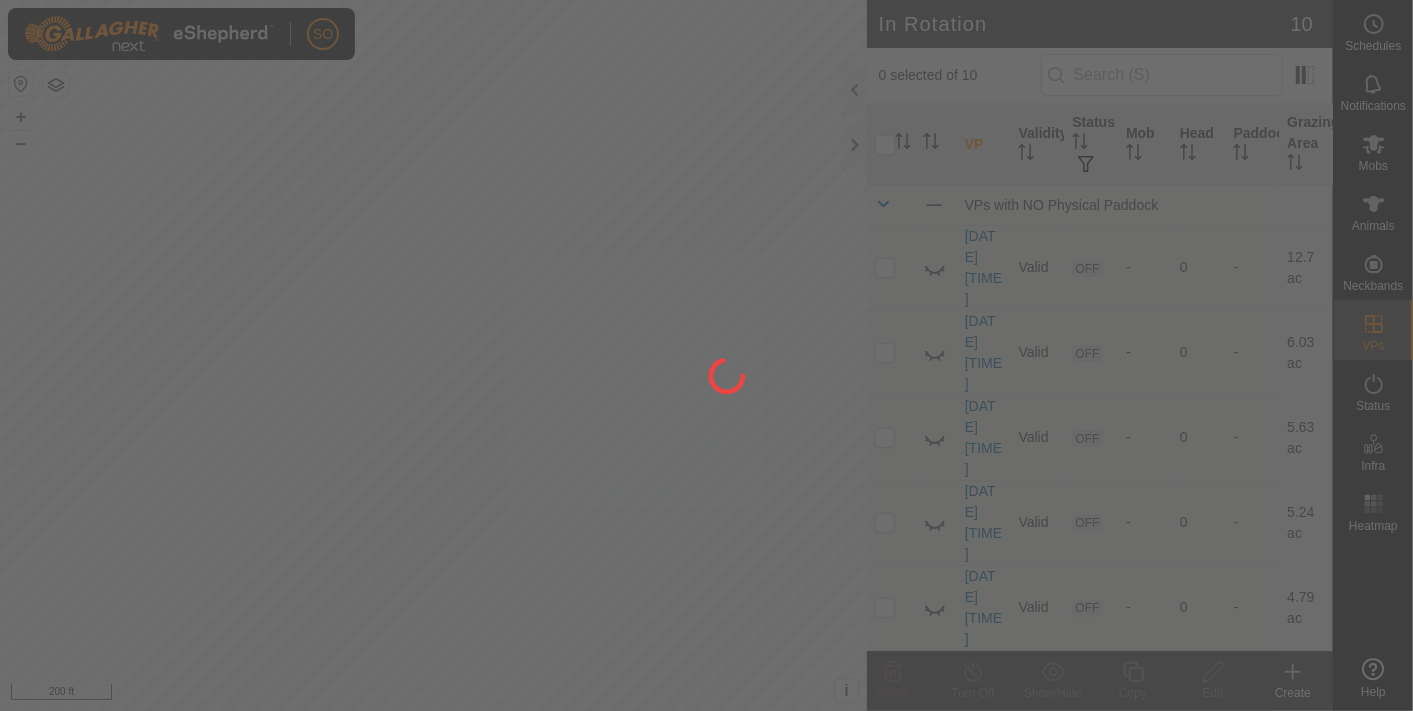 scroll, scrollTop: 0, scrollLeft: 0, axis: both 